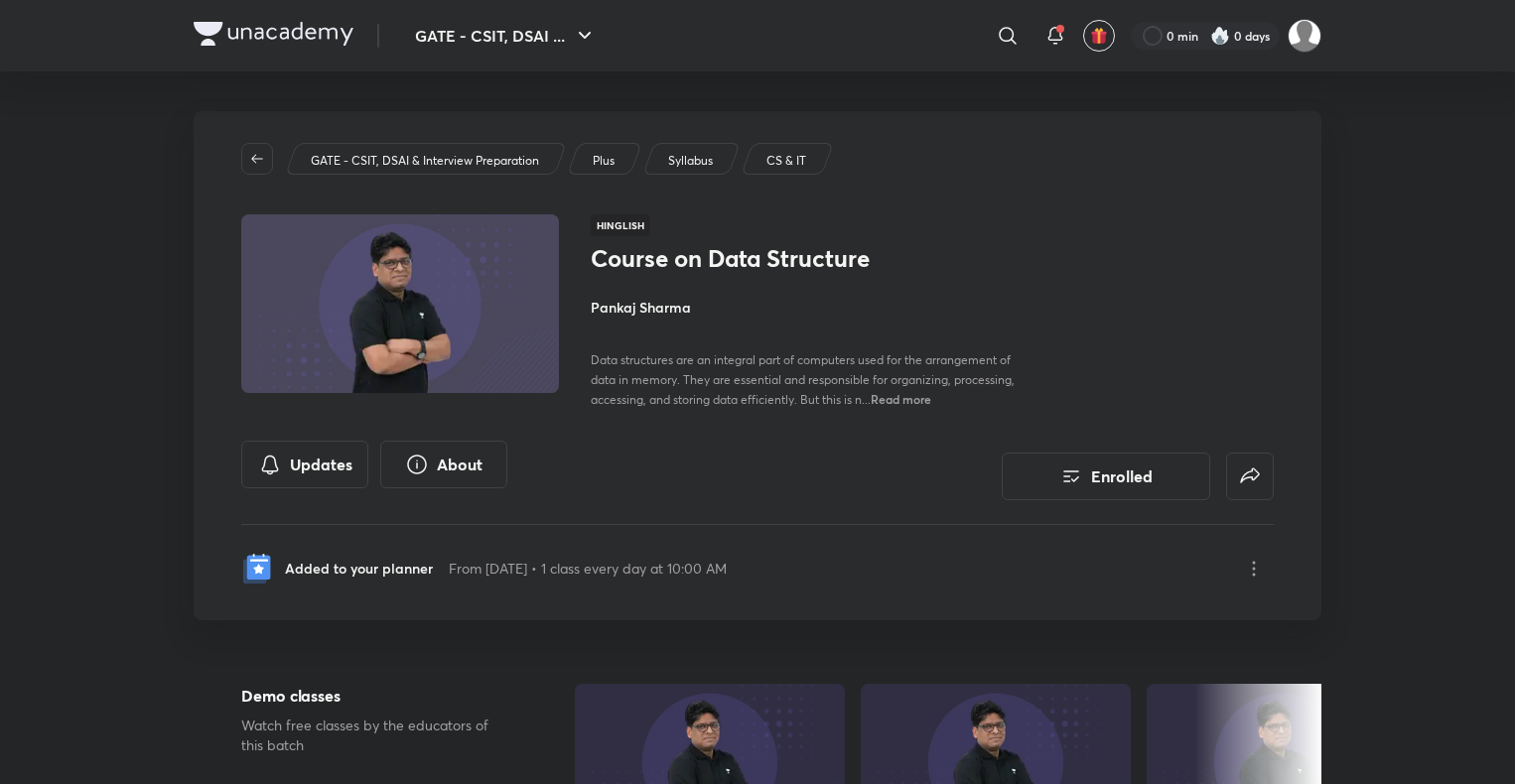 scroll, scrollTop: 0, scrollLeft: 0, axis: both 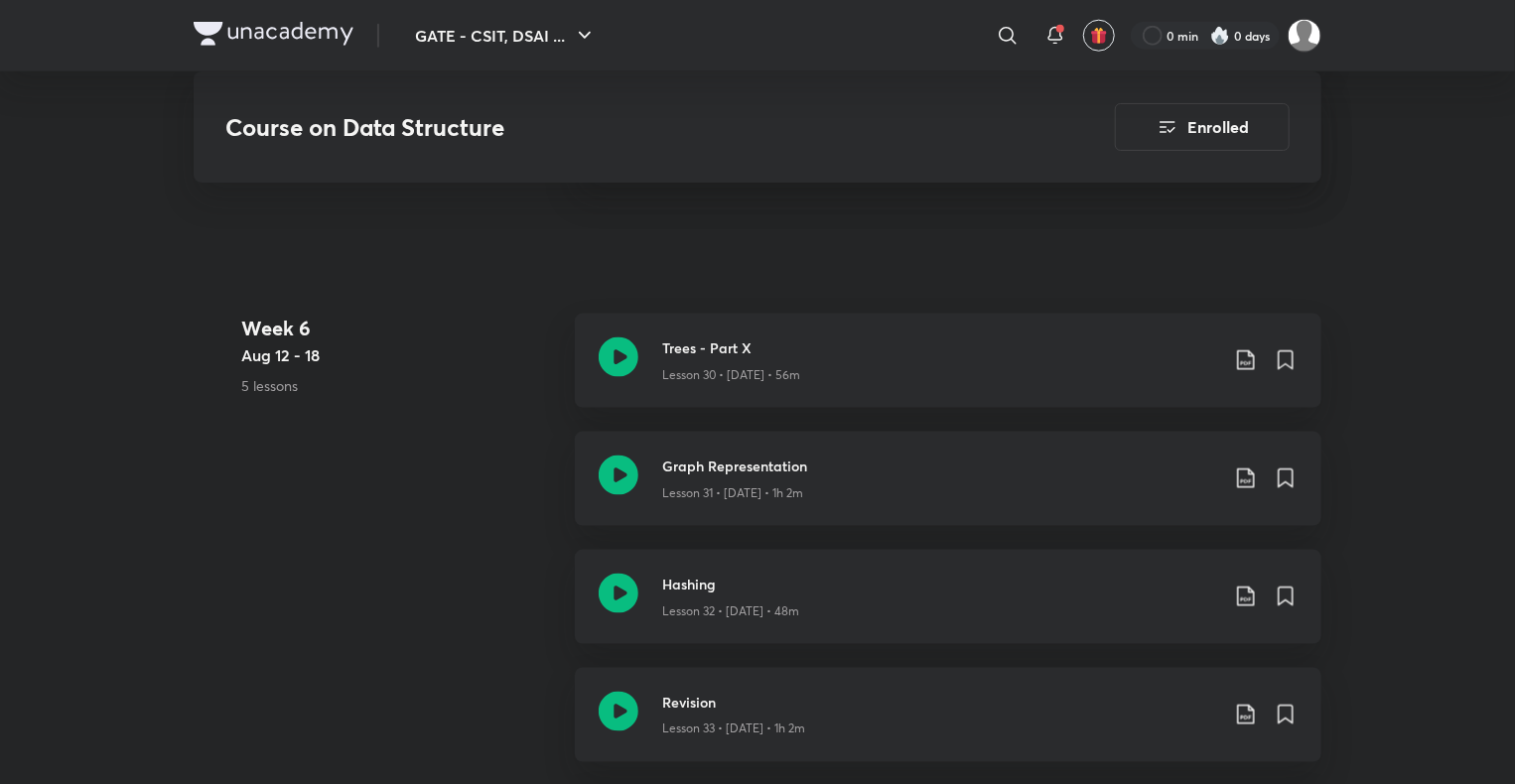 click at bounding box center [273, 34] 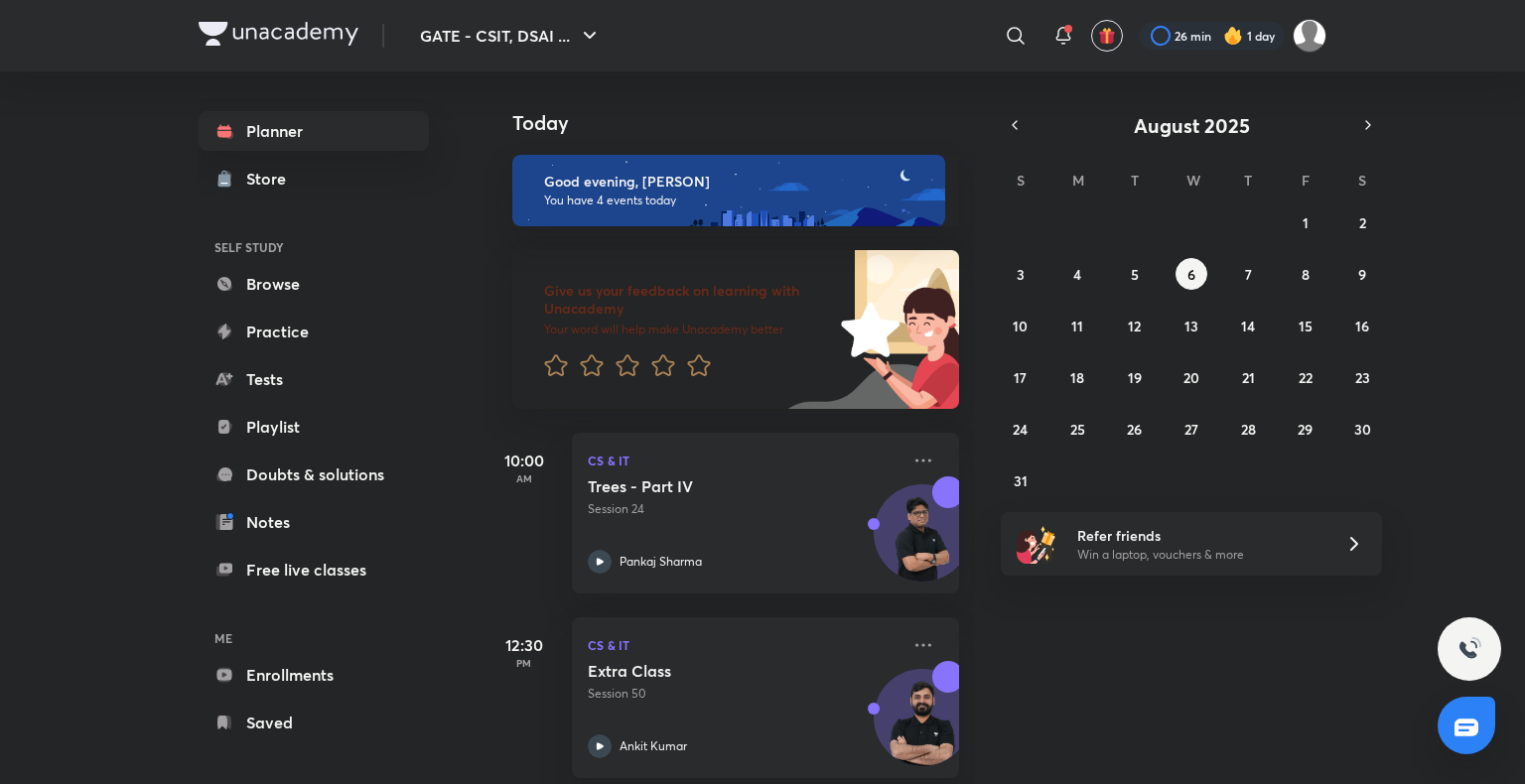 scroll, scrollTop: 0, scrollLeft: 0, axis: both 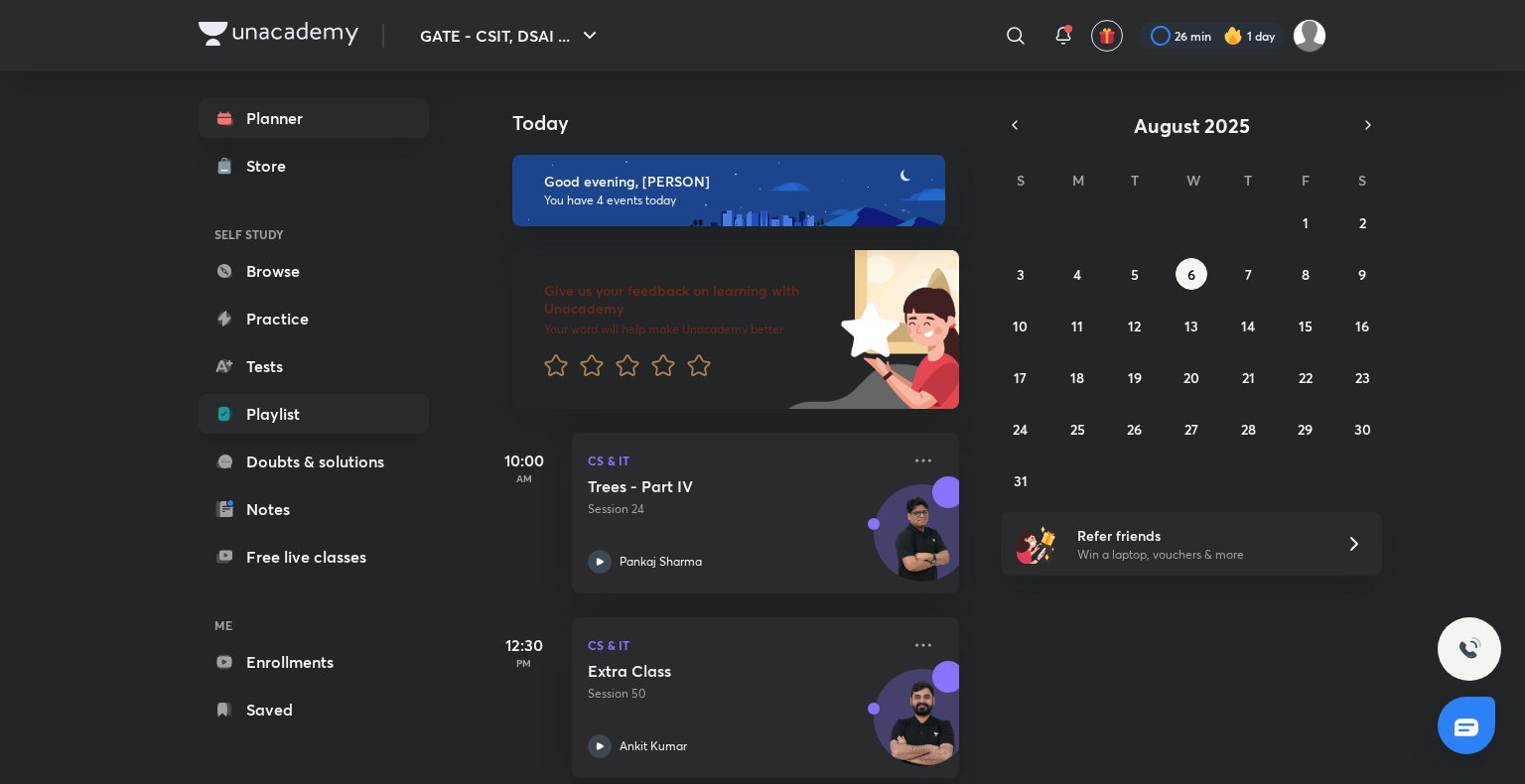 click on "Playlist" at bounding box center (314, 414) 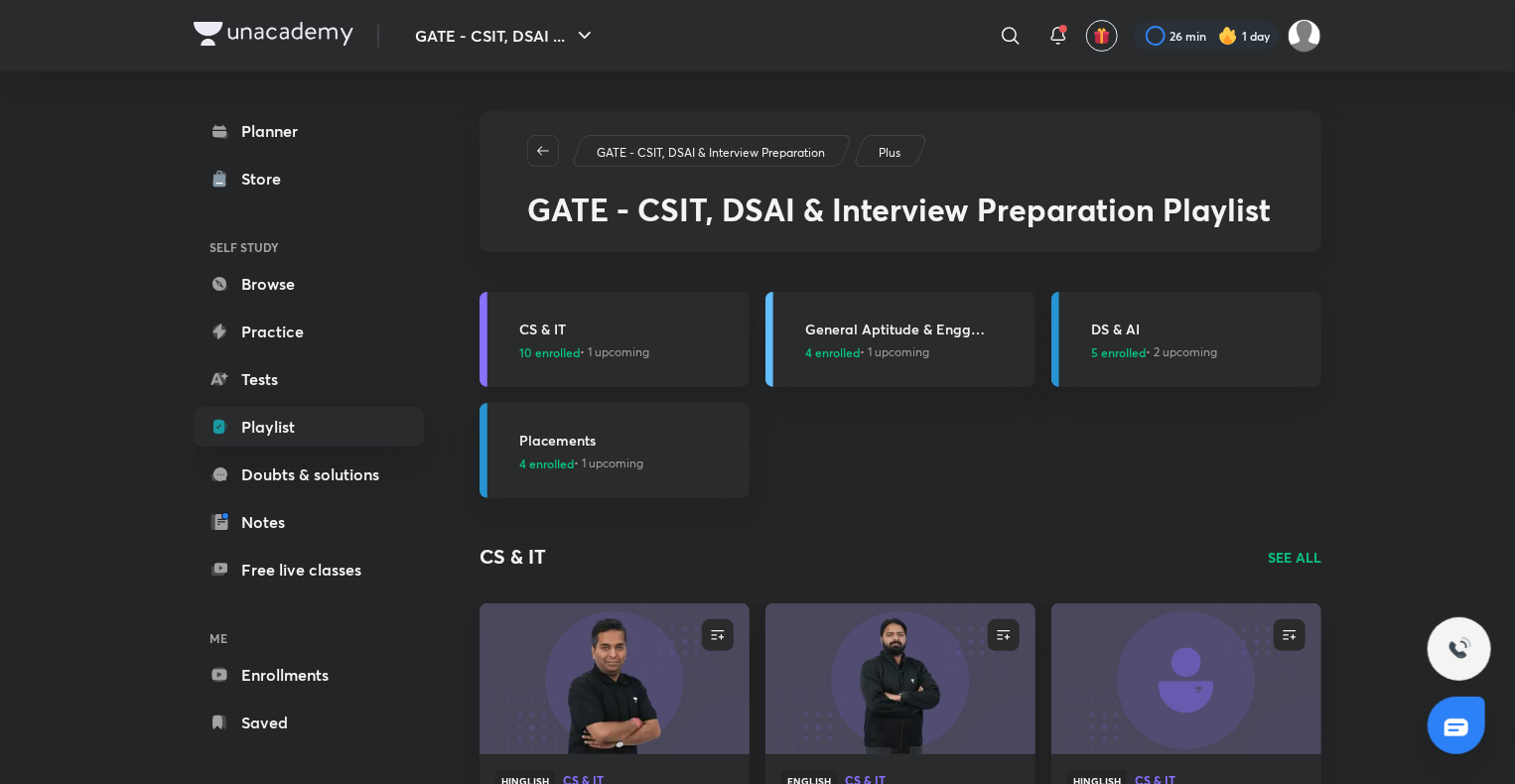 click on "CS & IT" at bounding box center [628, 328] 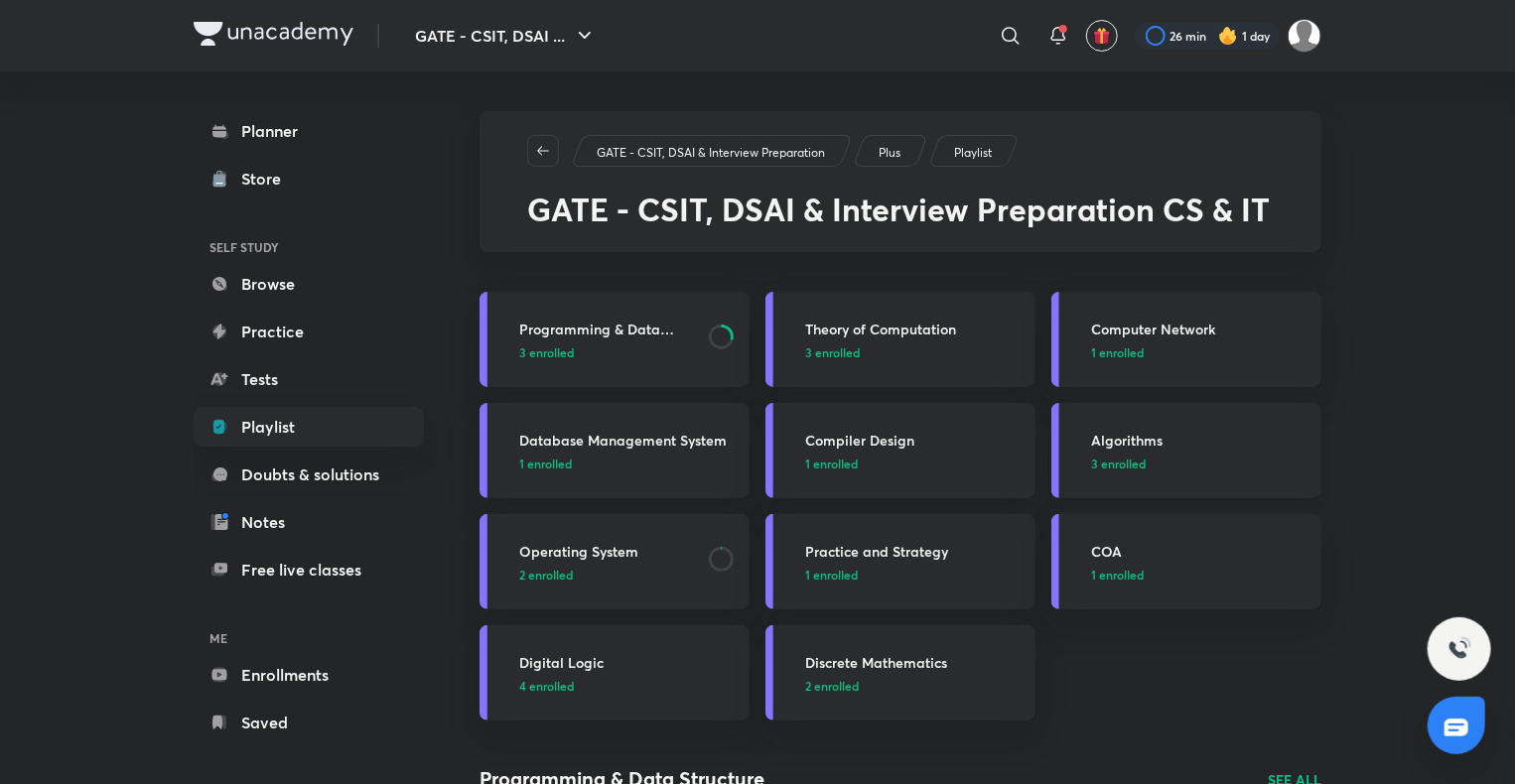 click on "Algorithms" at bounding box center (1200, 440) 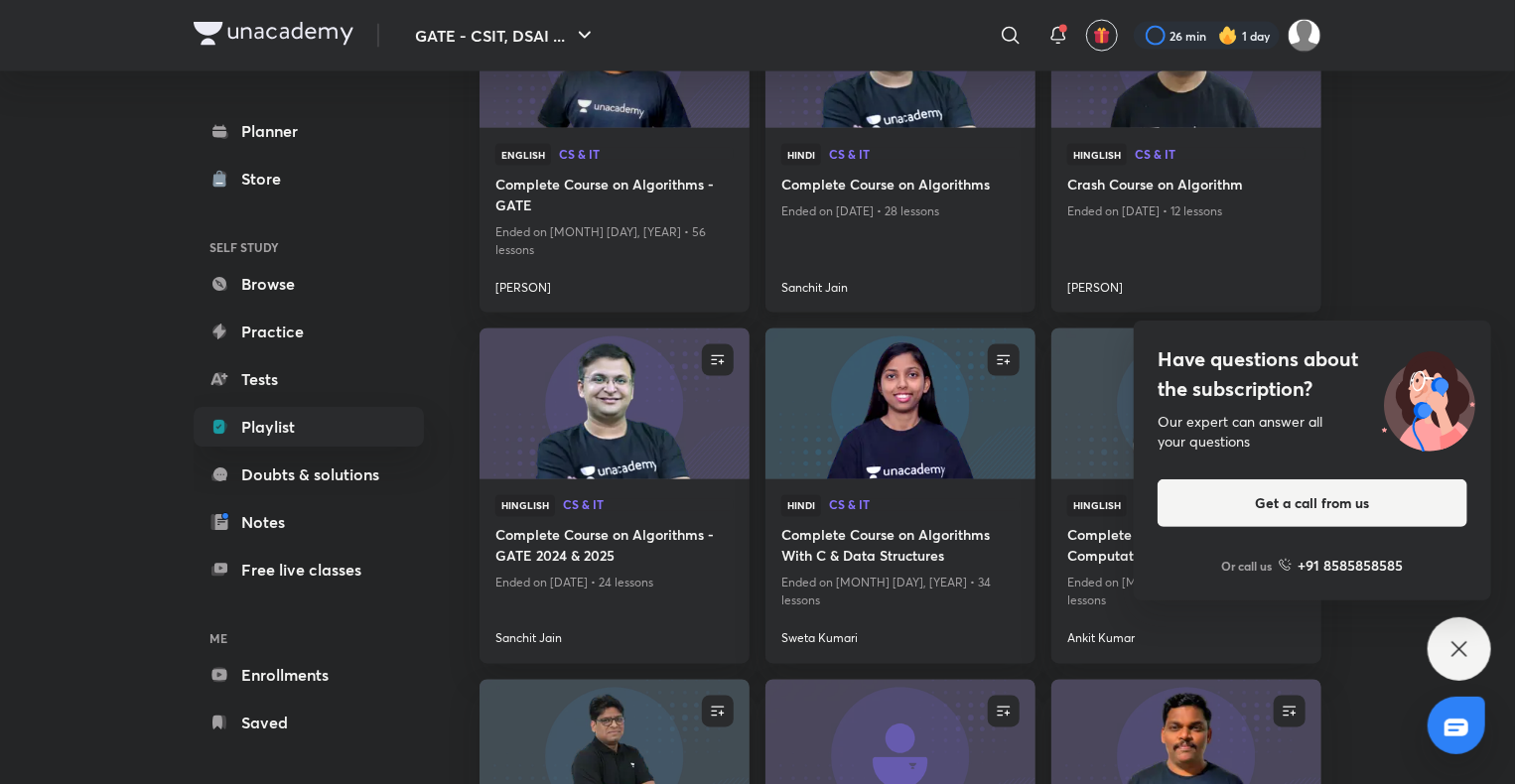 scroll, scrollTop: 1564, scrollLeft: 0, axis: vertical 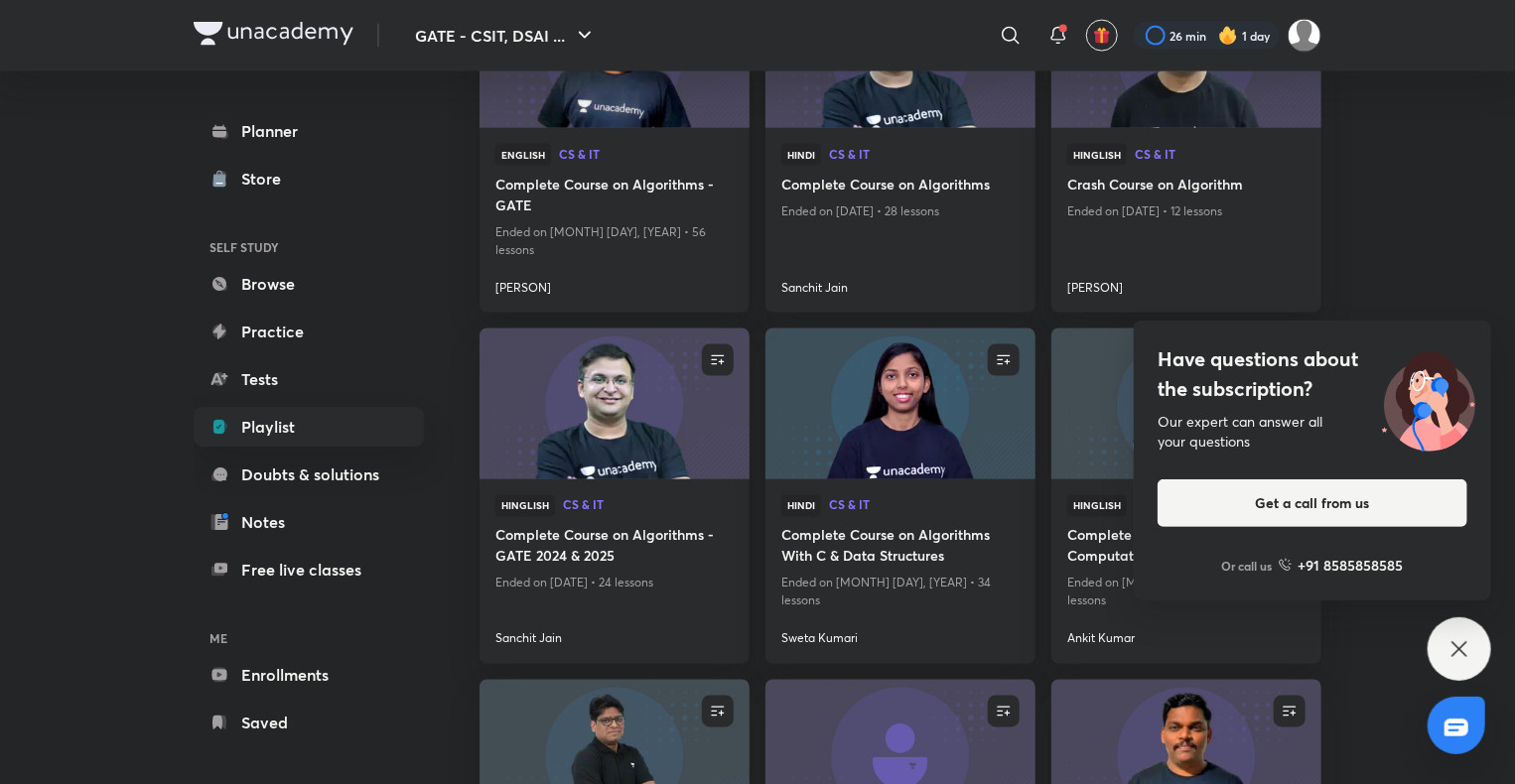 click 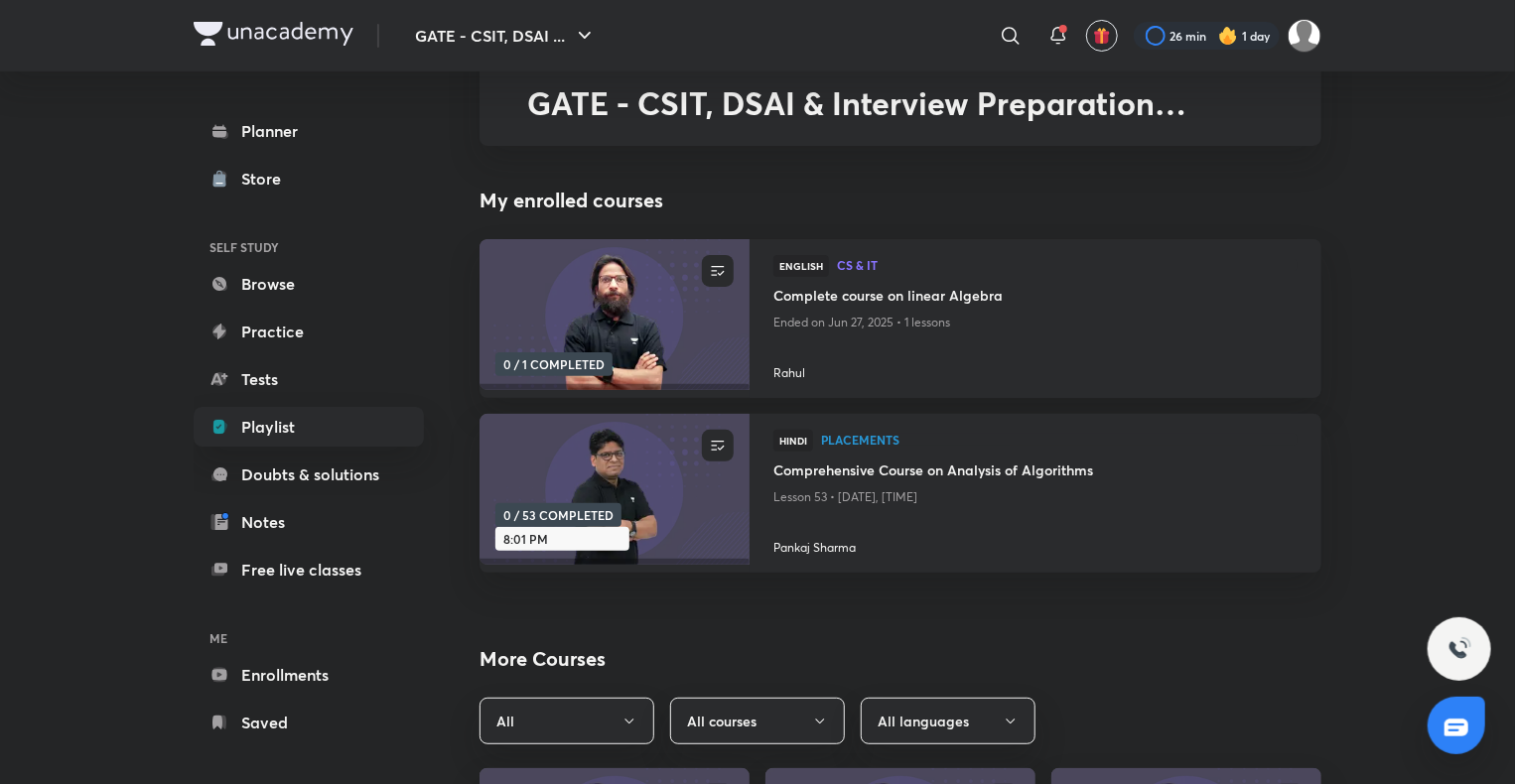 scroll, scrollTop: 119, scrollLeft: 0, axis: vertical 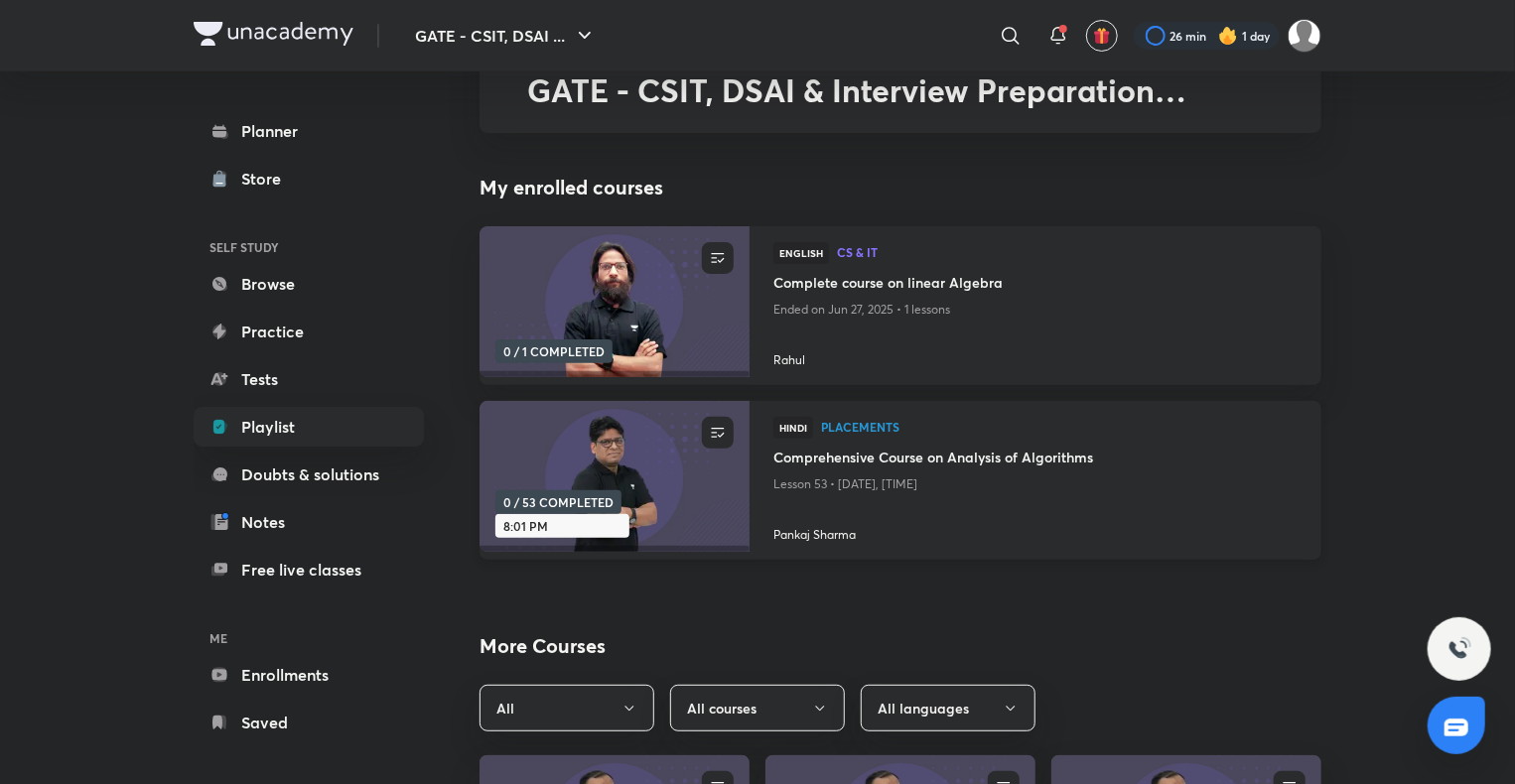 click on "Comprehensive Course on Analysis of Algorithms" at bounding box center (1035, 458) 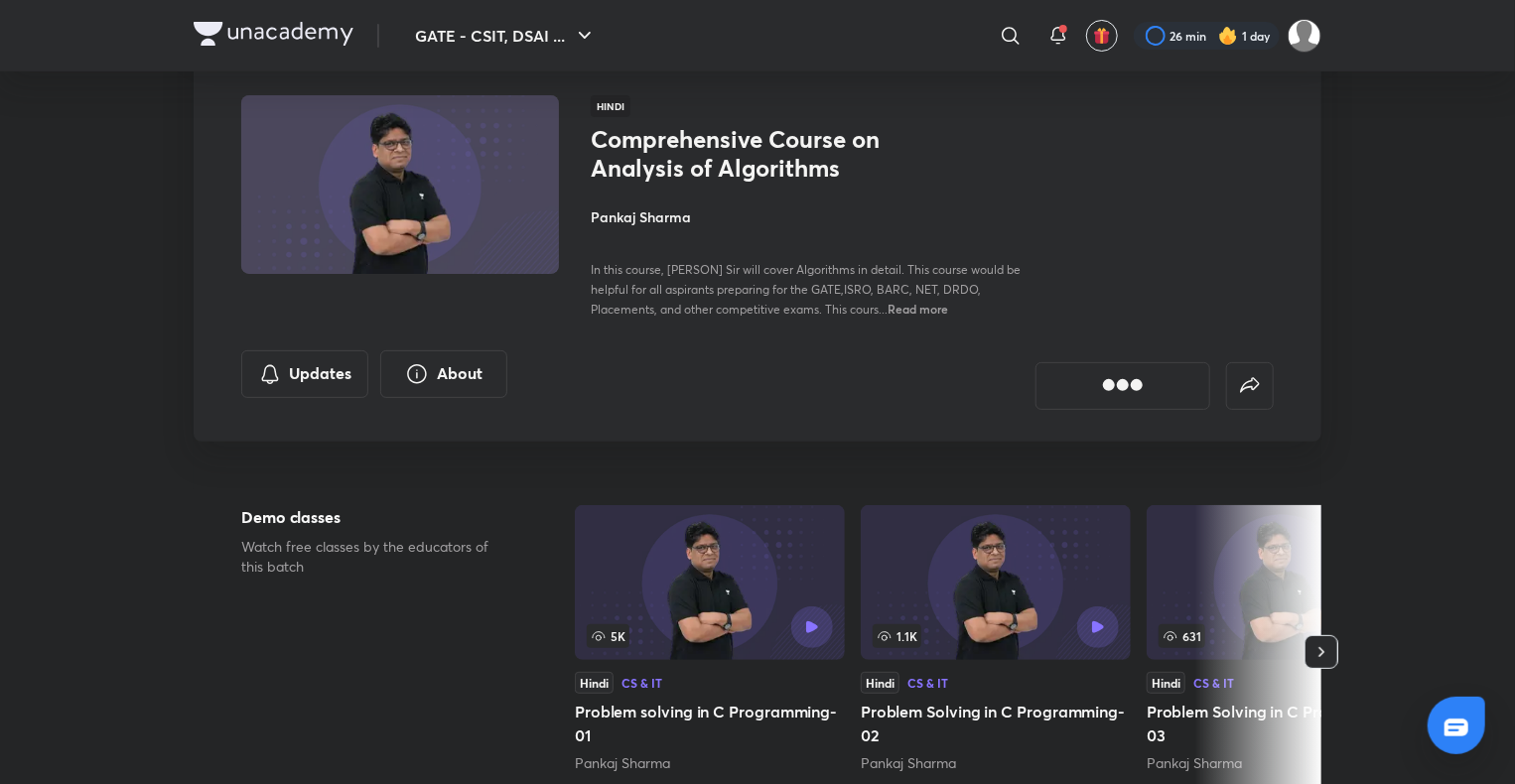 scroll, scrollTop: 0, scrollLeft: 0, axis: both 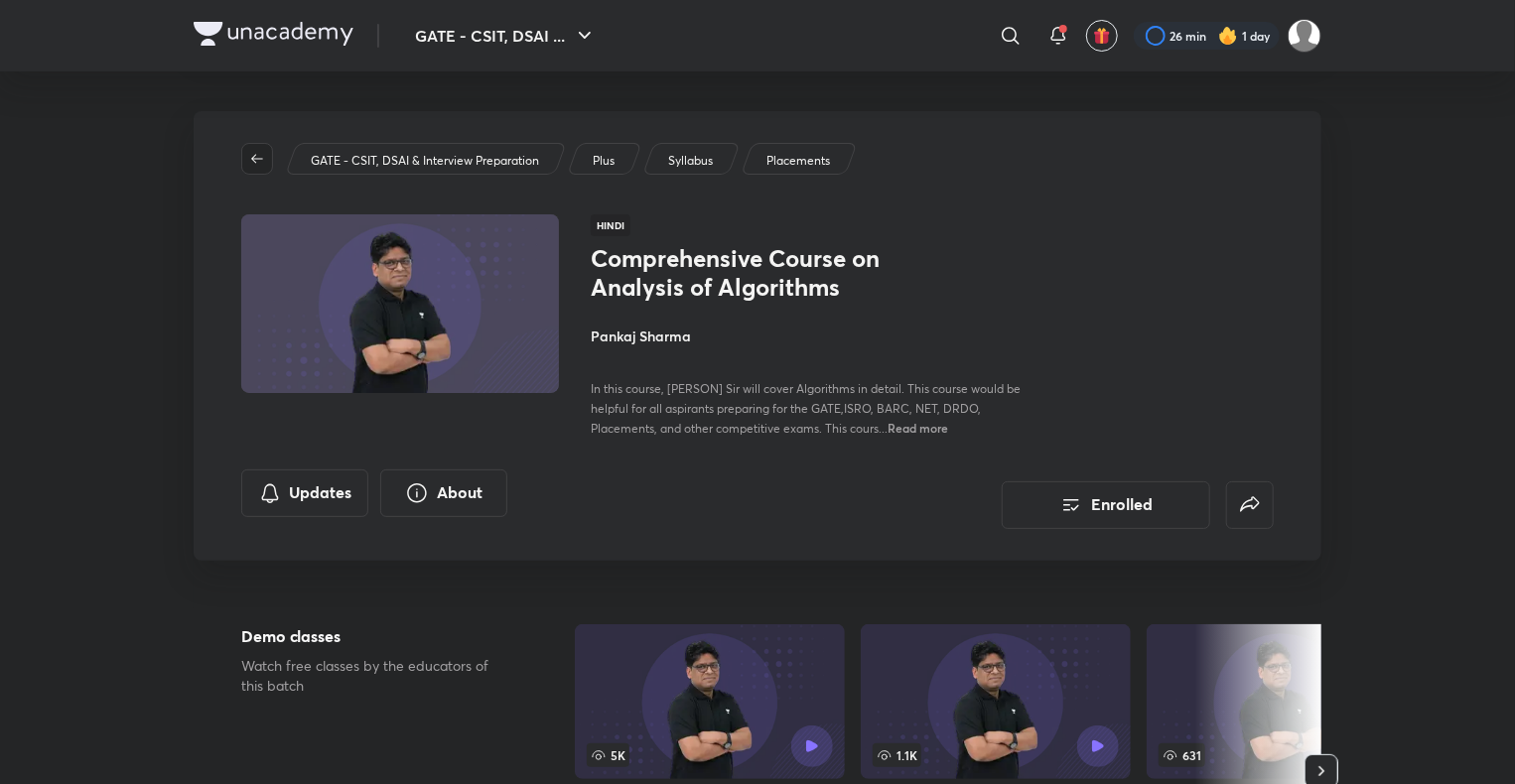 click 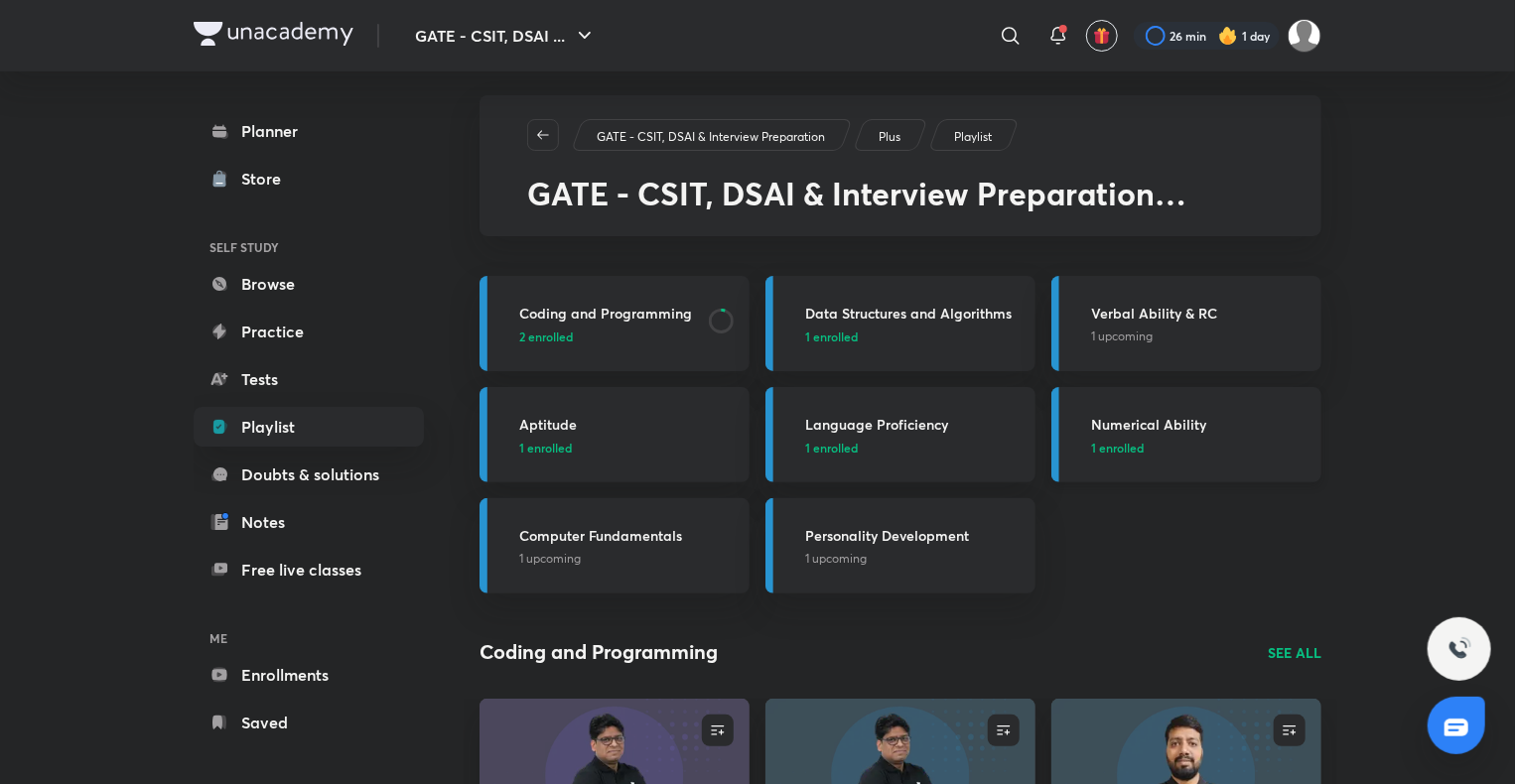 scroll, scrollTop: 8, scrollLeft: 0, axis: vertical 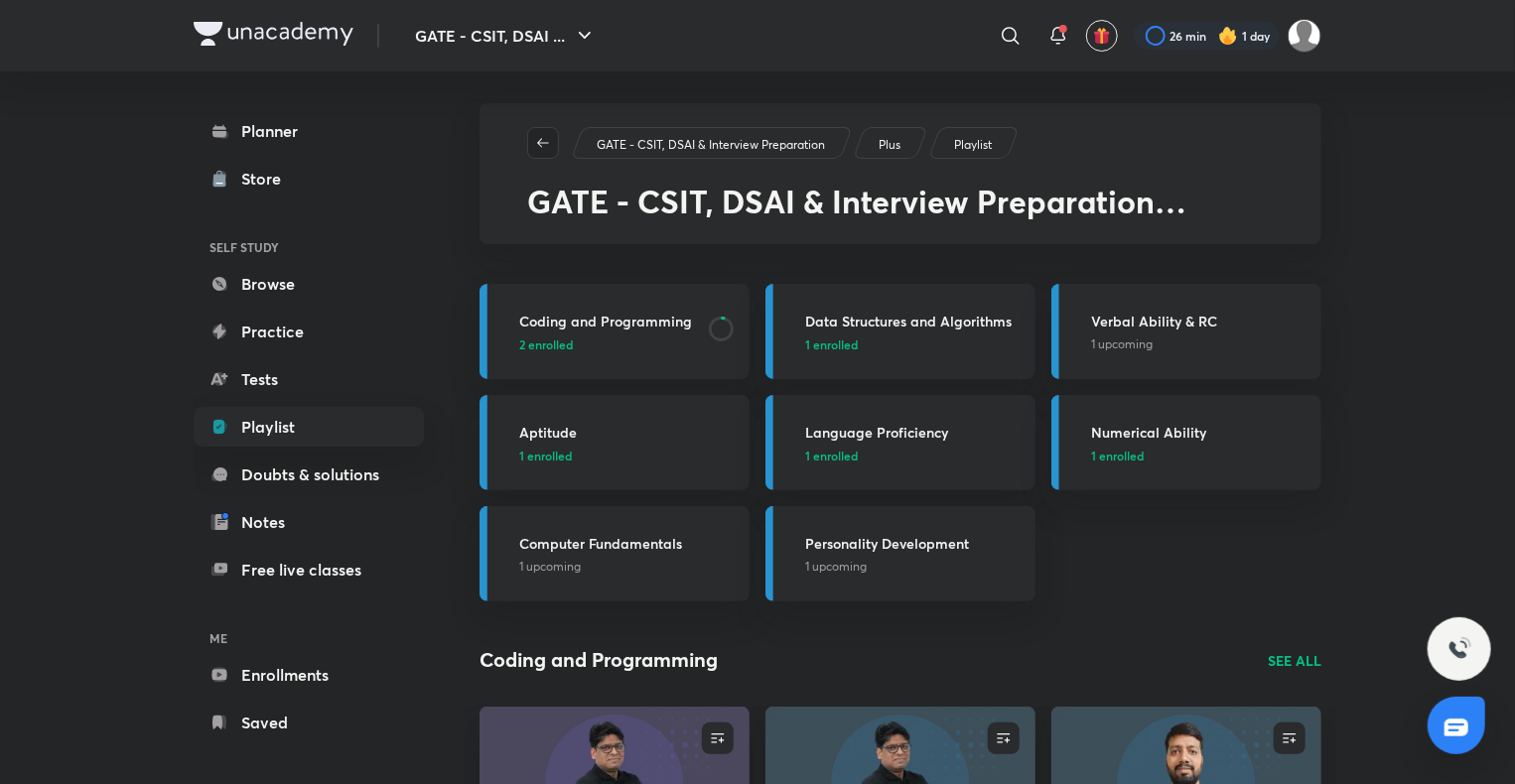 click at bounding box center [543, 143] 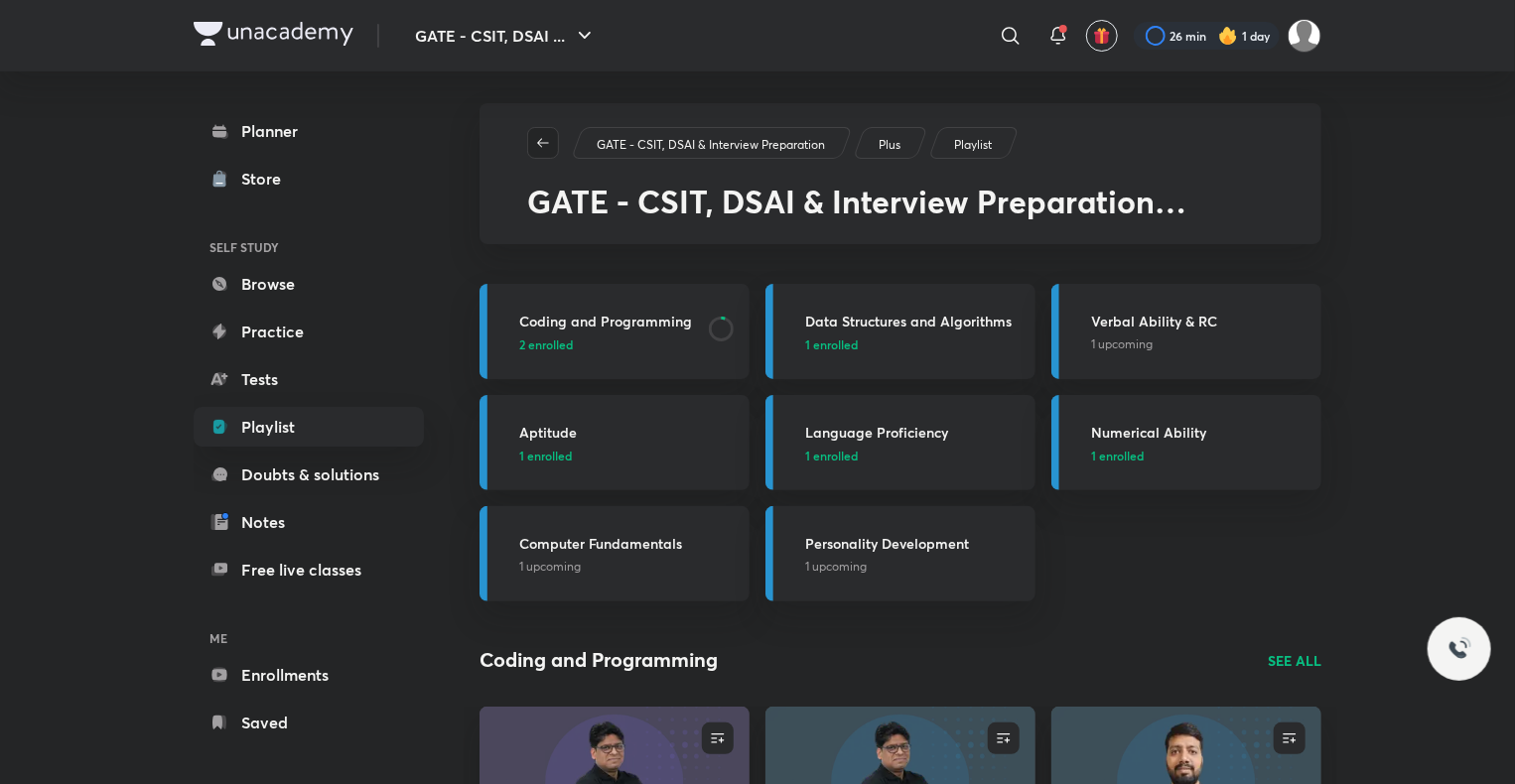 scroll, scrollTop: 0, scrollLeft: 0, axis: both 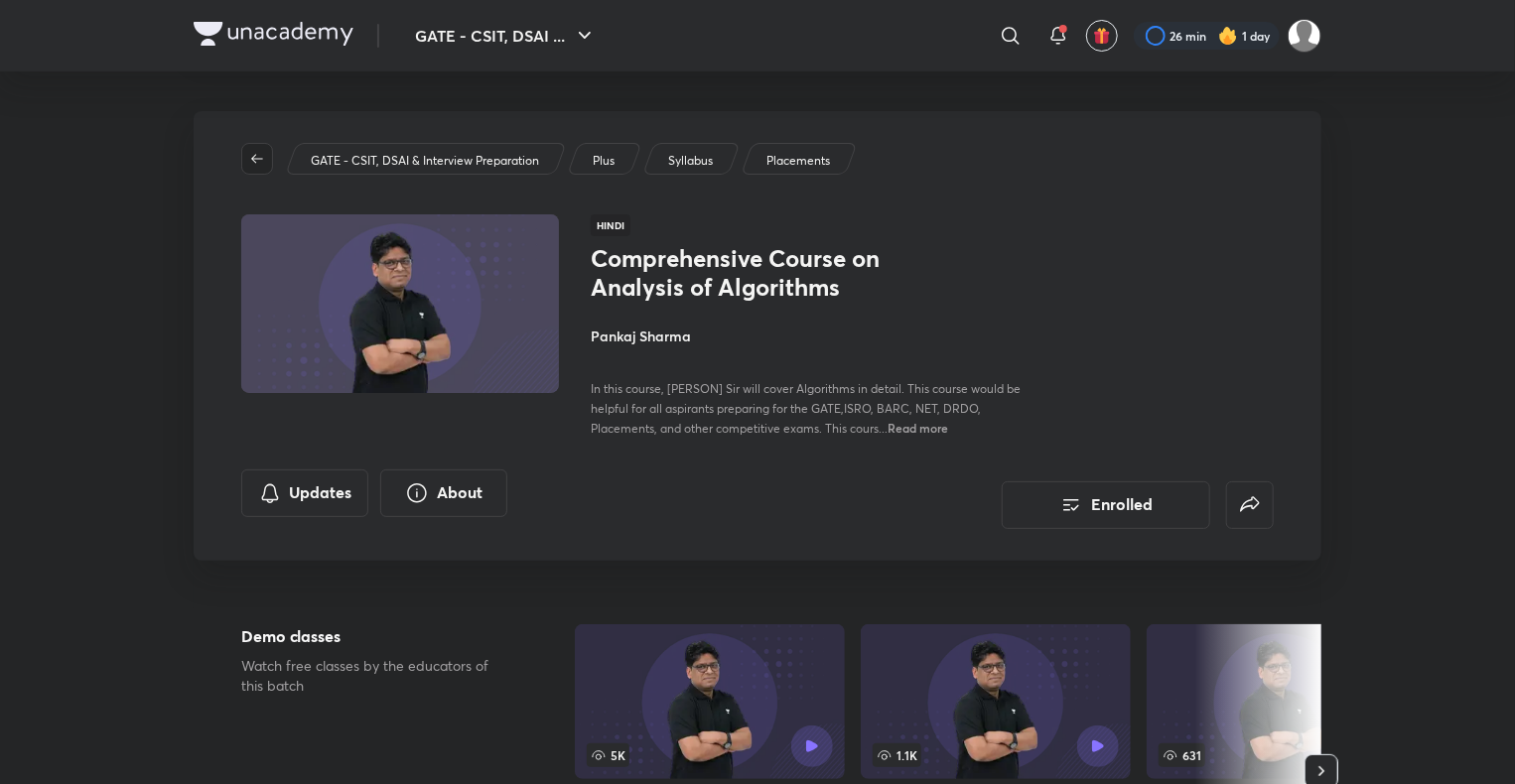 click 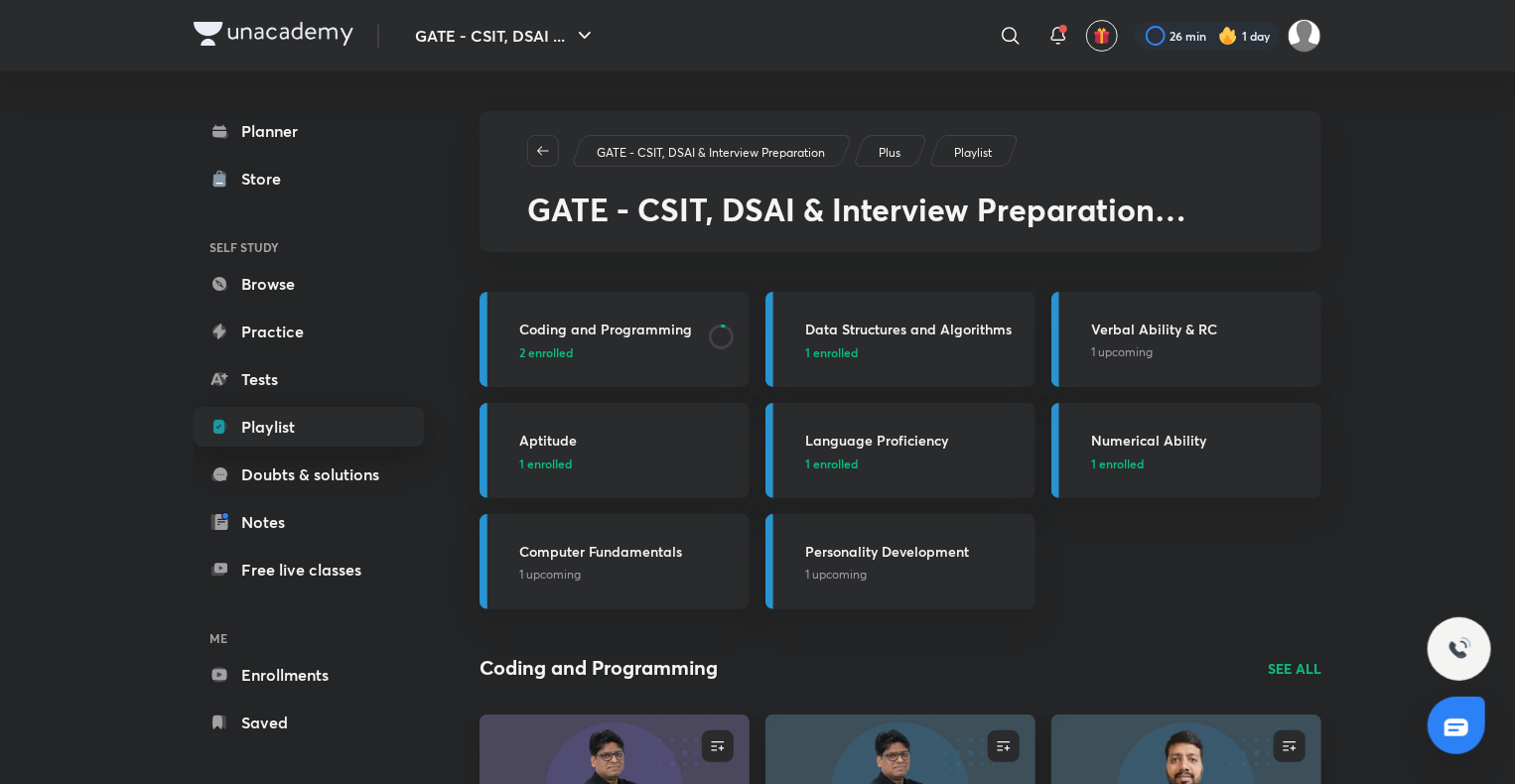 click on "Playlist" at bounding box center (309, 427) 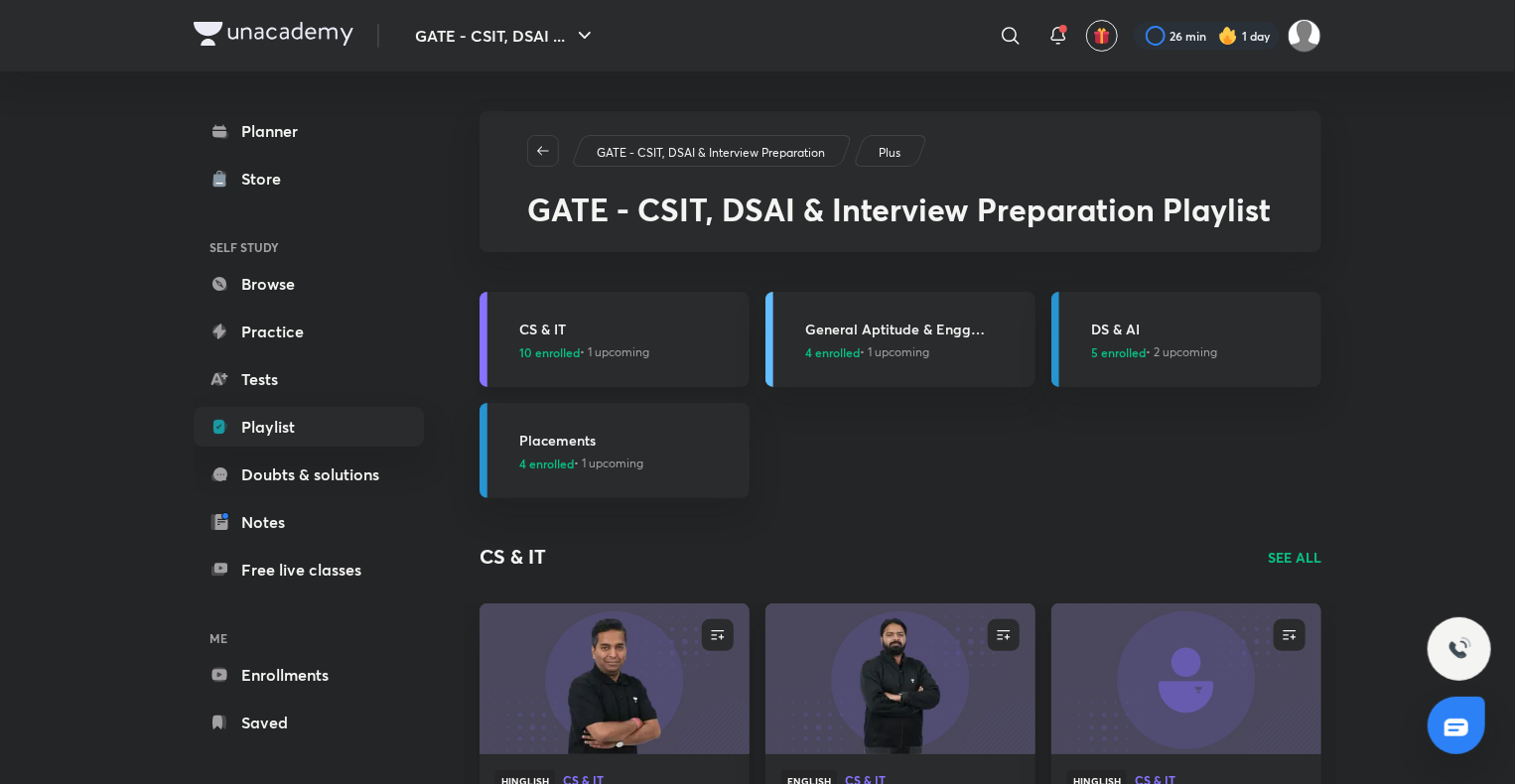 click on "CS & IT" at bounding box center [628, 328] 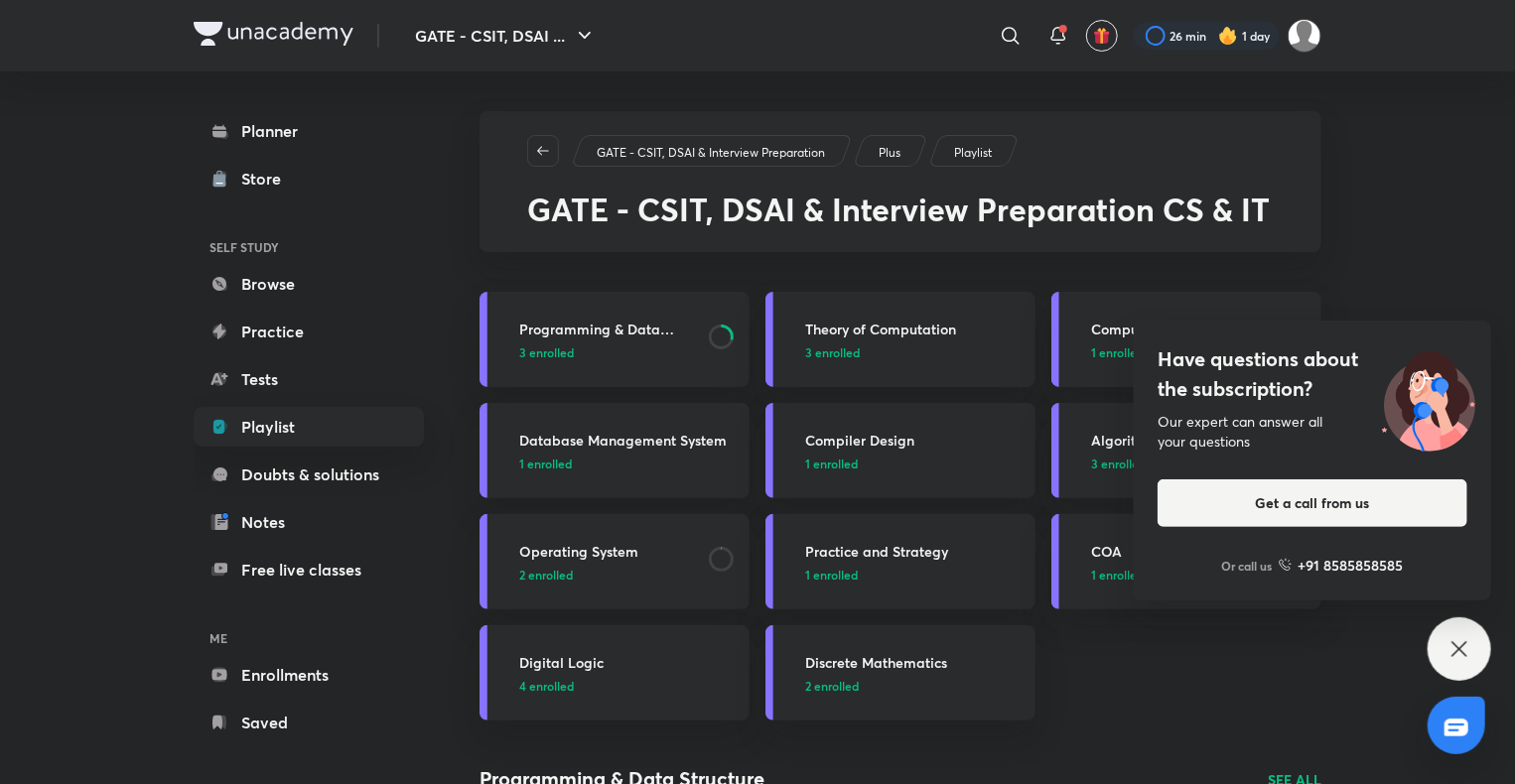 click on "Have questions about the subscription? Our expert can answer all your questions Get a call from us Or call us +91 8585858585" at bounding box center [1459, 649] 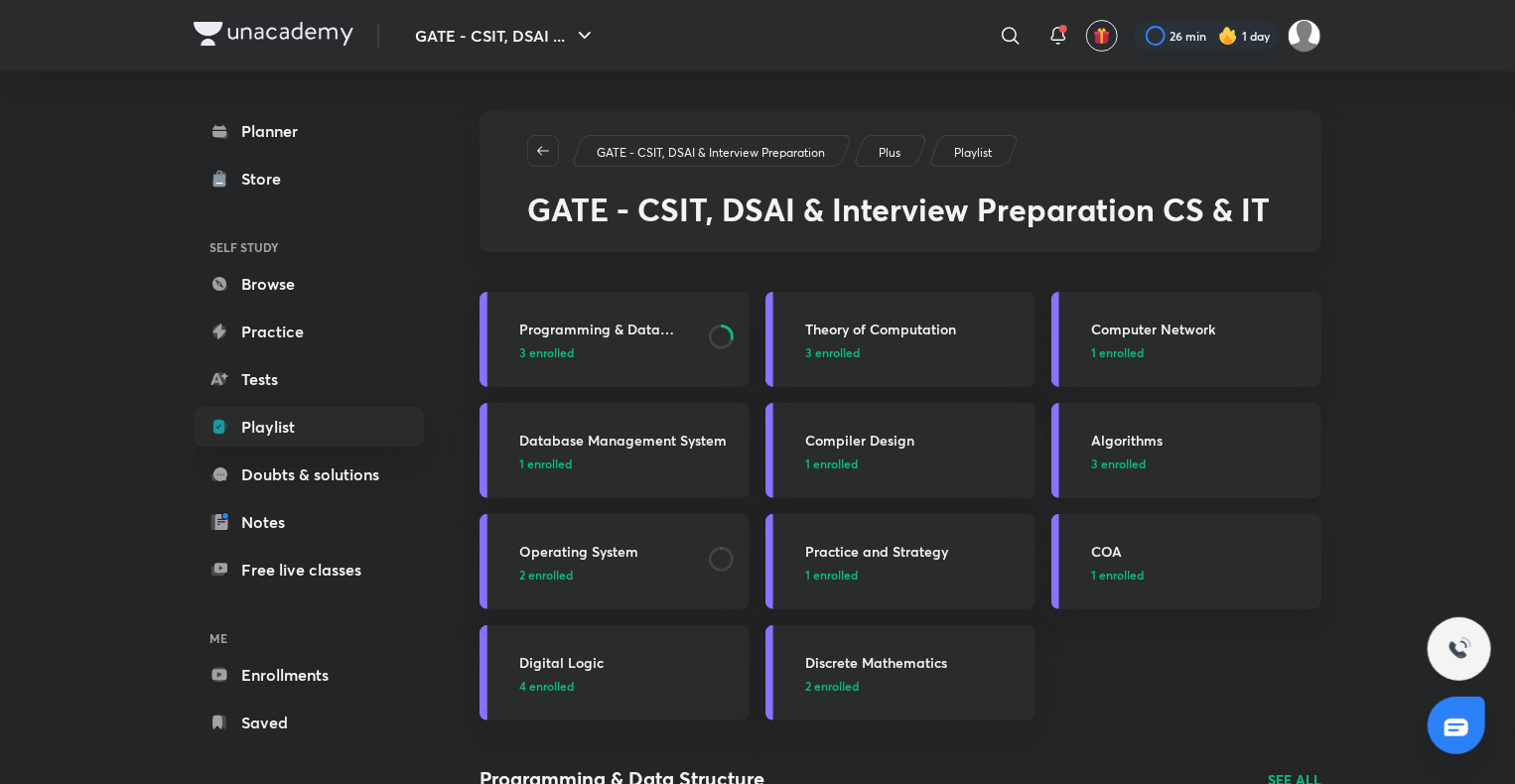 click on "Algorithms" at bounding box center [1200, 440] 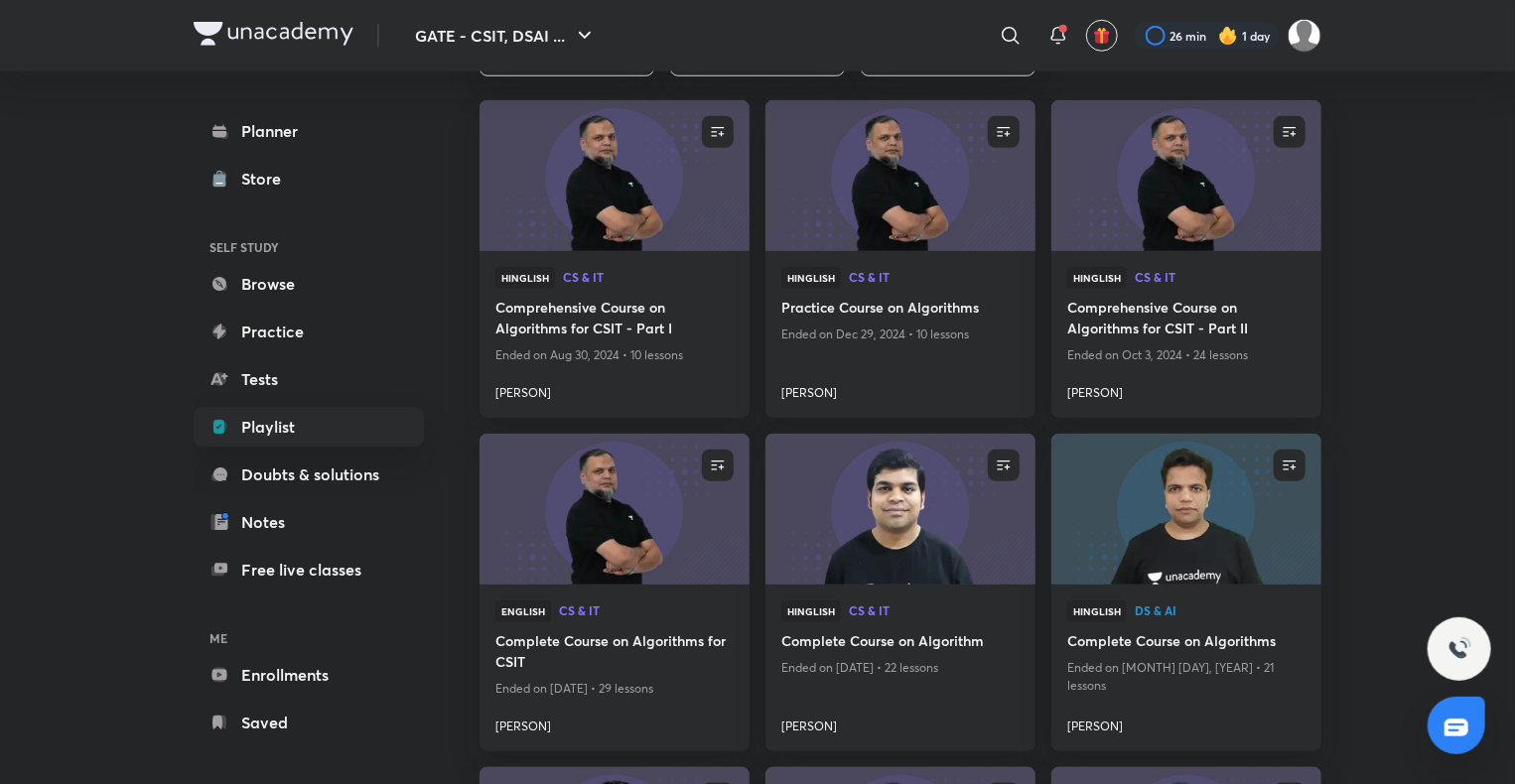 scroll, scrollTop: 777, scrollLeft: 0, axis: vertical 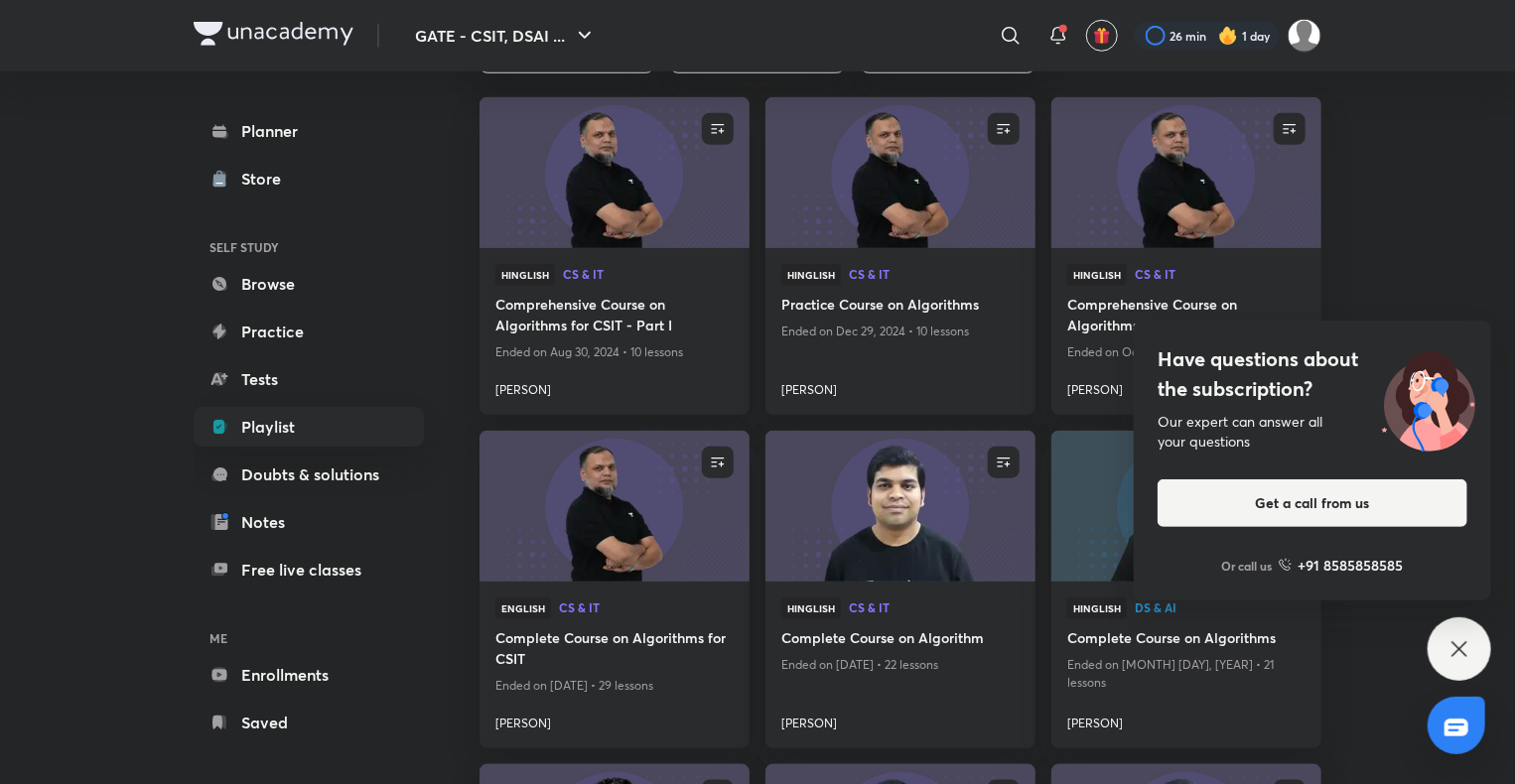 click on "Have questions about the subscription? Our expert can answer all your questions Get a call from us Or call us +91 8585858585" at bounding box center [1459, 649] 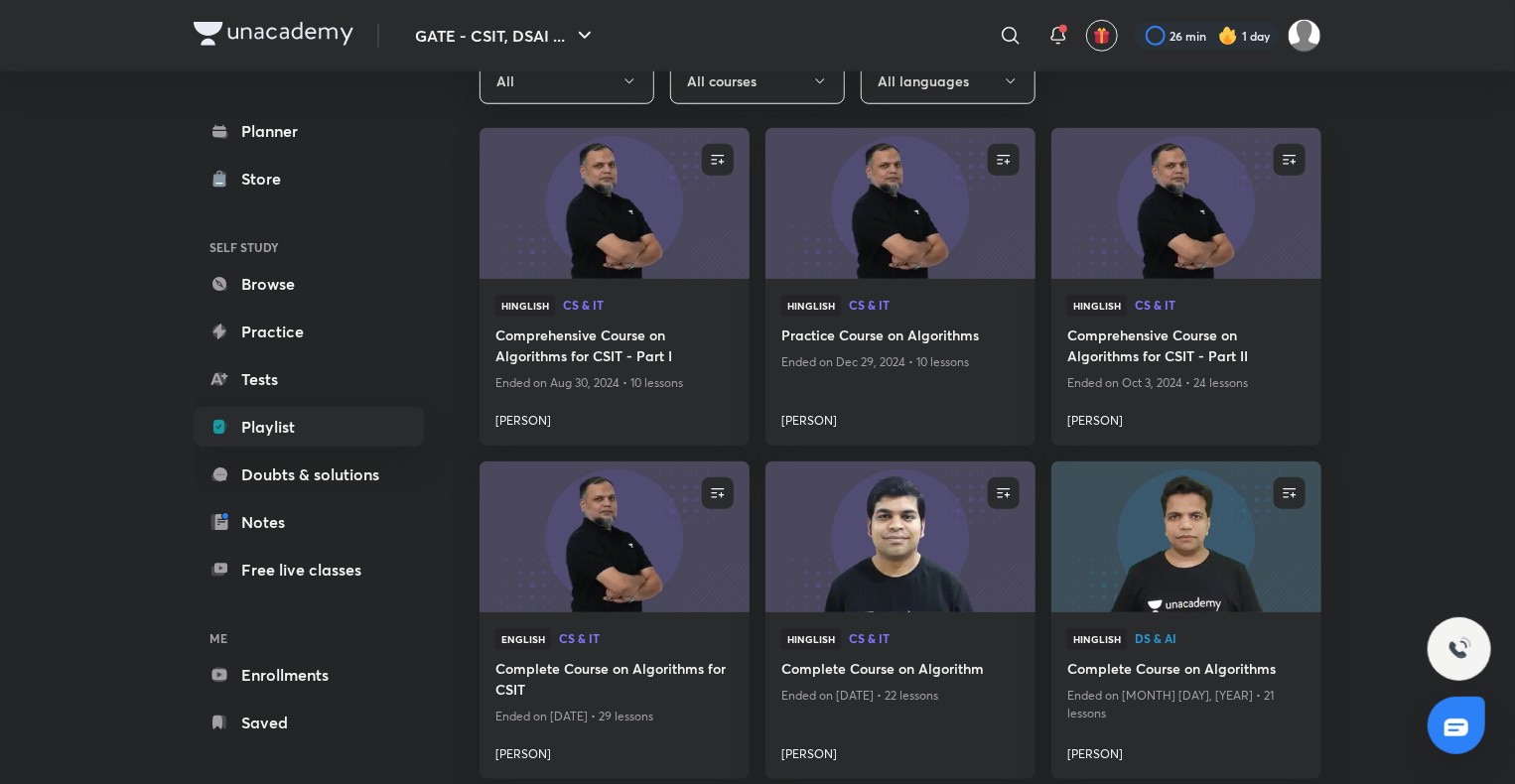 scroll, scrollTop: 747, scrollLeft: 0, axis: vertical 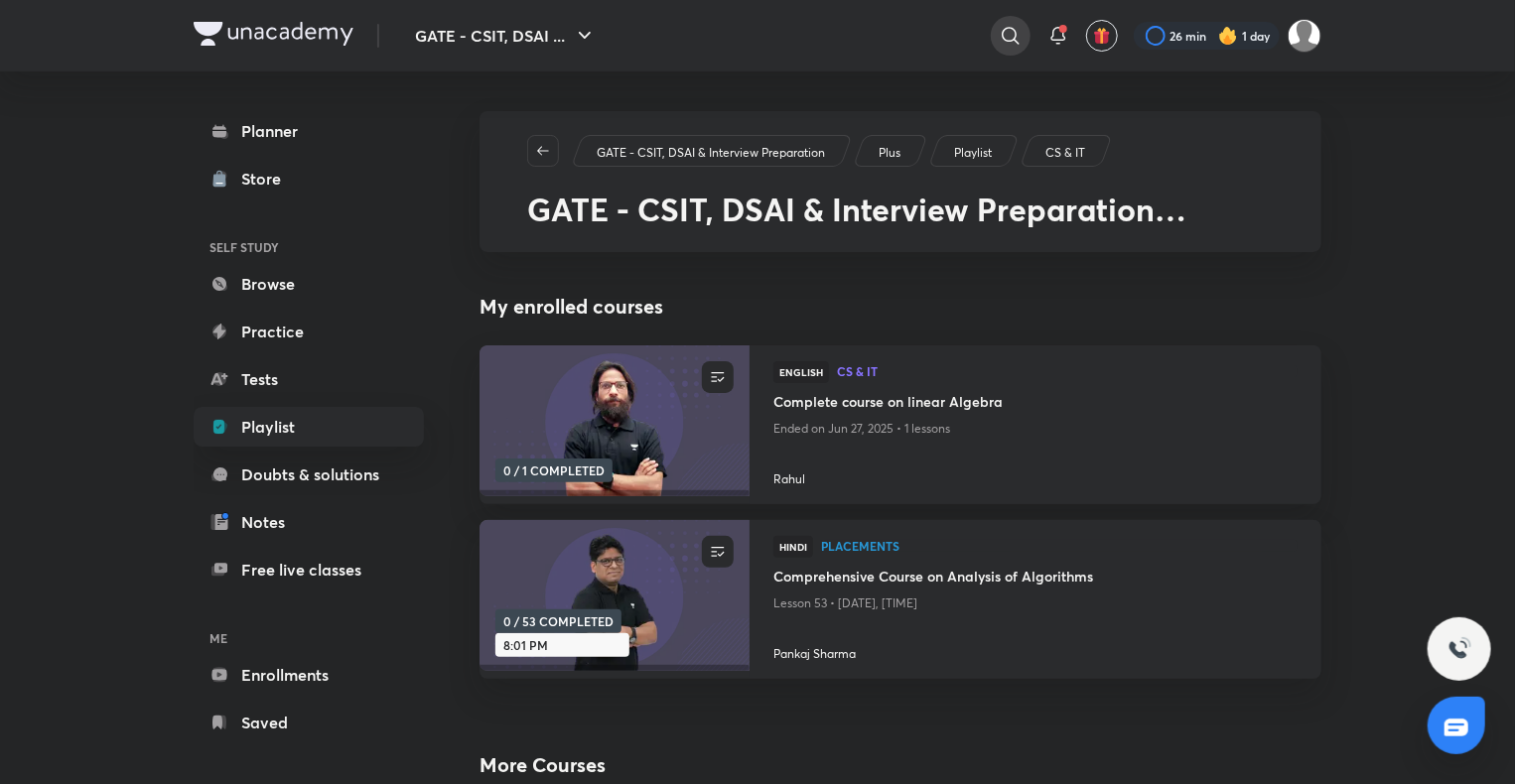 click 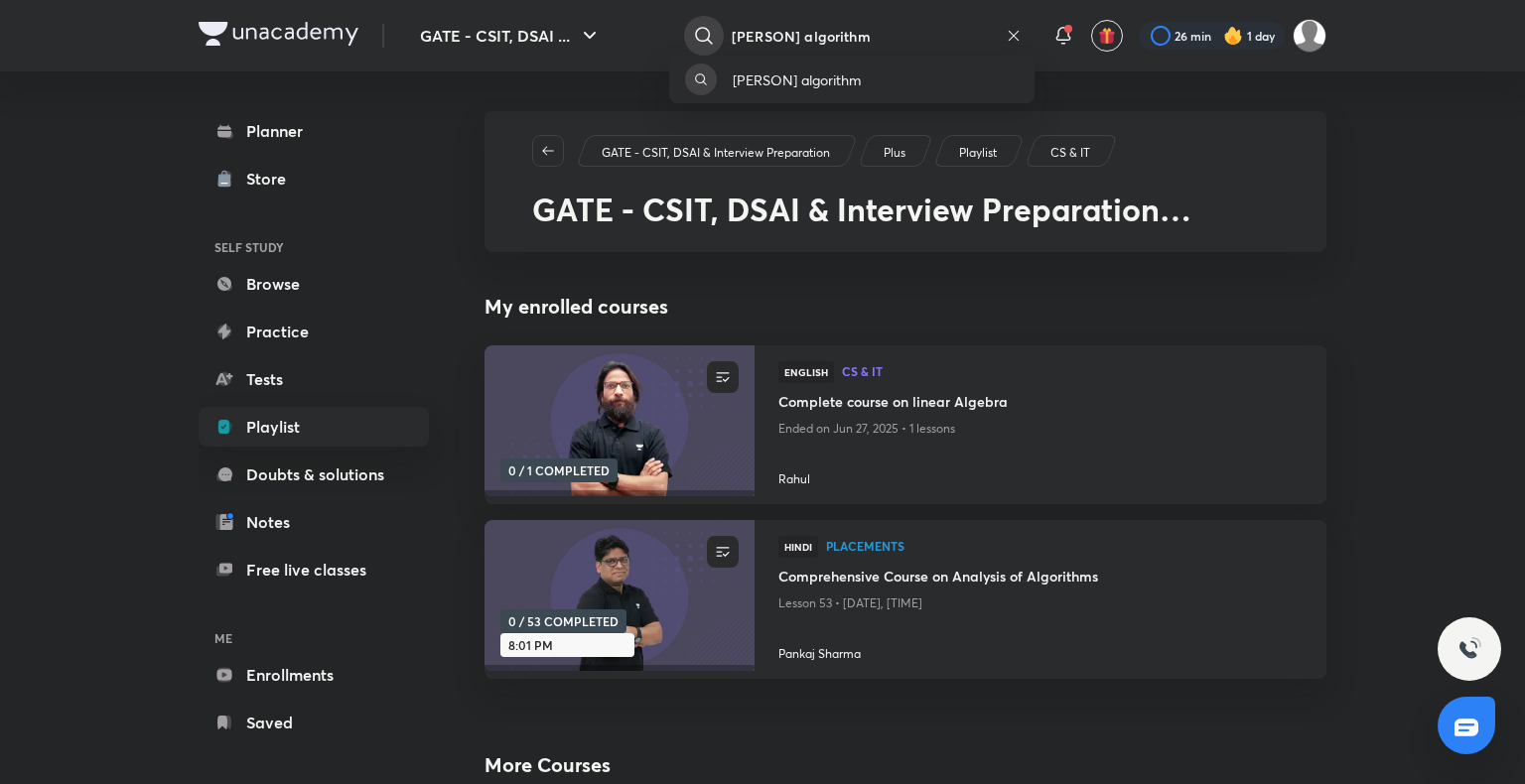type on "[PERSON] algorithm" 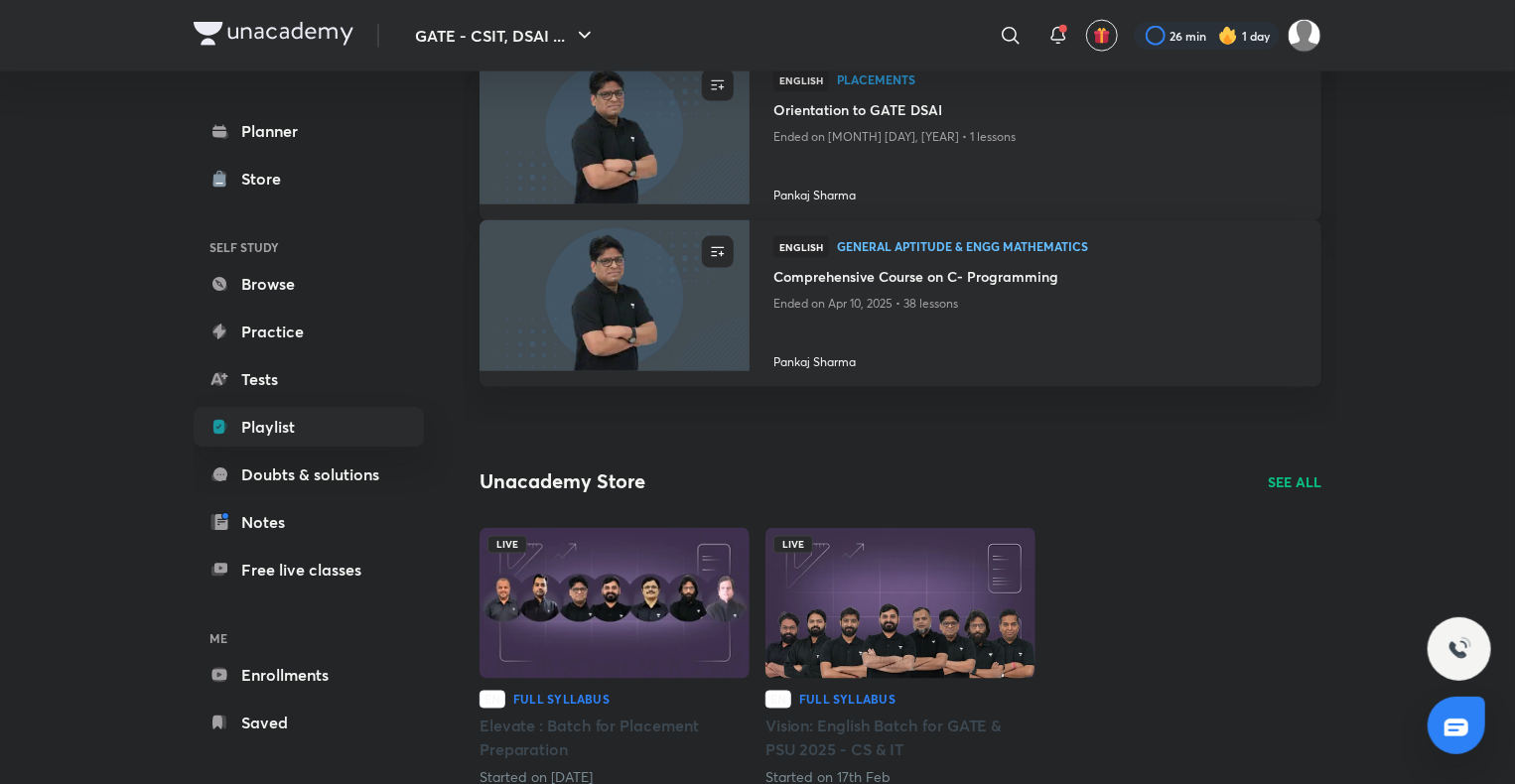 scroll, scrollTop: 1454, scrollLeft: 0, axis: vertical 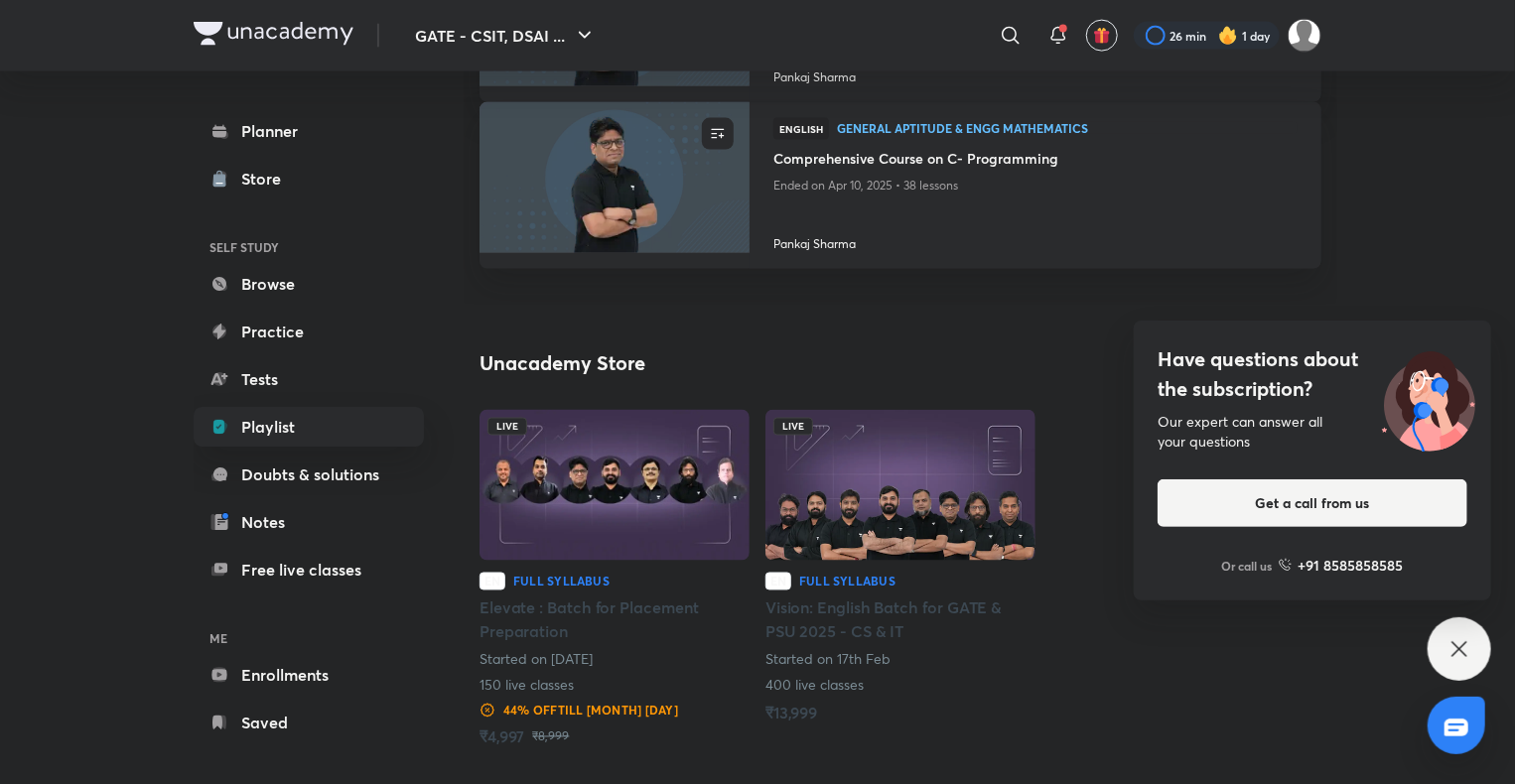 click 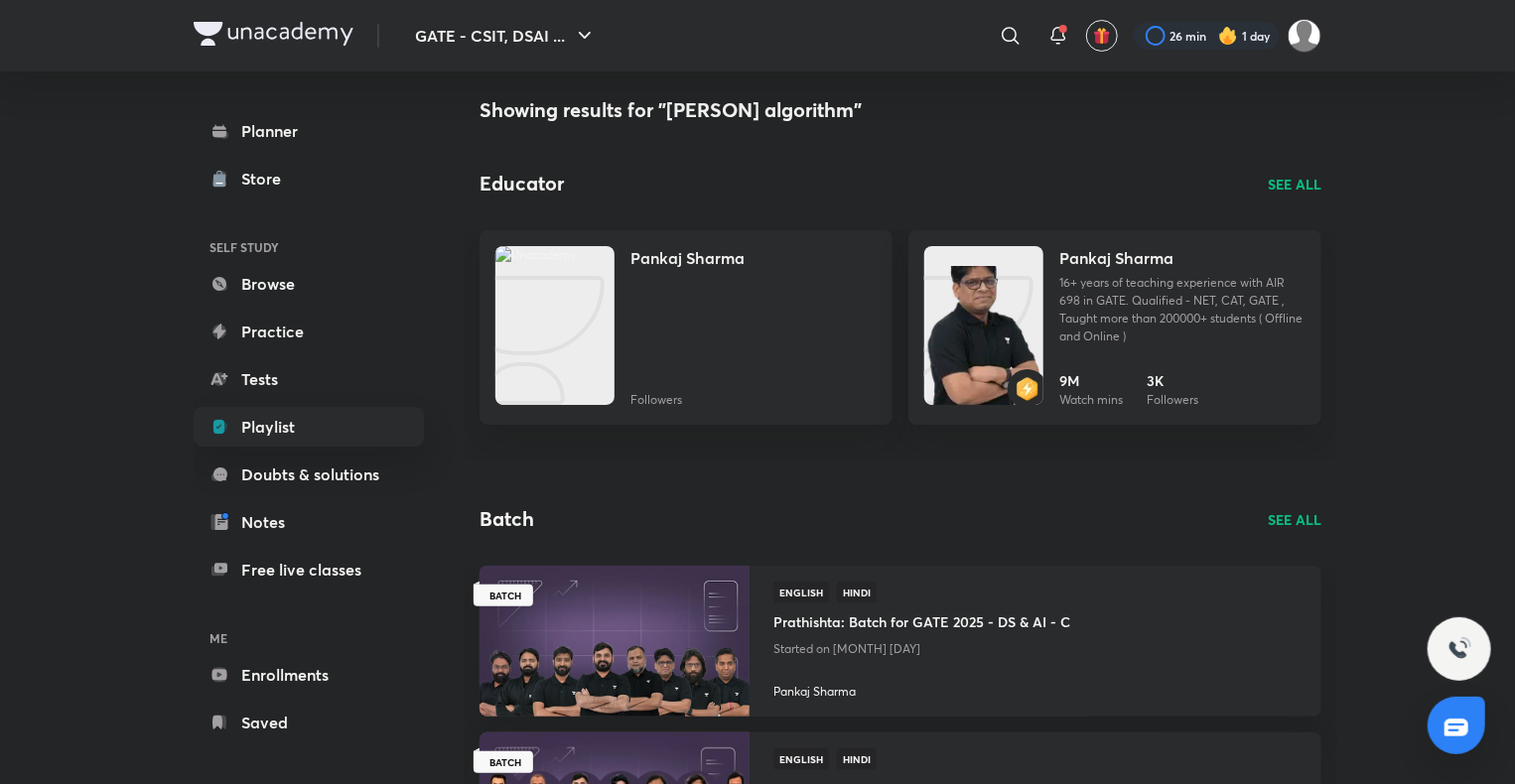 scroll, scrollTop: 0, scrollLeft: 0, axis: both 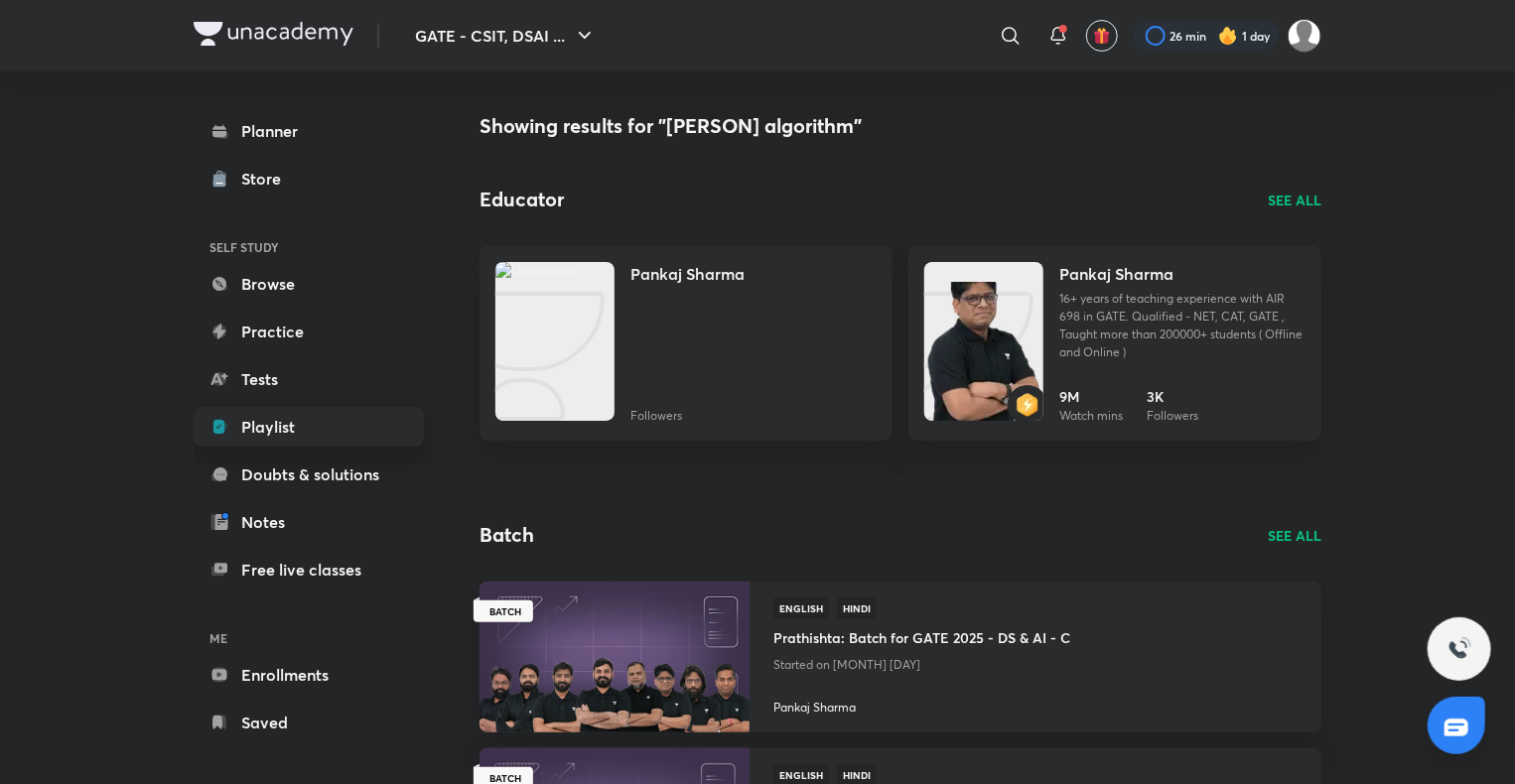 click on "Playlist" at bounding box center [309, 427] 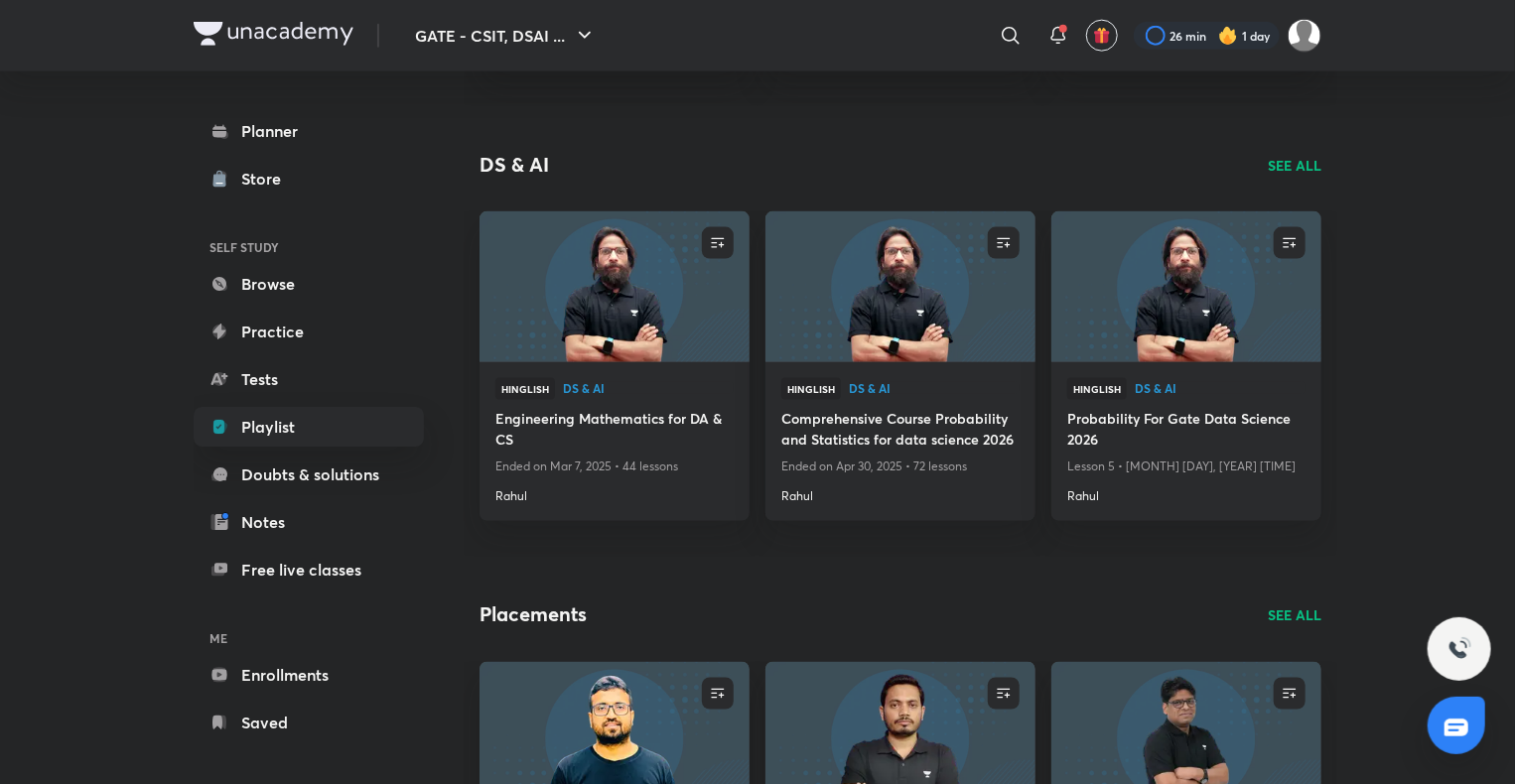scroll, scrollTop: 1277, scrollLeft: 0, axis: vertical 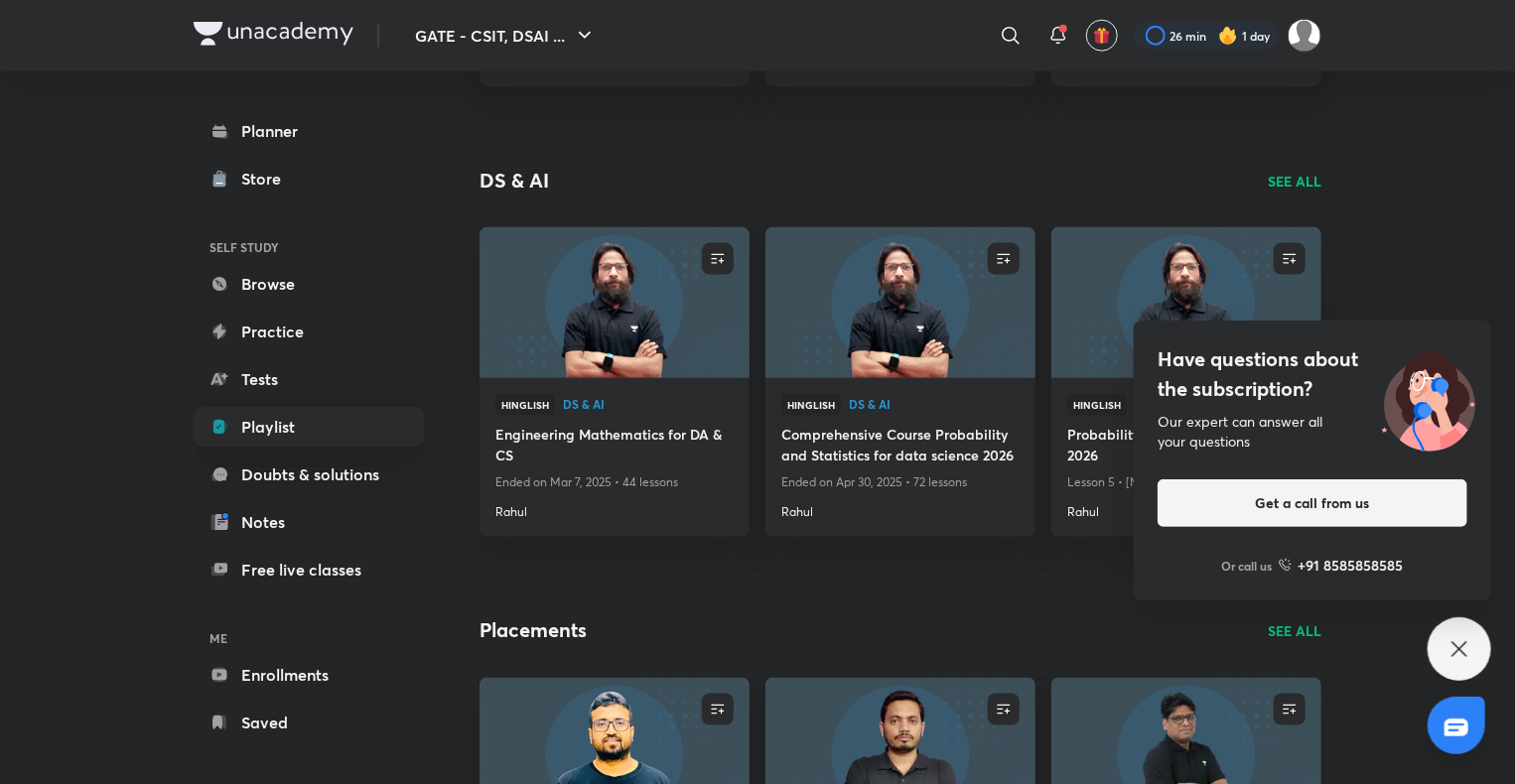 click 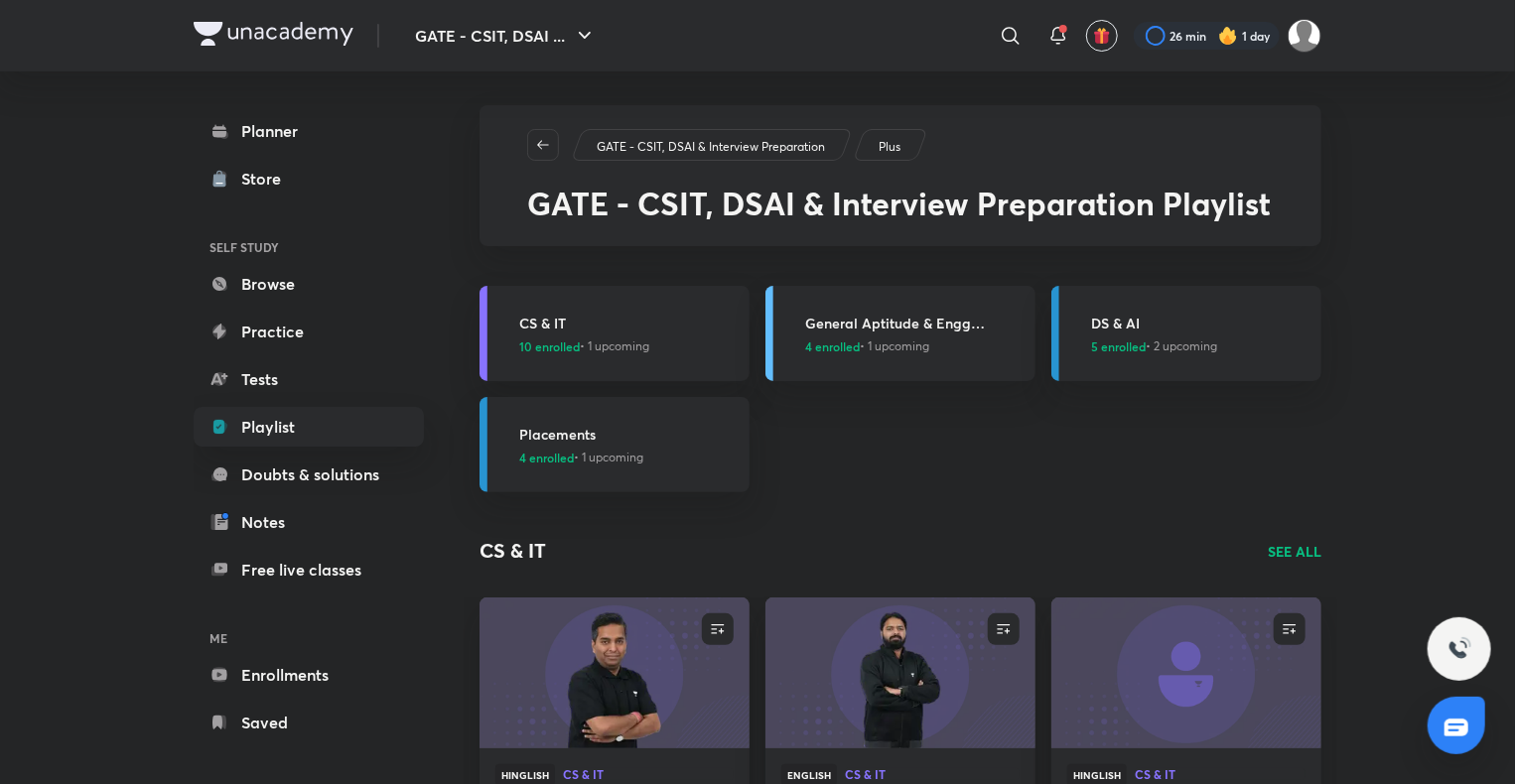 scroll, scrollTop: 0, scrollLeft: 0, axis: both 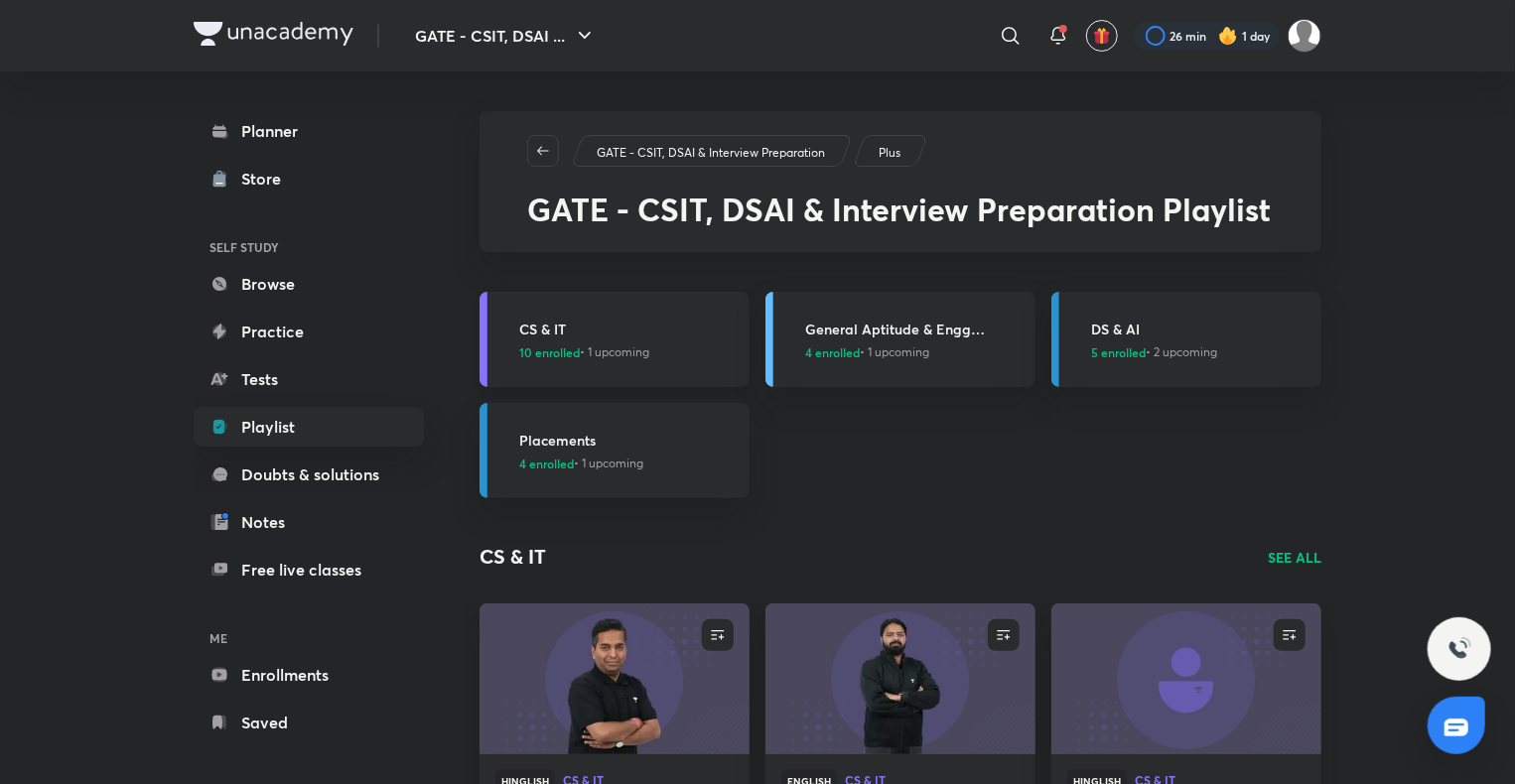 click on "CS & IT" at bounding box center [628, 328] 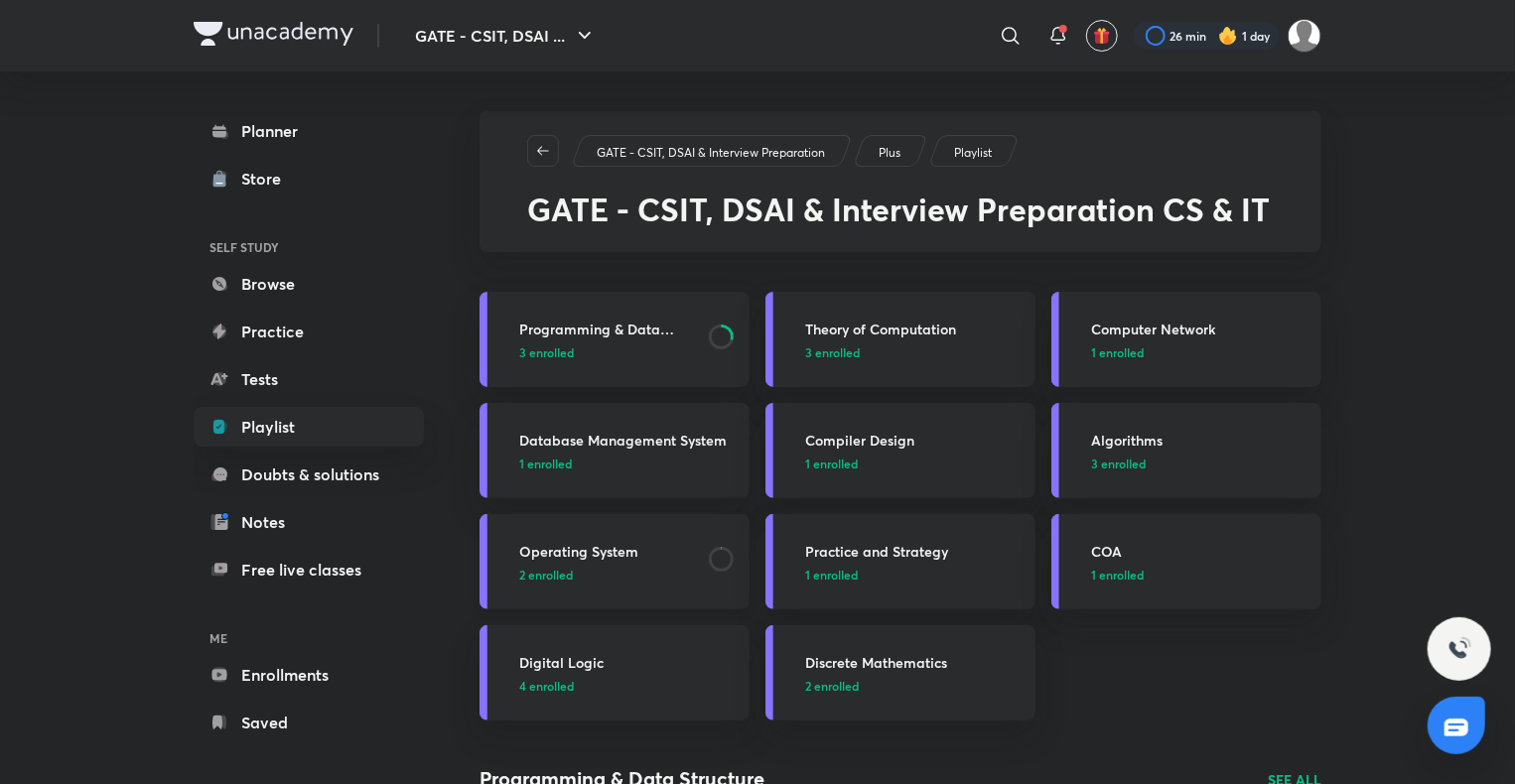 click on "Operating System" at bounding box center (608, 551) 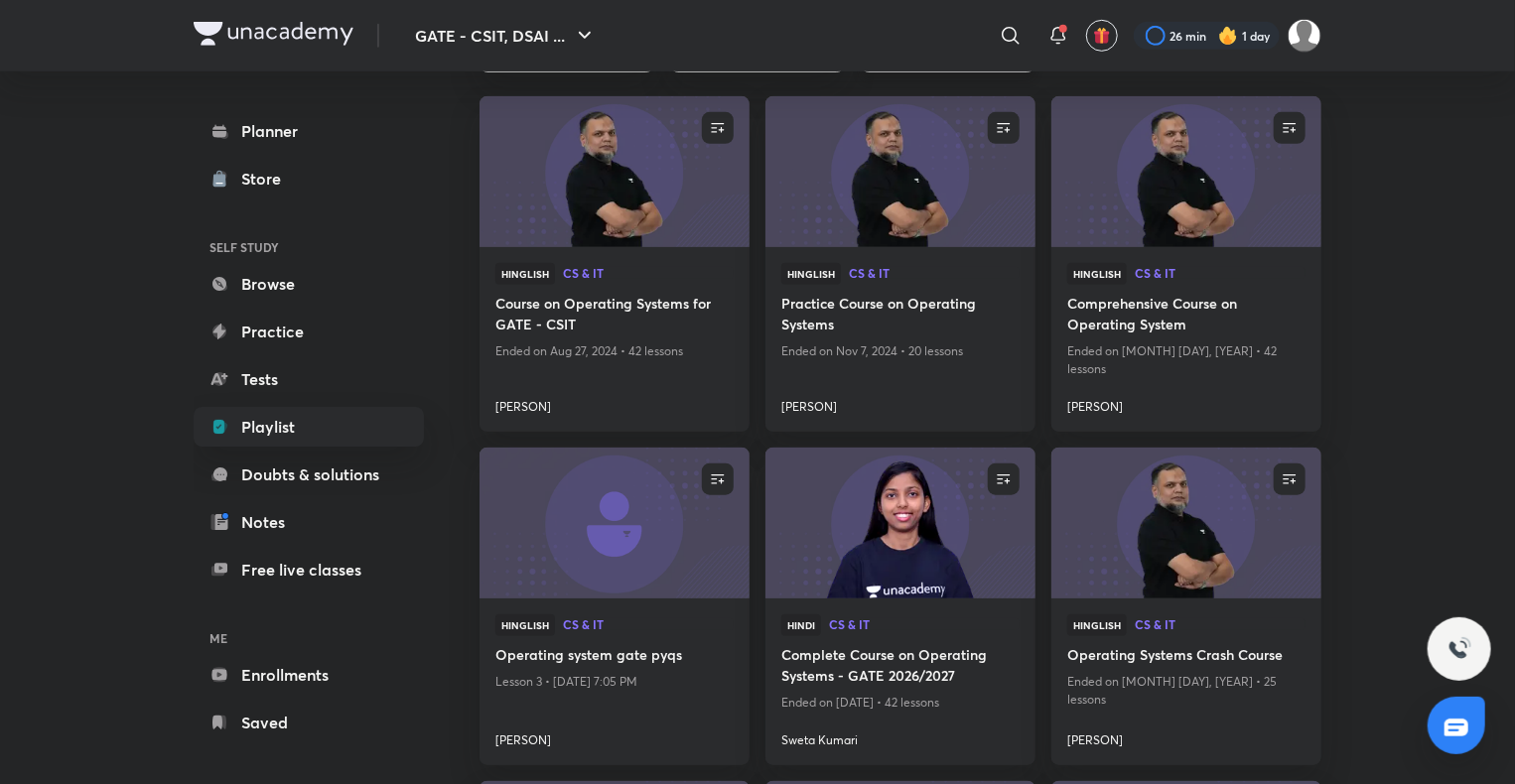 scroll, scrollTop: 0, scrollLeft: 0, axis: both 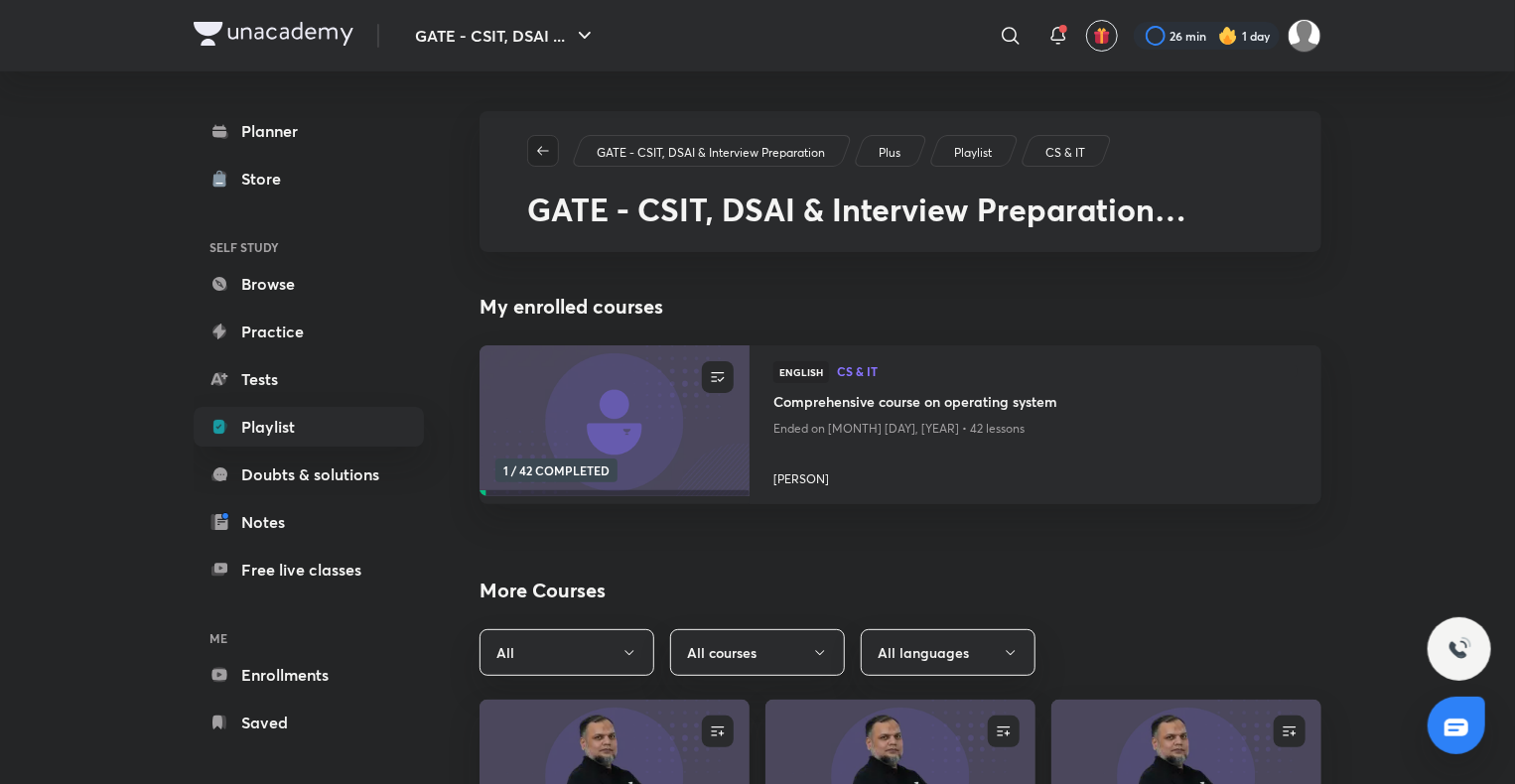 click at bounding box center (543, 151) 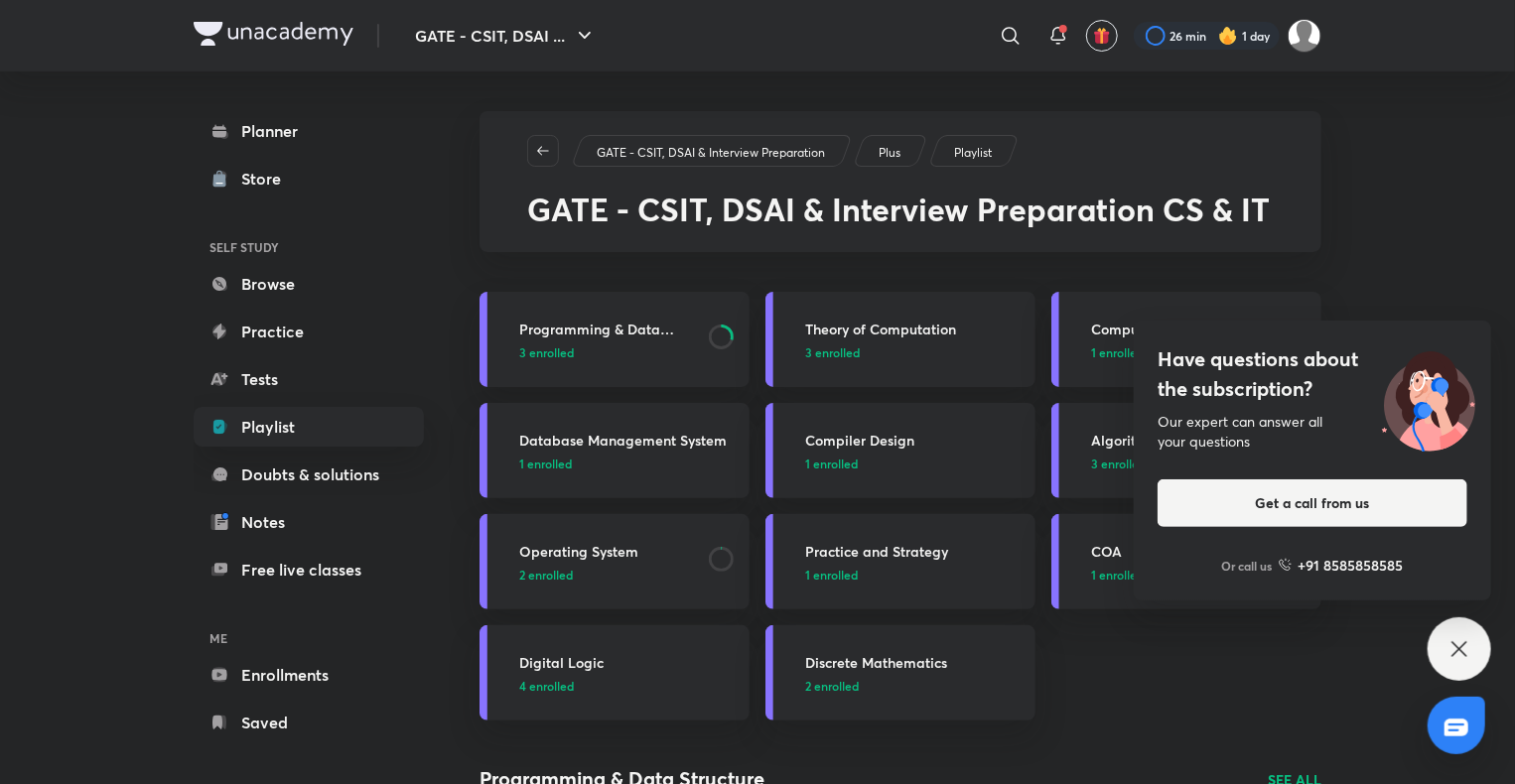 click 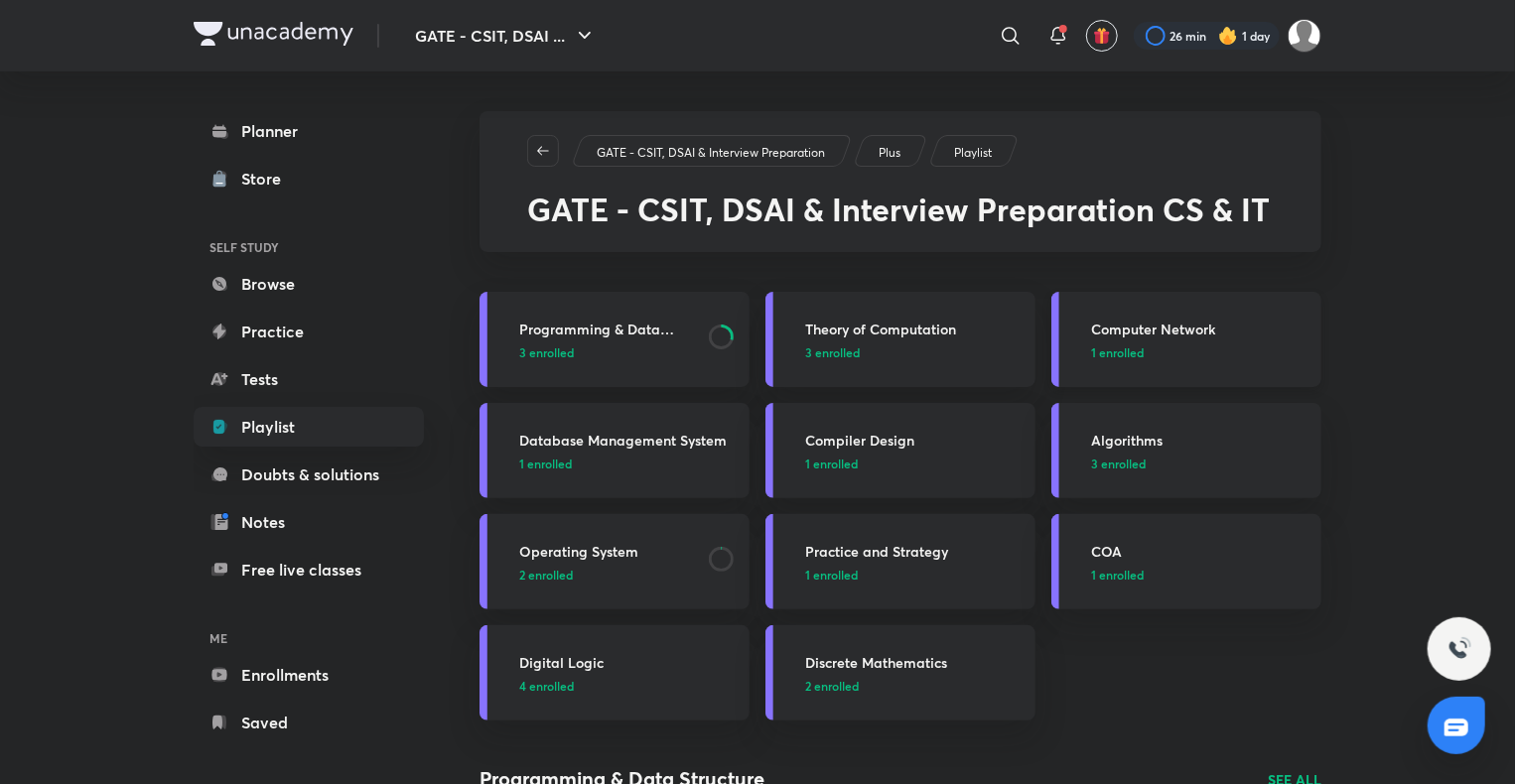 click on "Computer Network" at bounding box center (1200, 328) 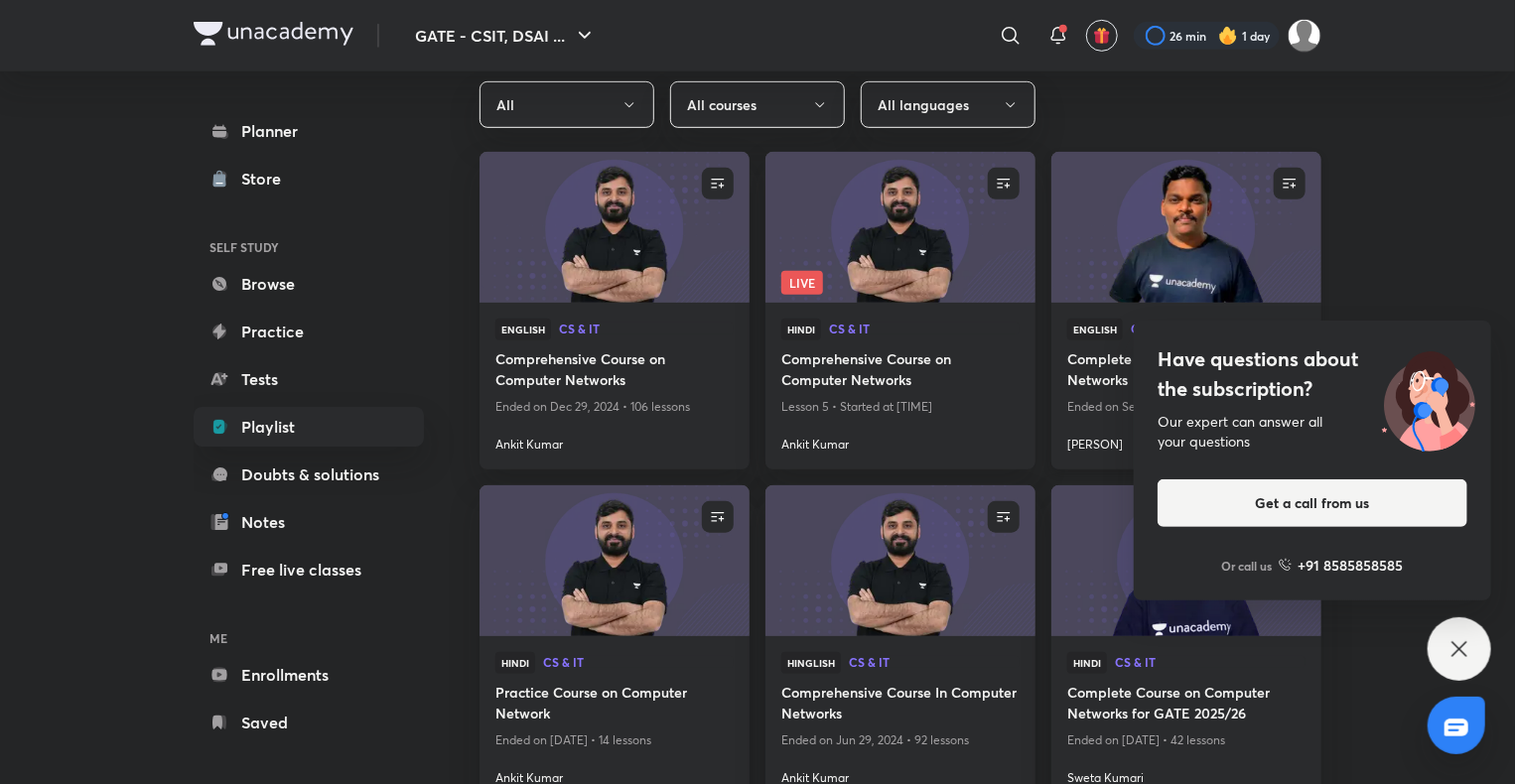 scroll, scrollTop: 547, scrollLeft: 0, axis: vertical 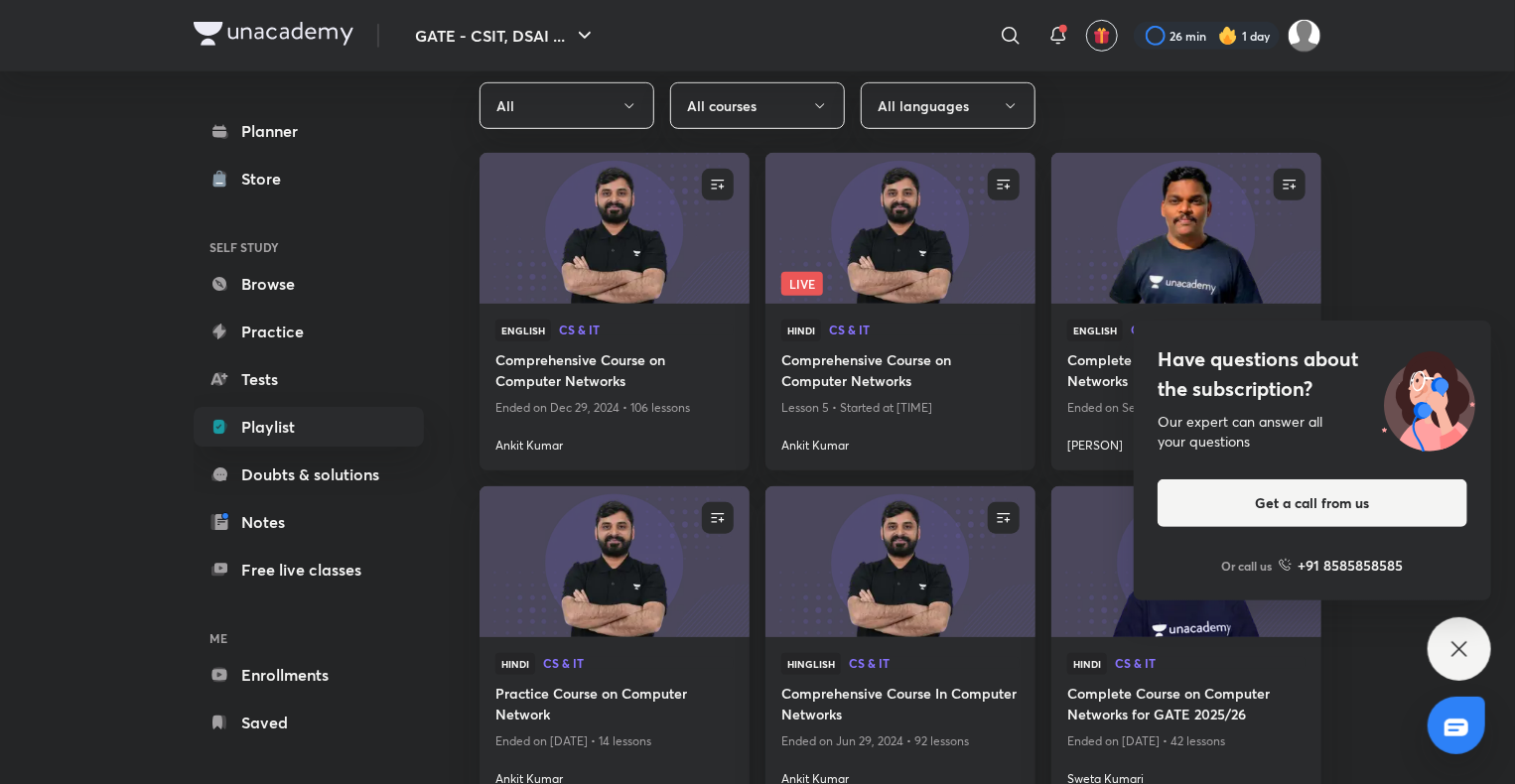 click 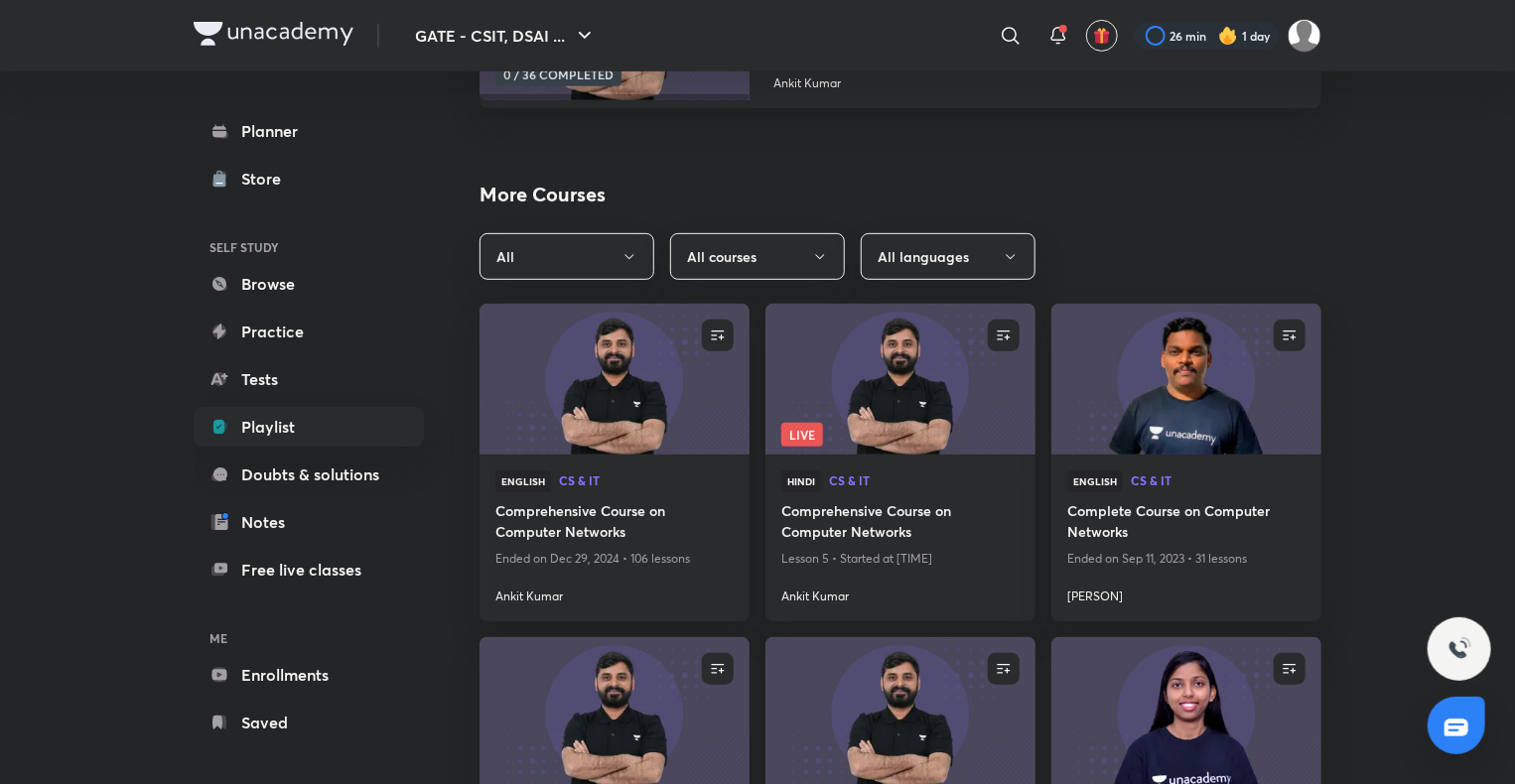 scroll, scrollTop: 395, scrollLeft: 0, axis: vertical 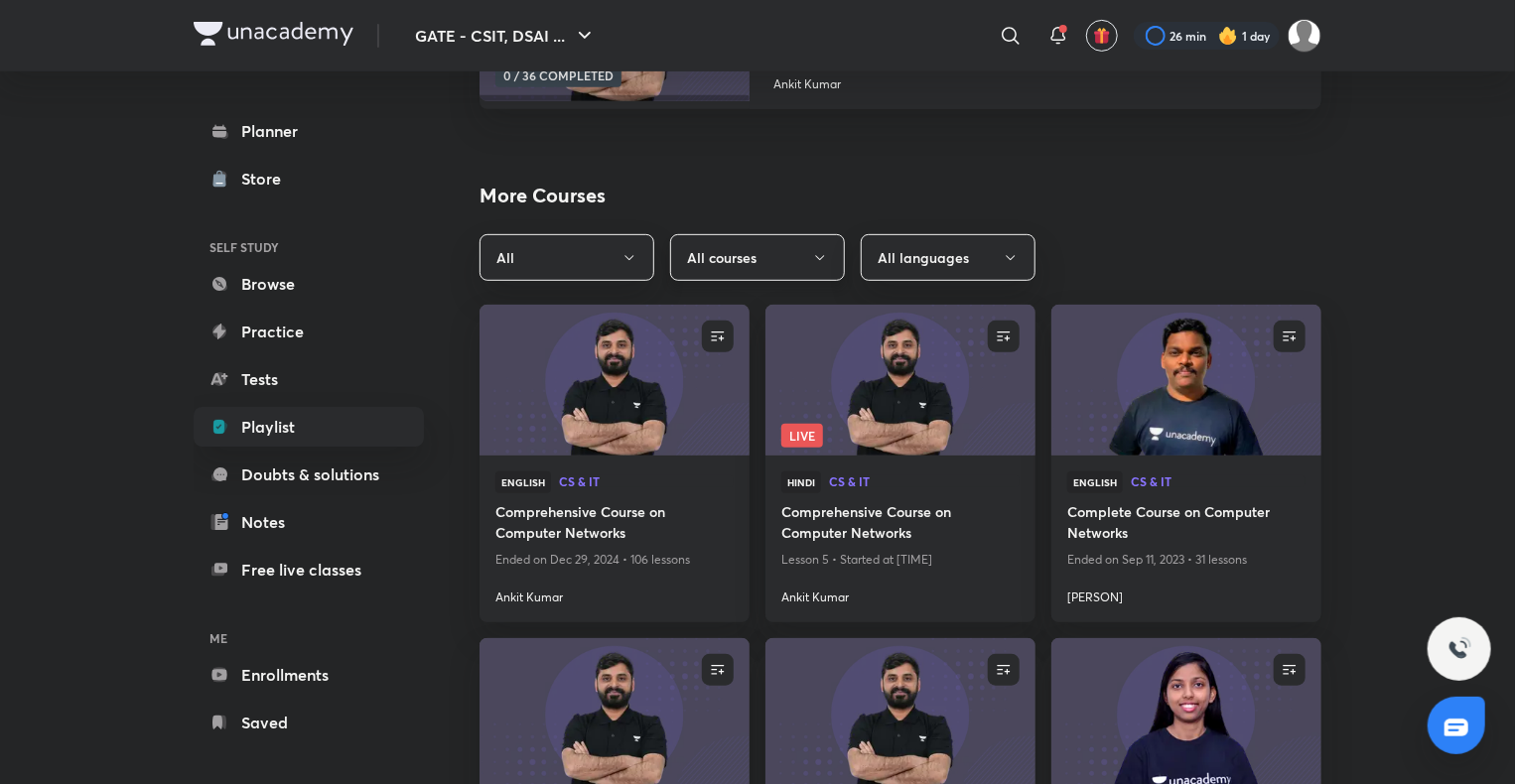click on "All courses" at bounding box center [758, 257] 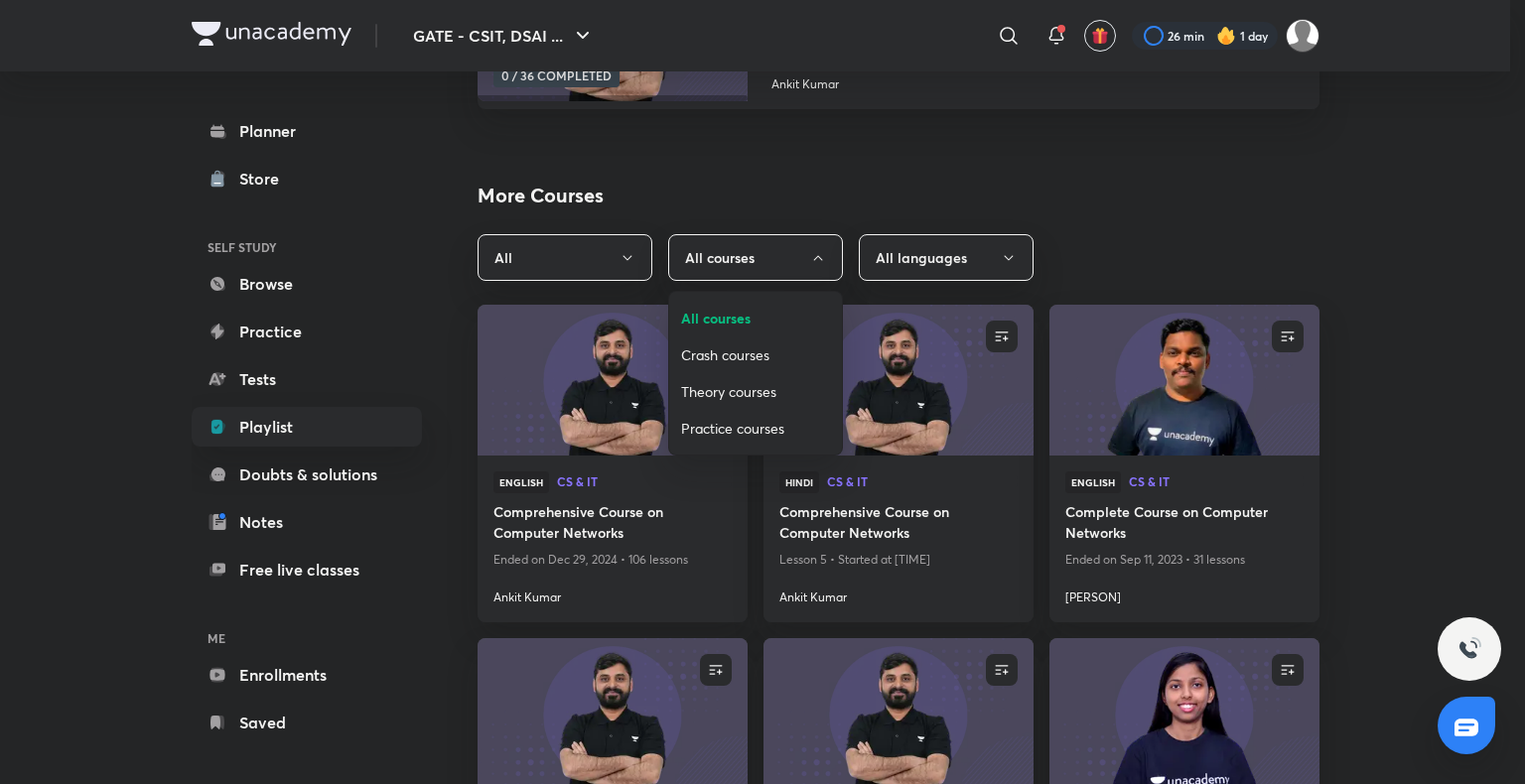 click on "Crash courses" at bounding box center [756, 354] 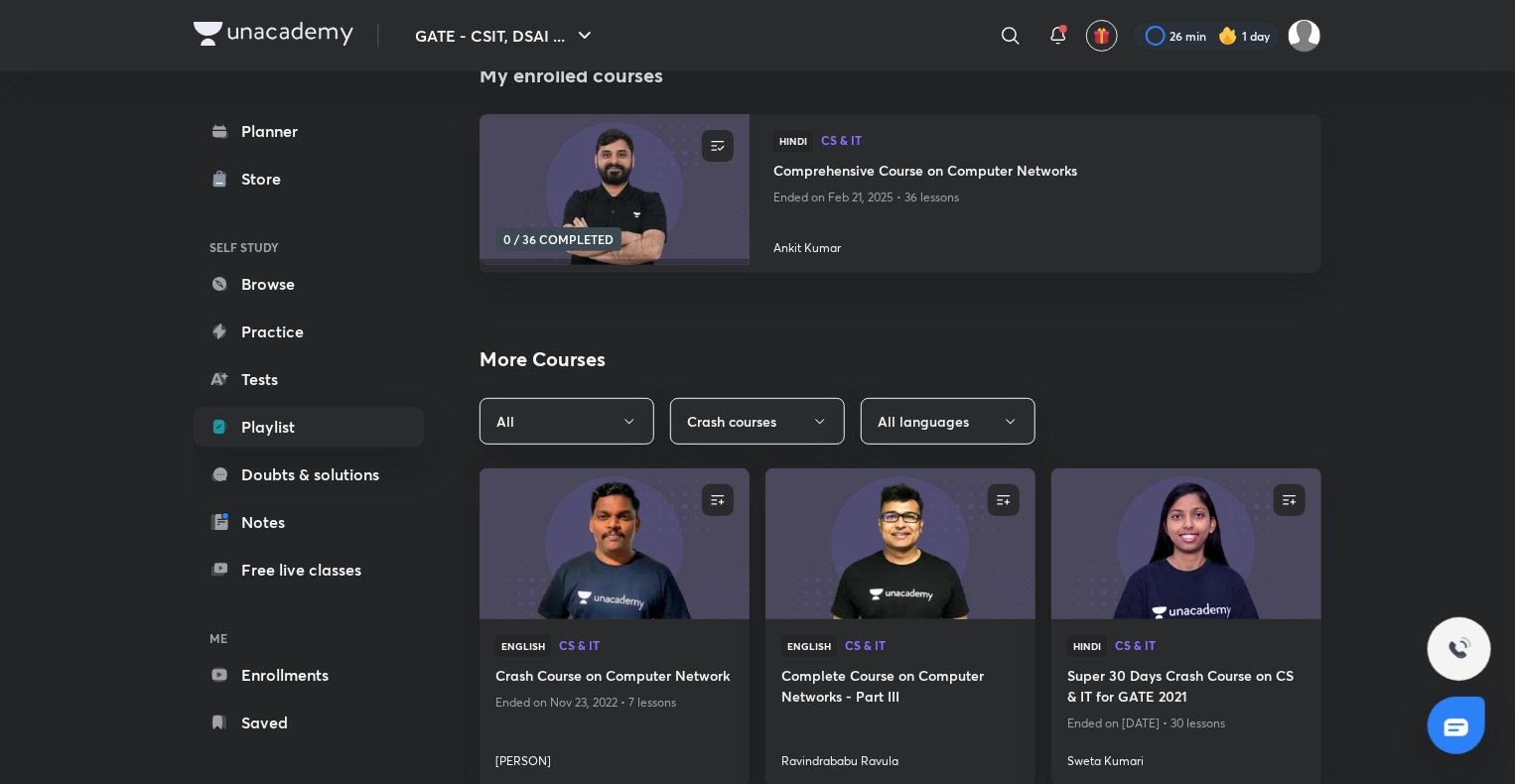 scroll, scrollTop: 225, scrollLeft: 0, axis: vertical 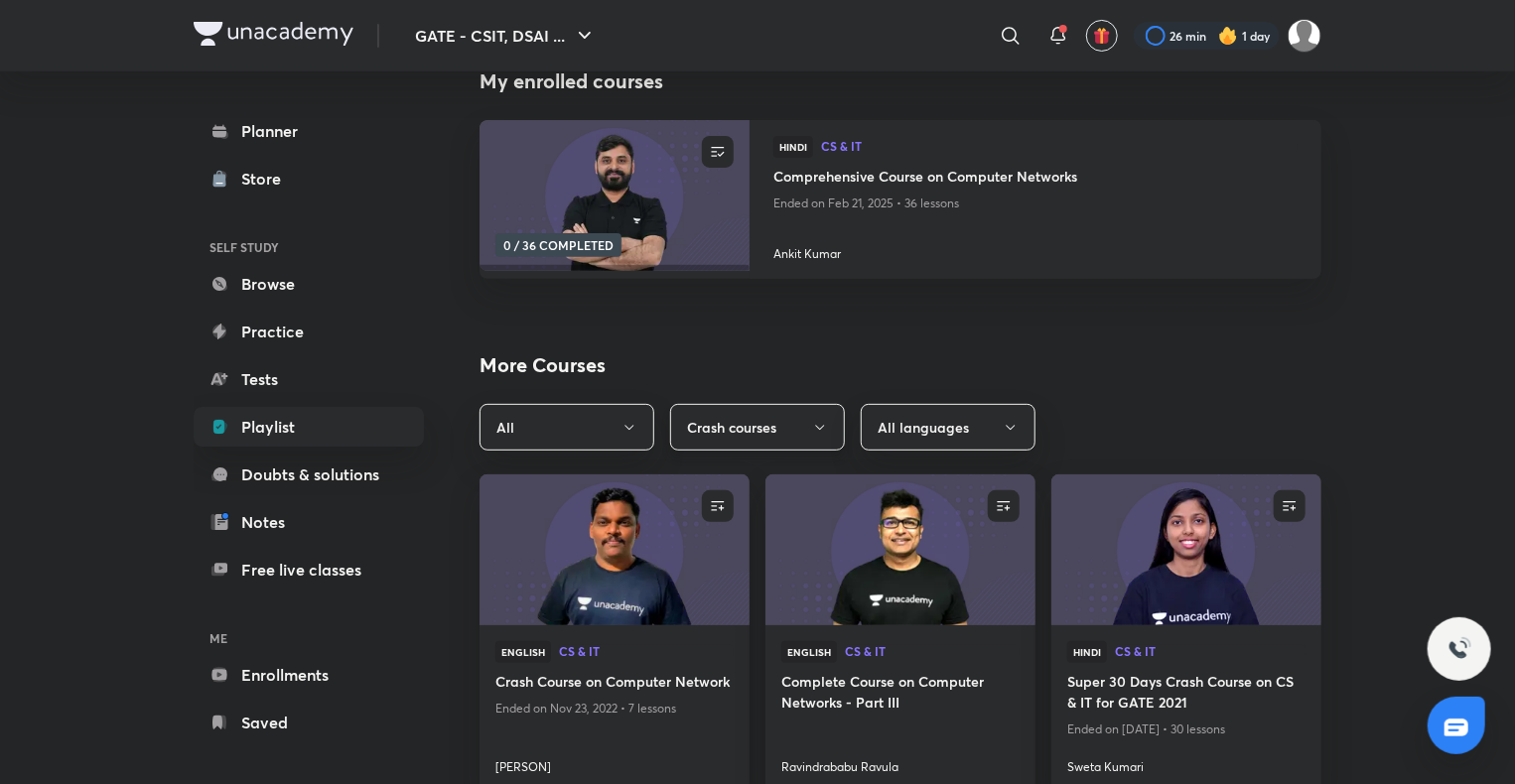 click 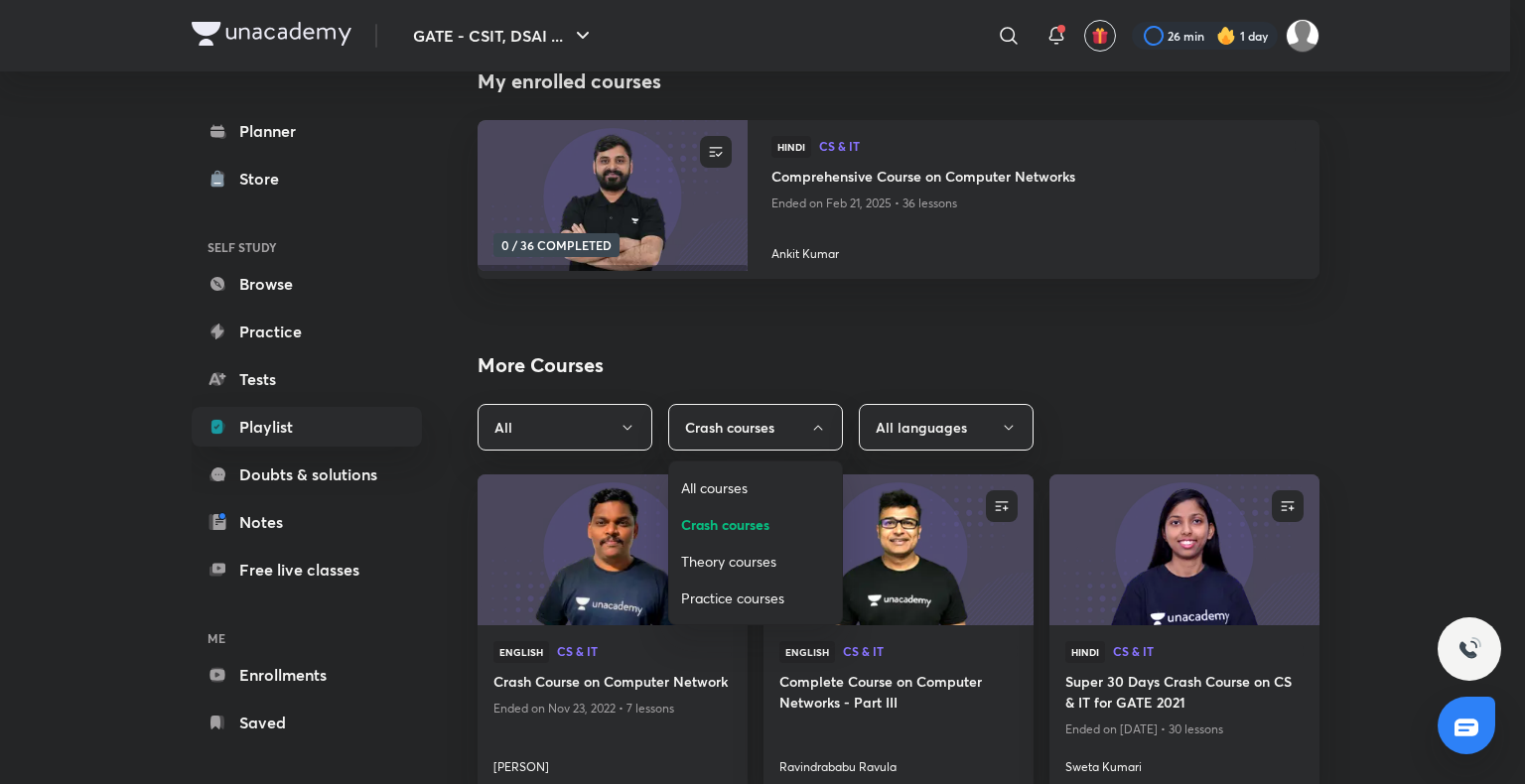 click on "All courses" at bounding box center [756, 487] 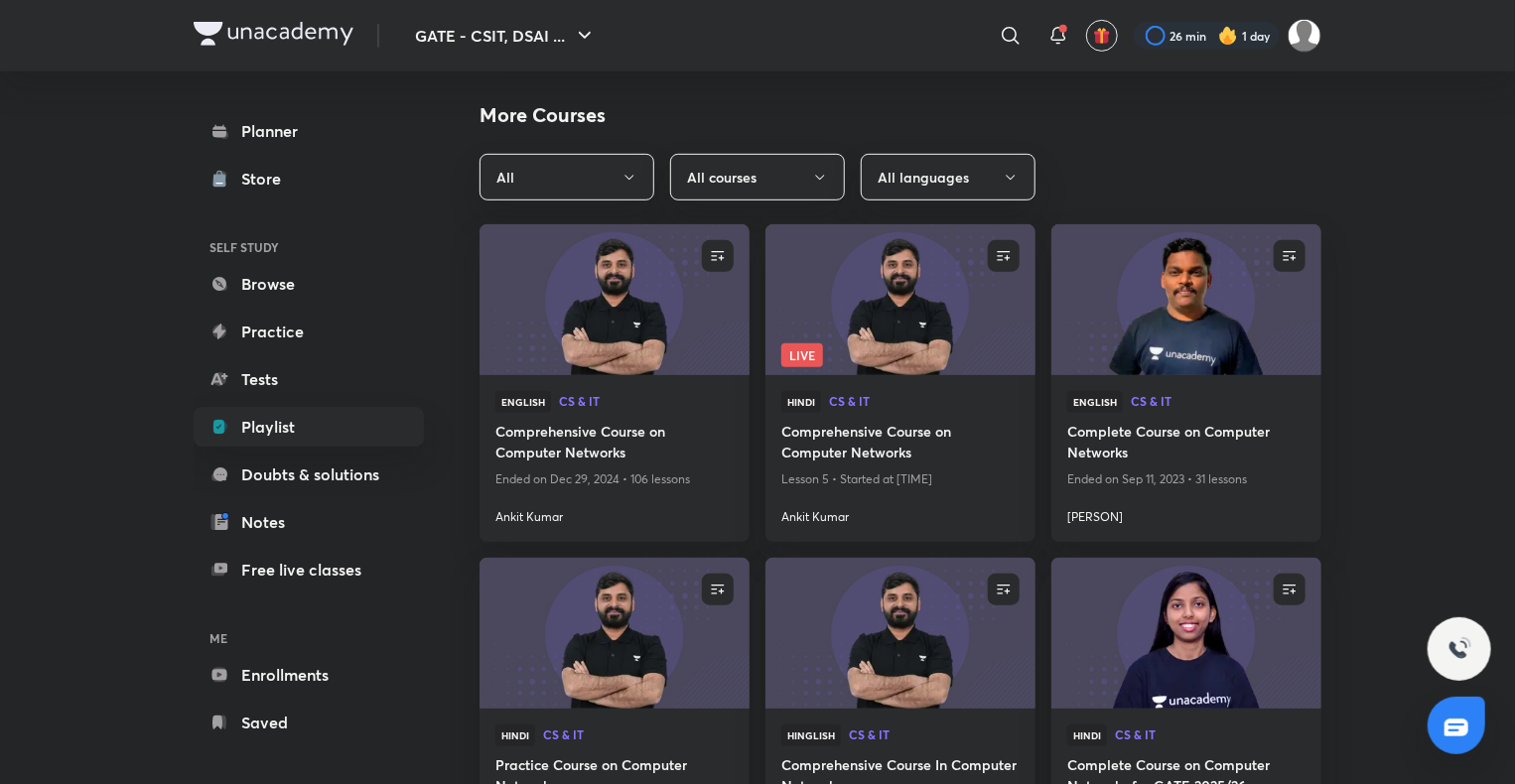 scroll, scrollTop: 465, scrollLeft: 0, axis: vertical 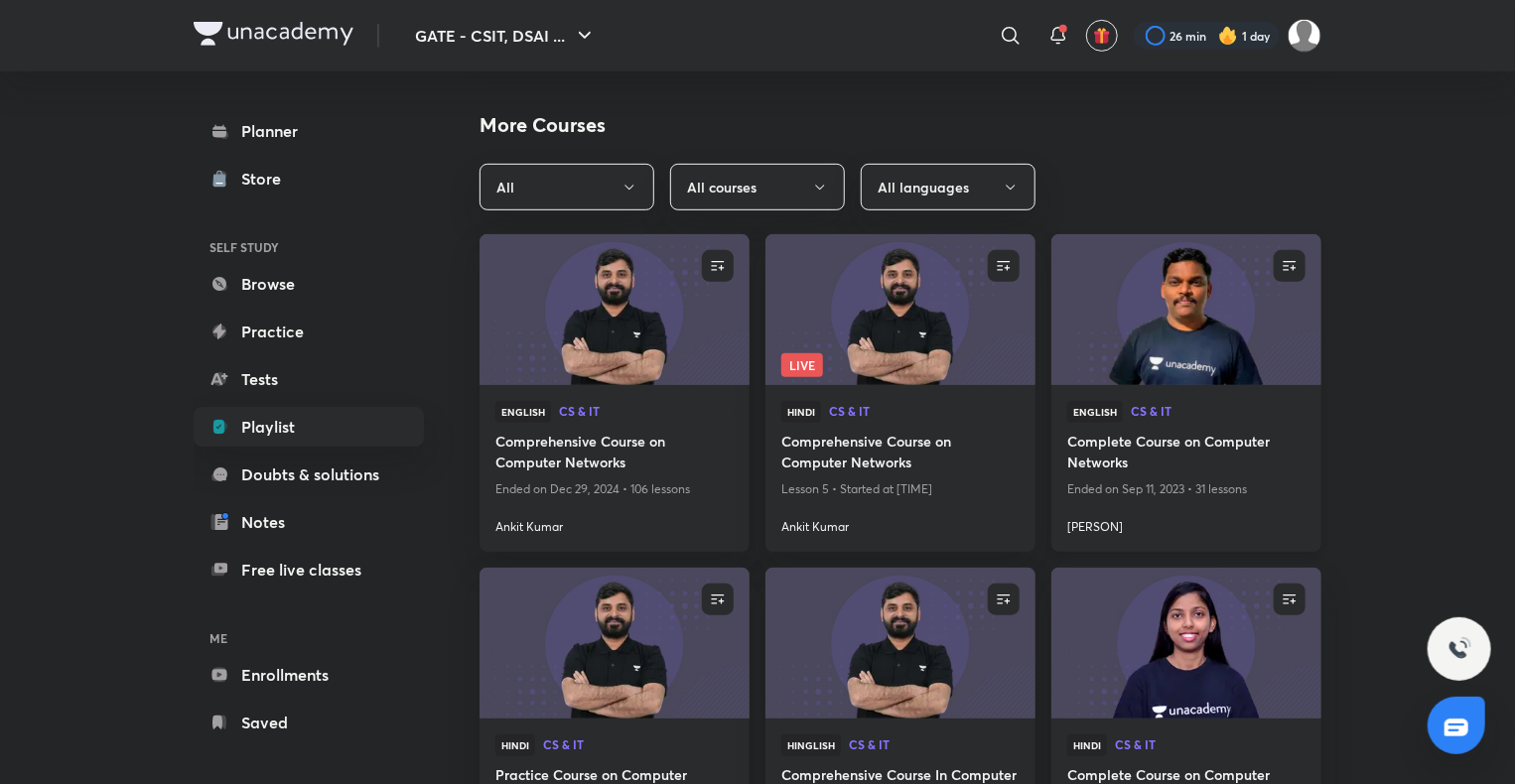 click on "Complete Course on Computer Networks" at bounding box center [1186, 454] 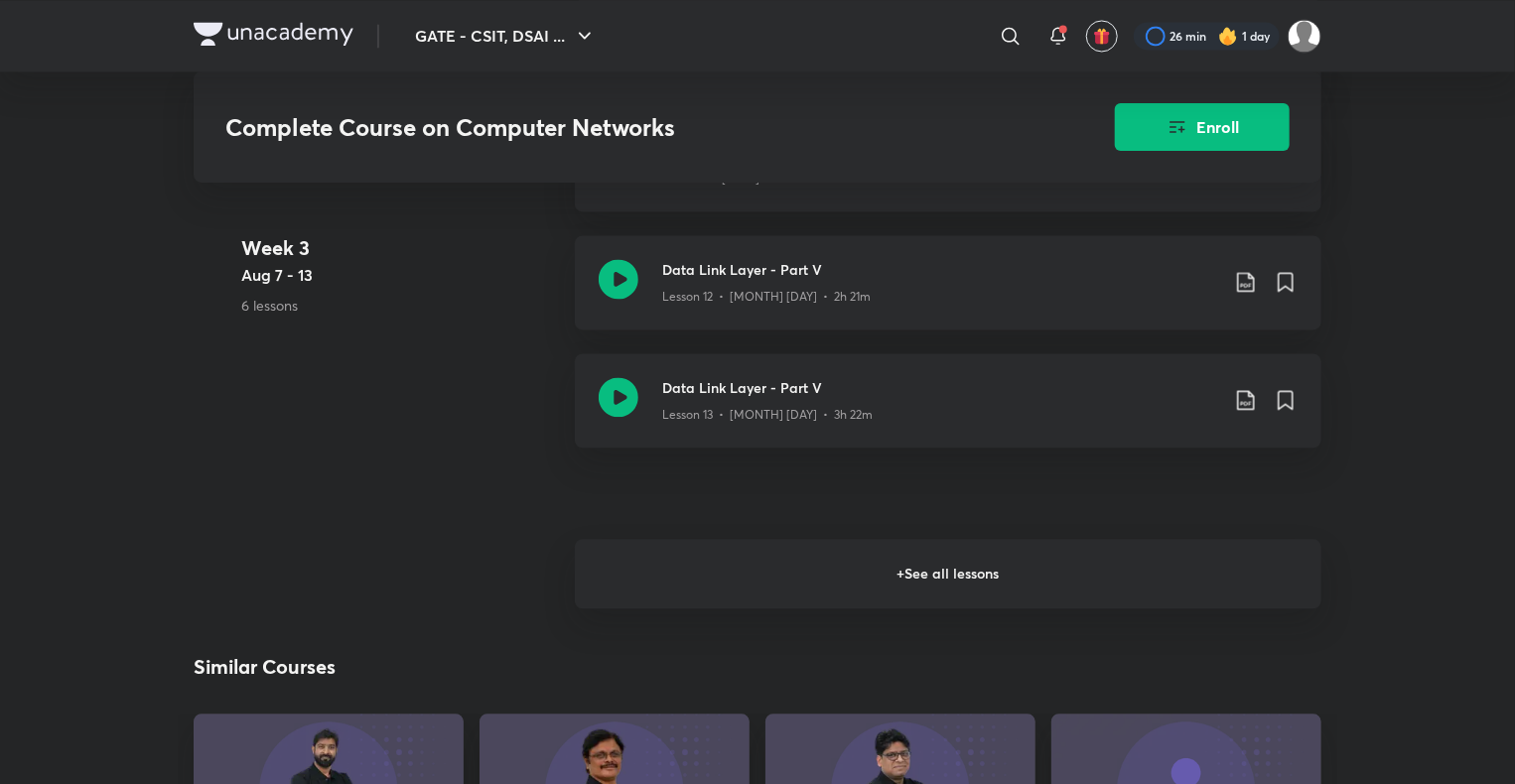 scroll, scrollTop: 1980, scrollLeft: 0, axis: vertical 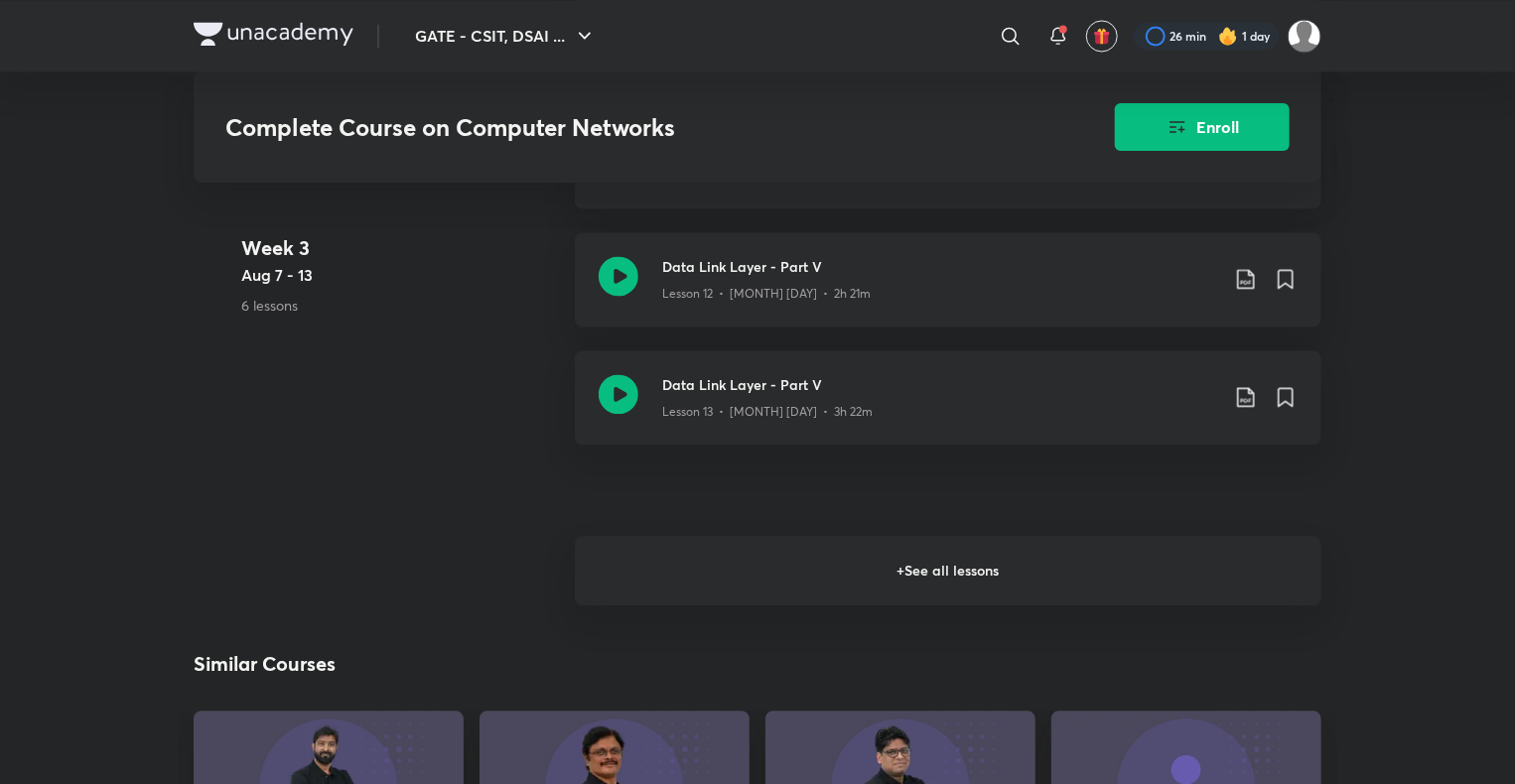 click on "+  See all lessons" at bounding box center [948, 571] 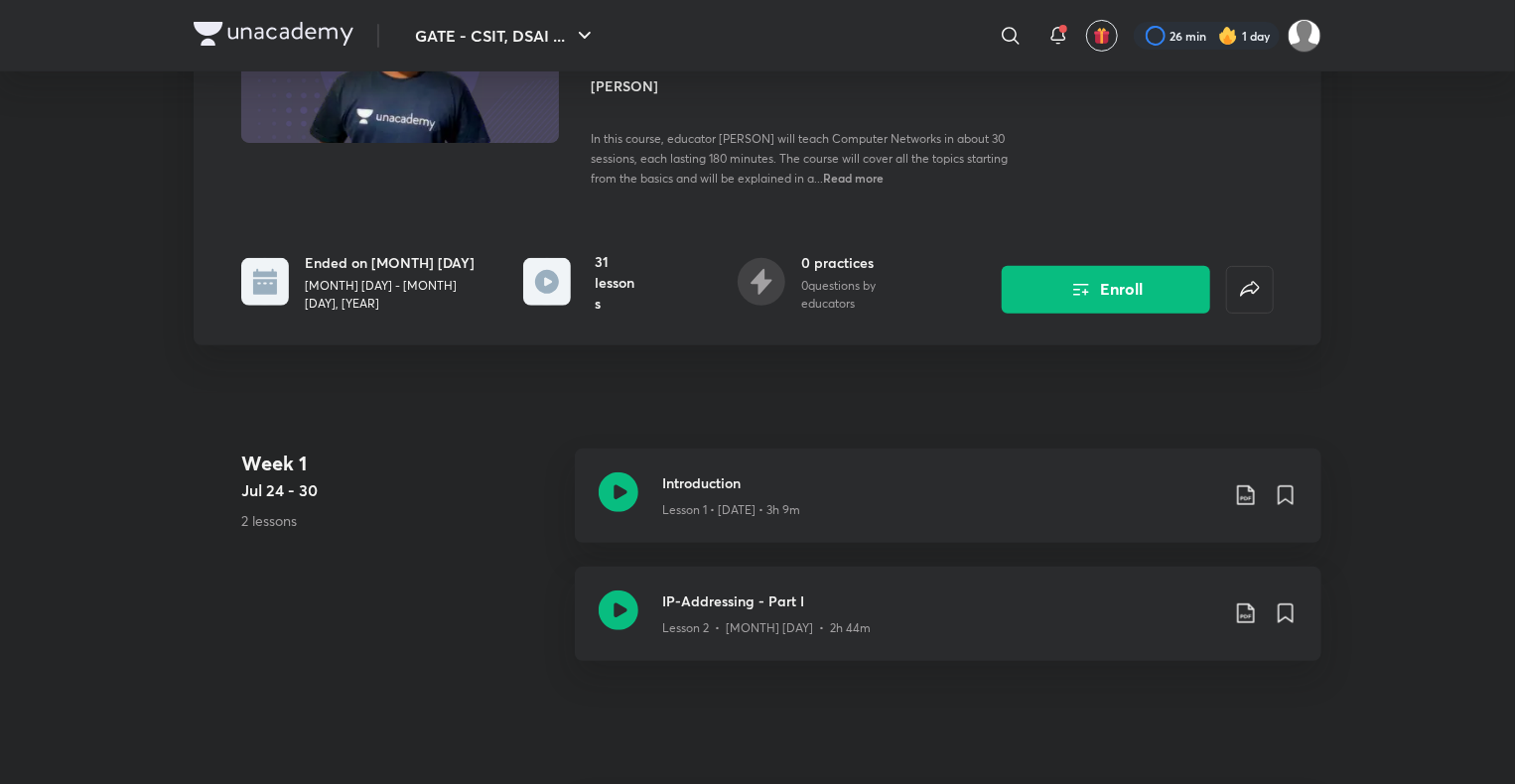 scroll, scrollTop: 0, scrollLeft: 0, axis: both 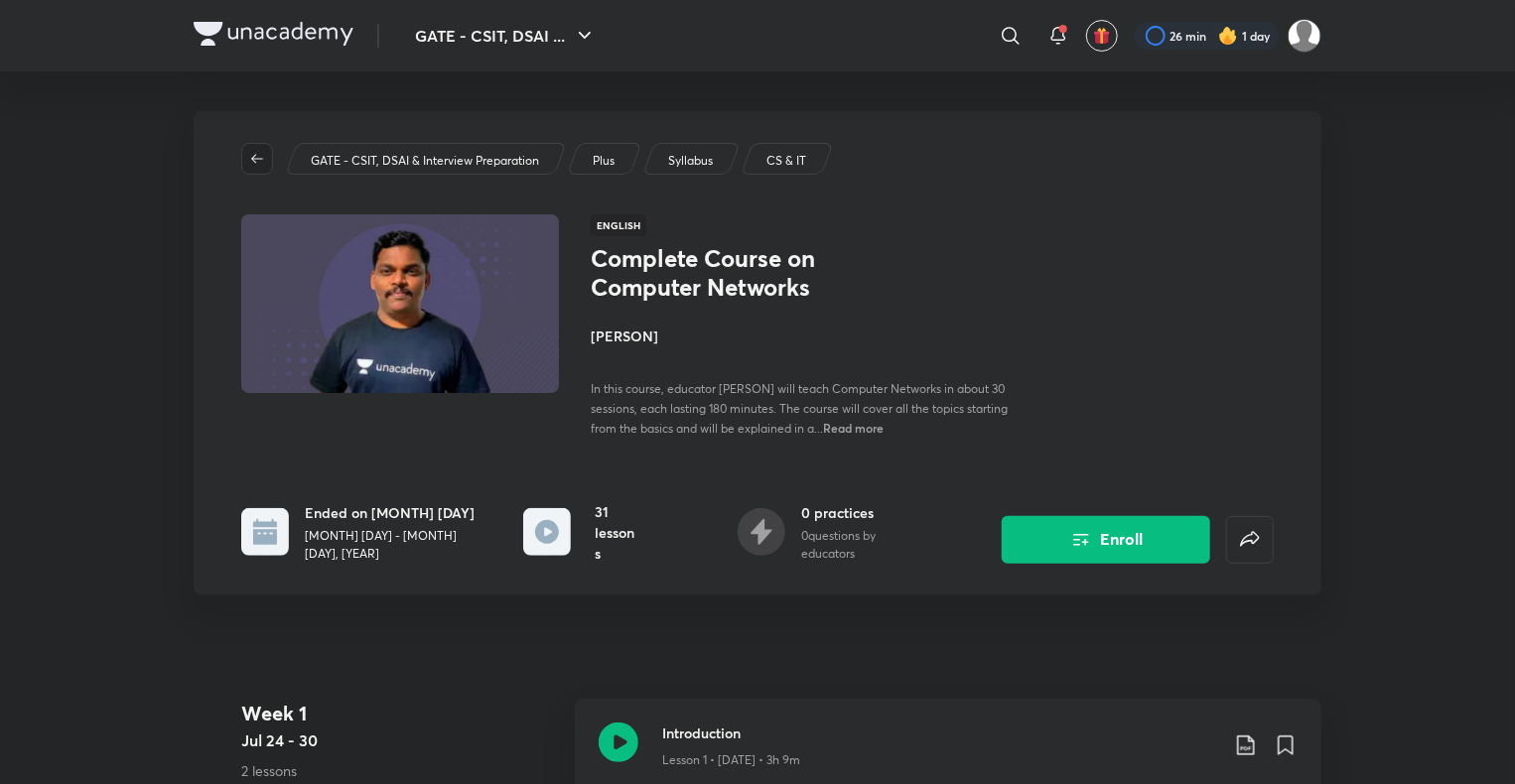click at bounding box center [257, 159] 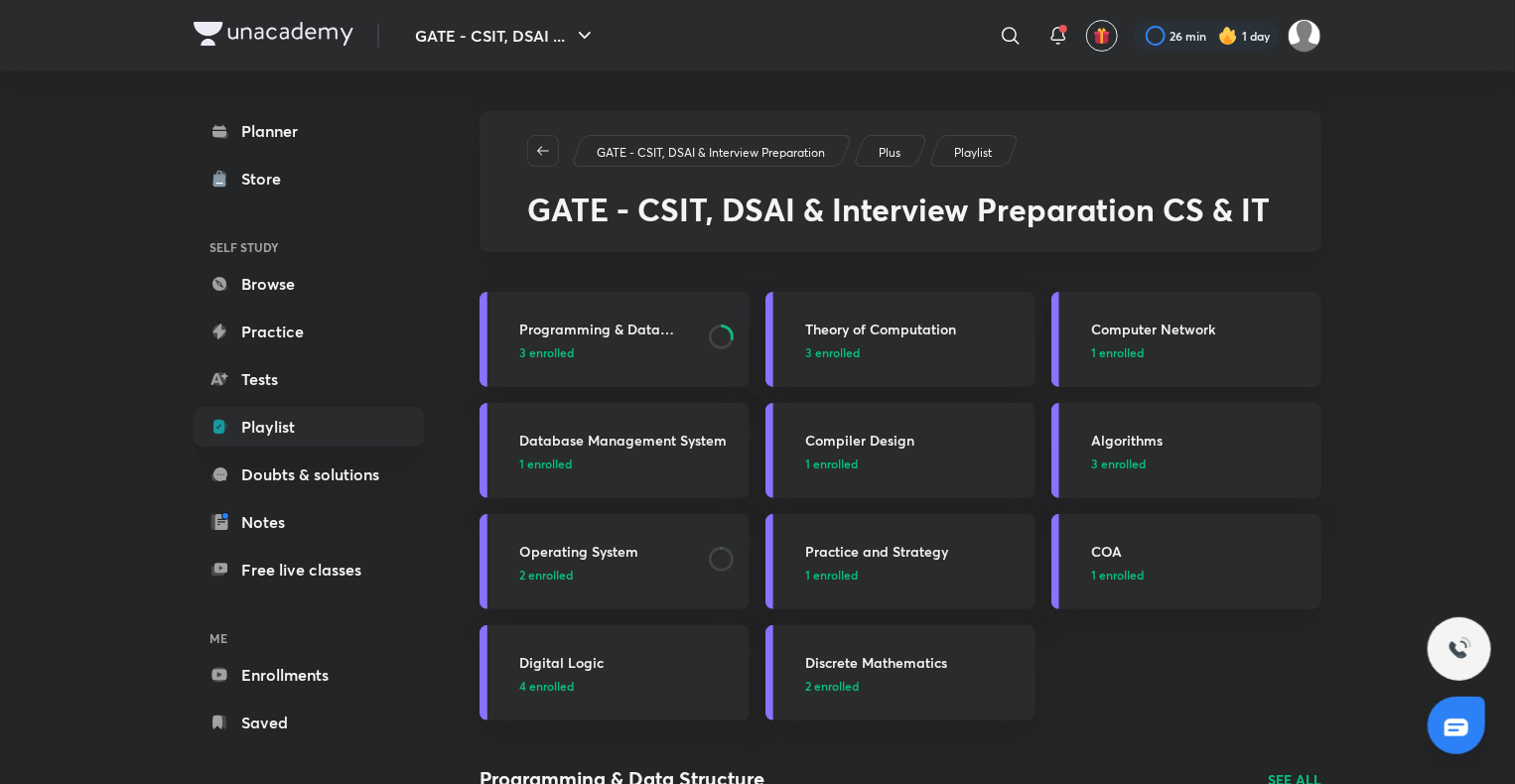click on "Computer Network" at bounding box center (1200, 328) 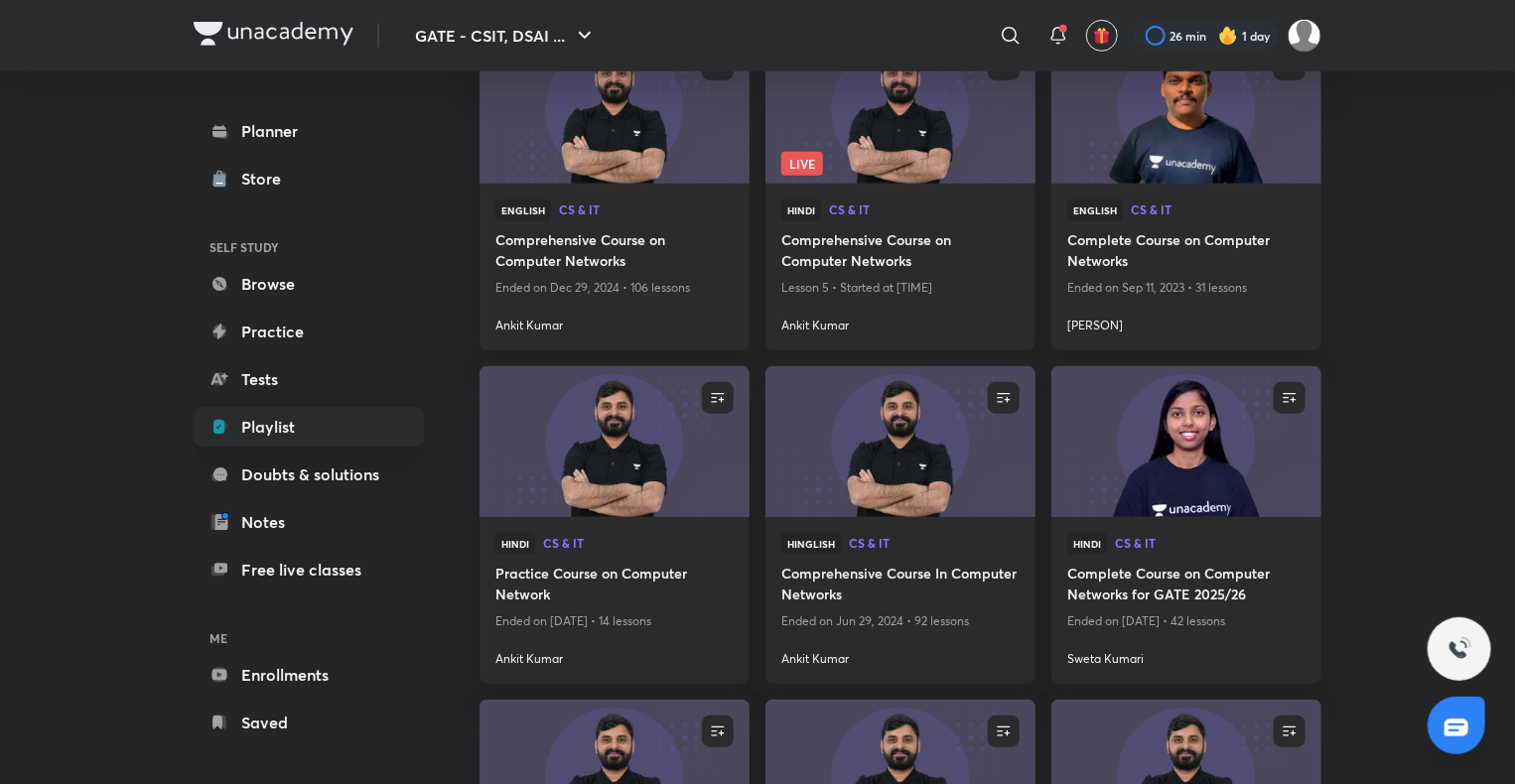scroll, scrollTop: 662, scrollLeft: 0, axis: vertical 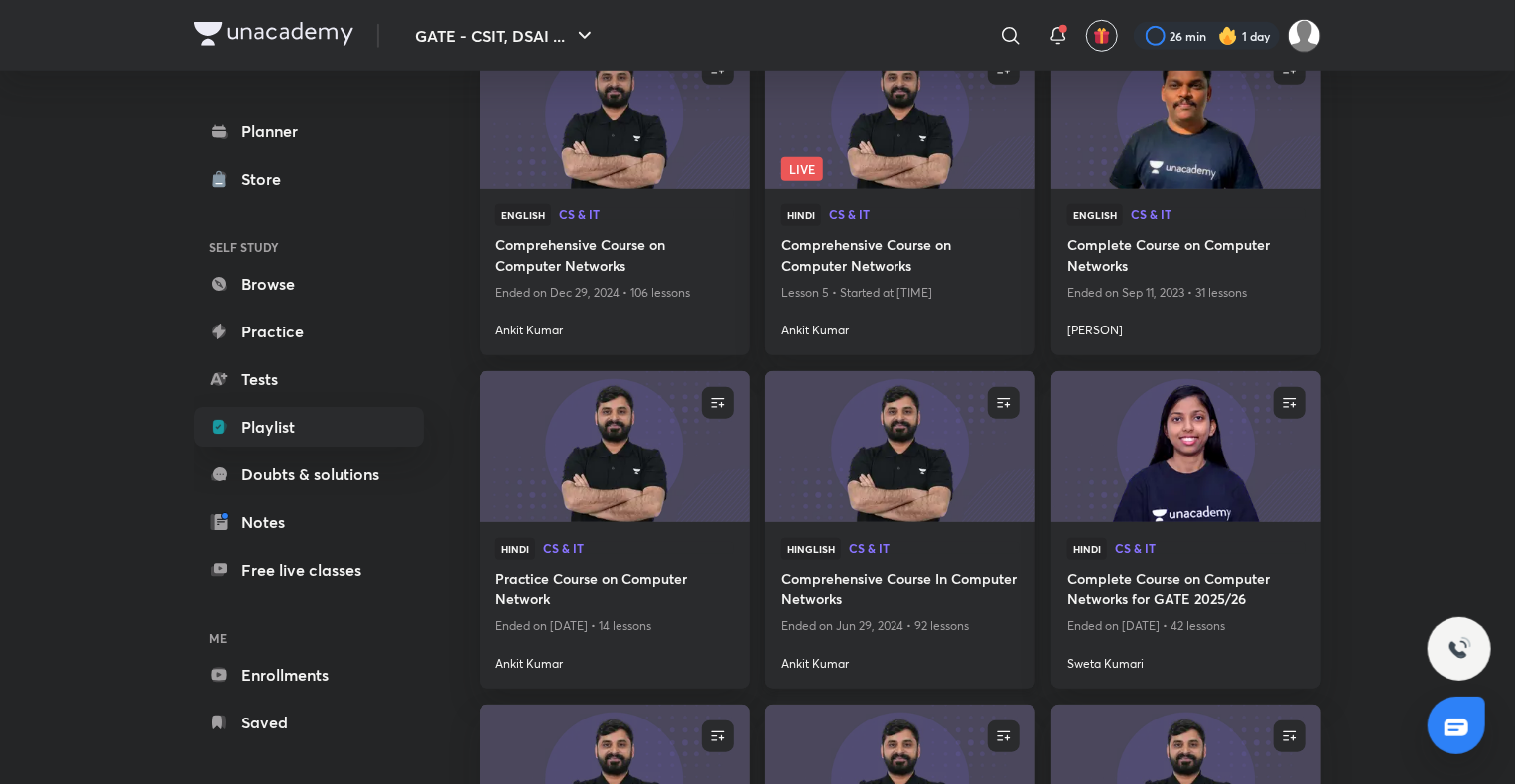 click on "Hinglish CS & IT" at bounding box center [900, 553] 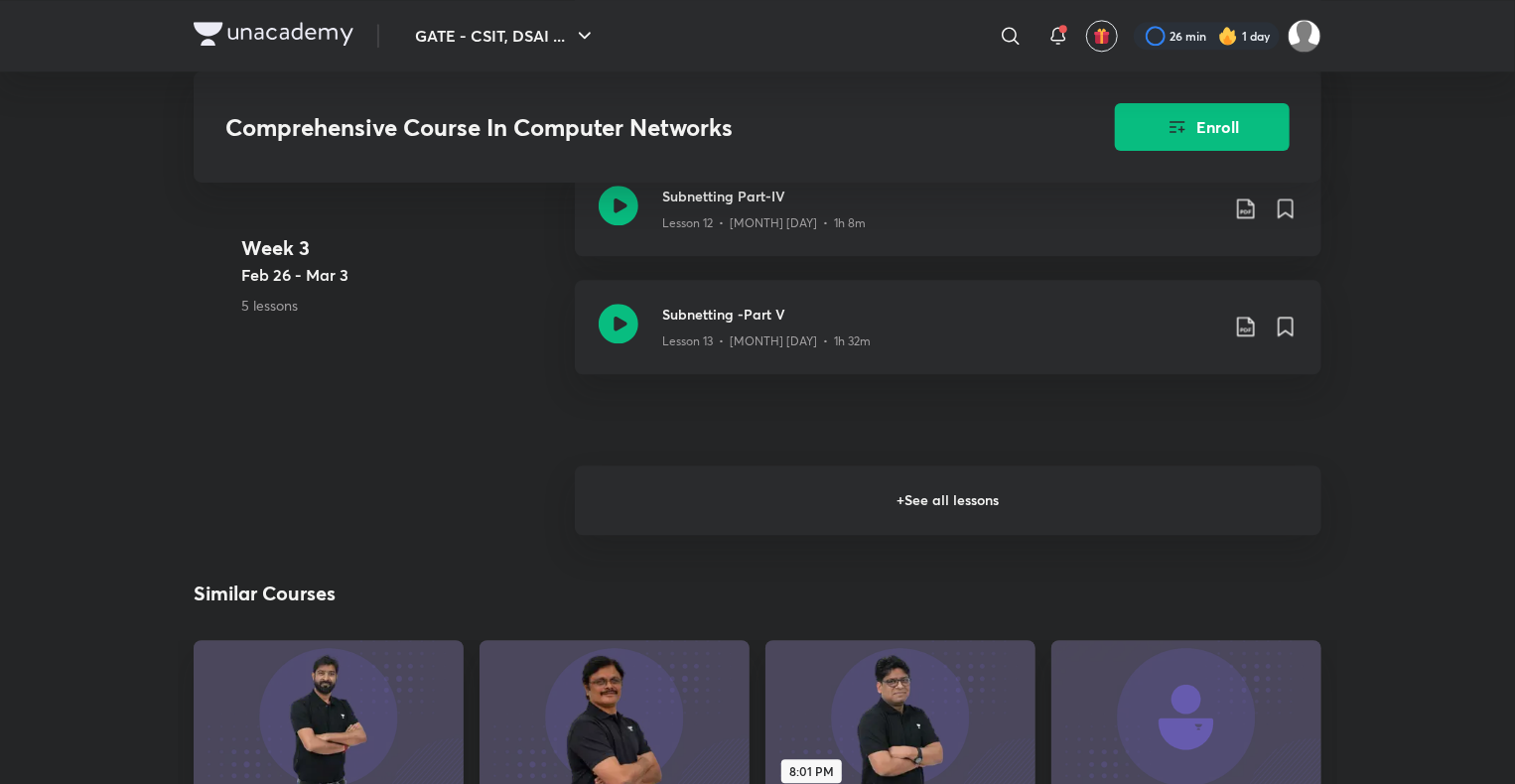 scroll, scrollTop: 2388, scrollLeft: 0, axis: vertical 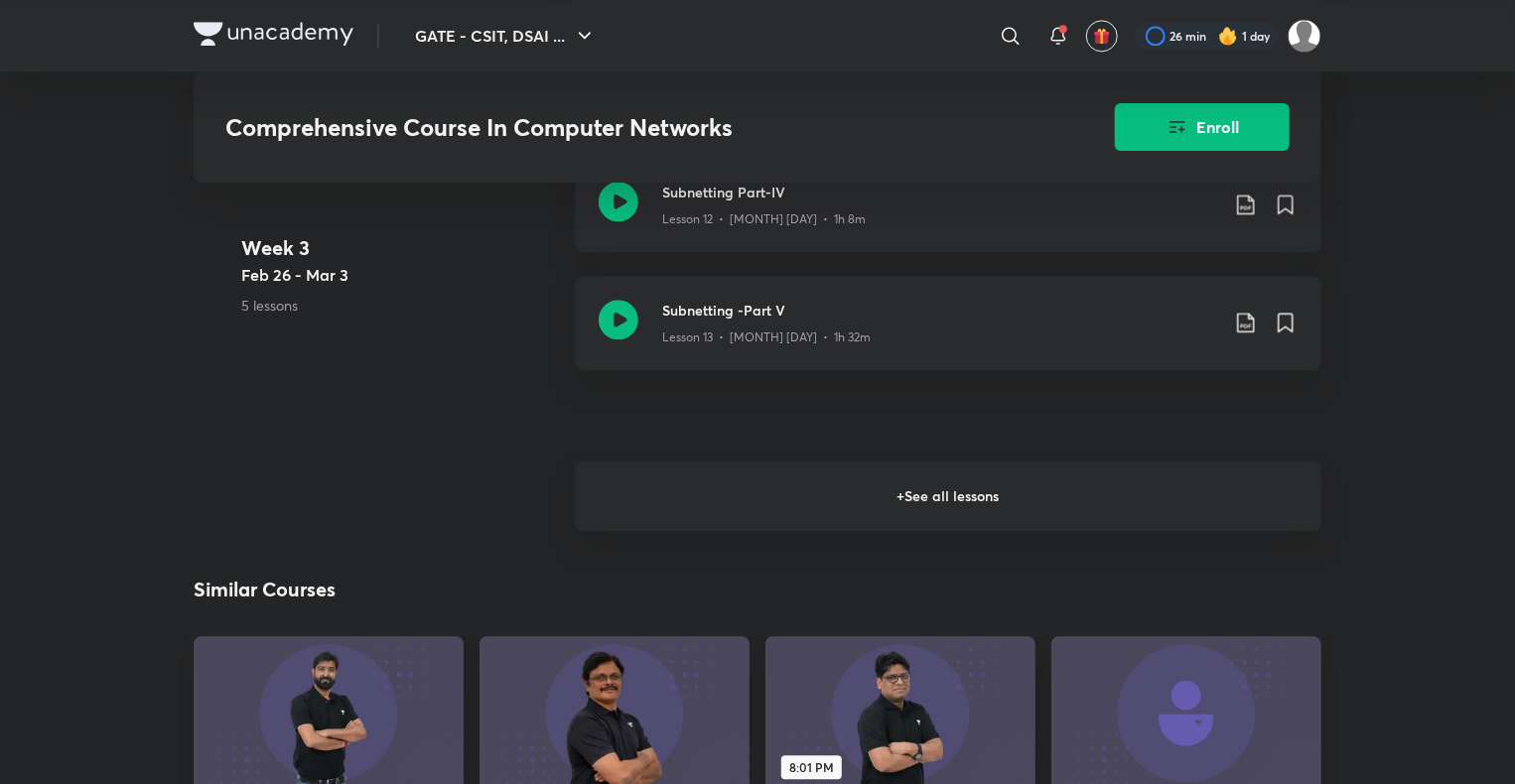 click on "+  See all lessons" at bounding box center (948, 496) 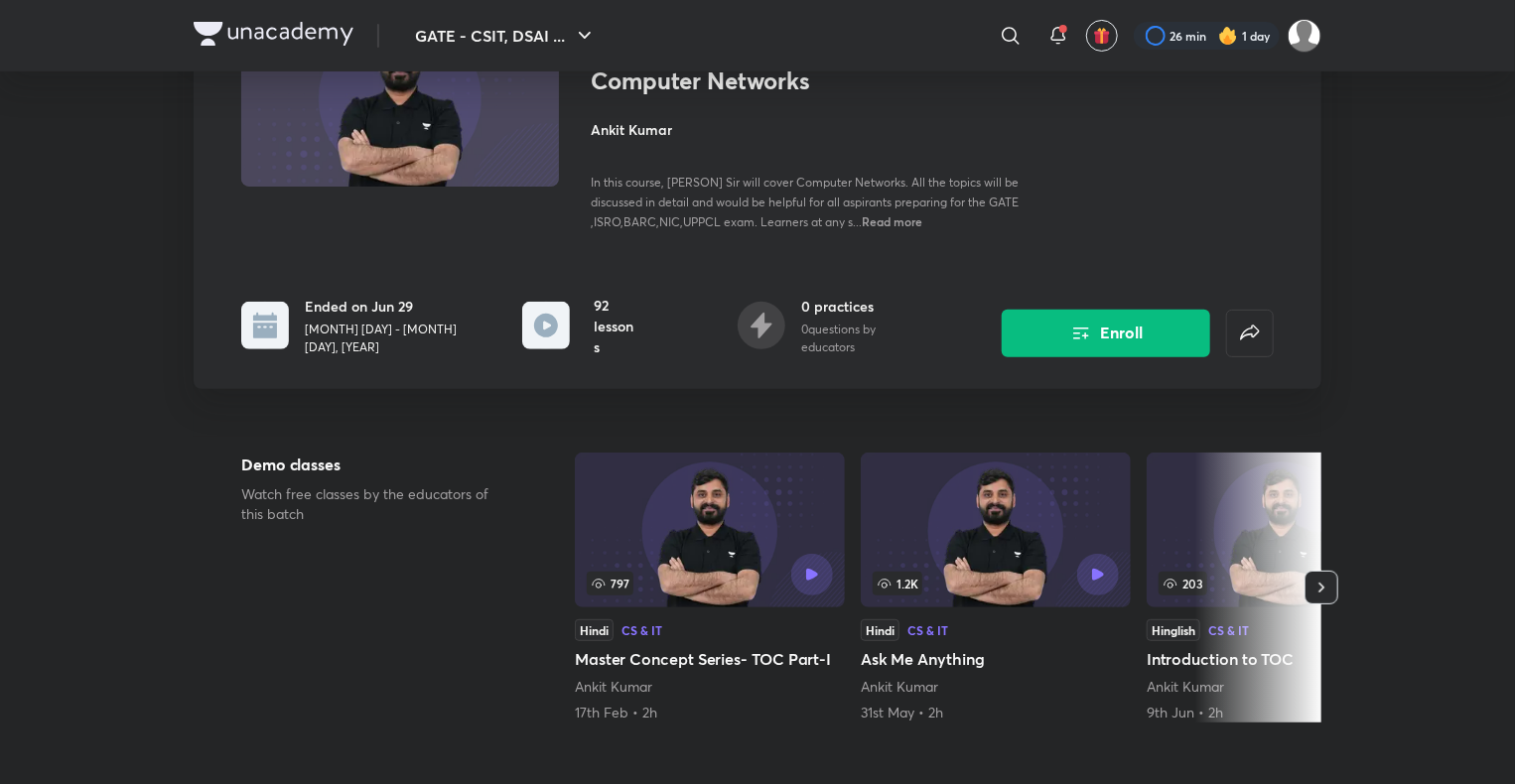 scroll, scrollTop: 0, scrollLeft: 0, axis: both 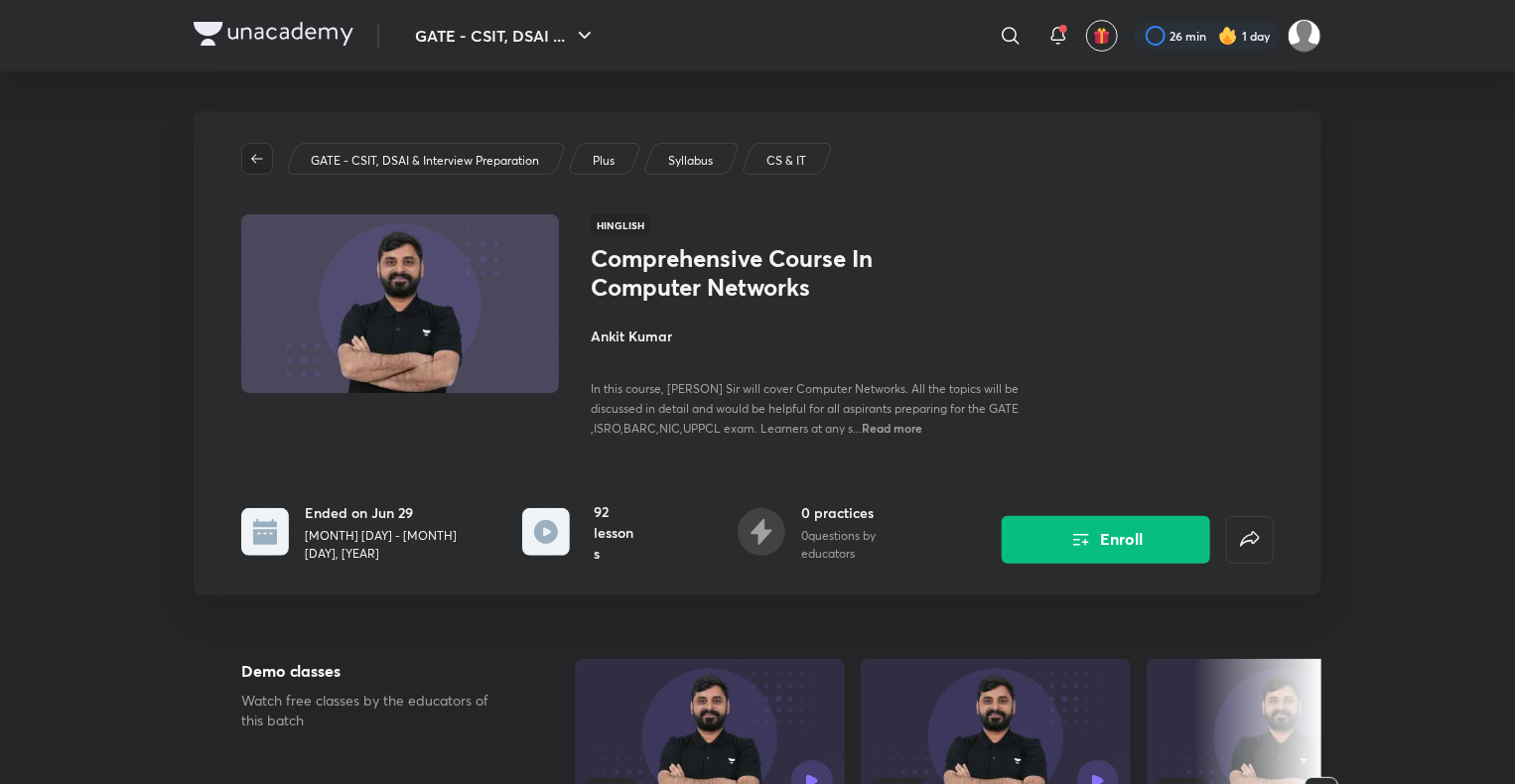 click at bounding box center (257, 159) 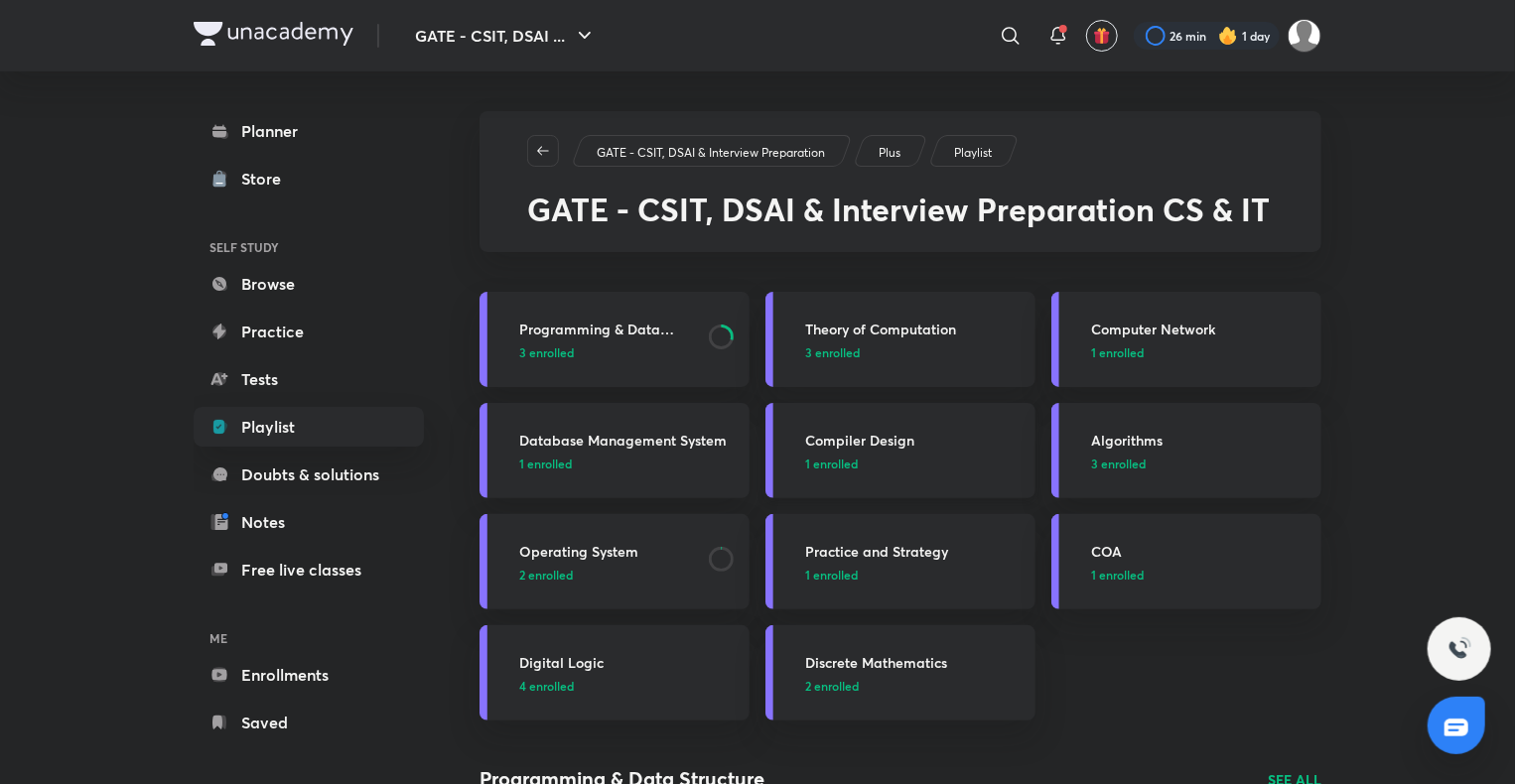 click on "Compiler Design" at bounding box center (914, 440) 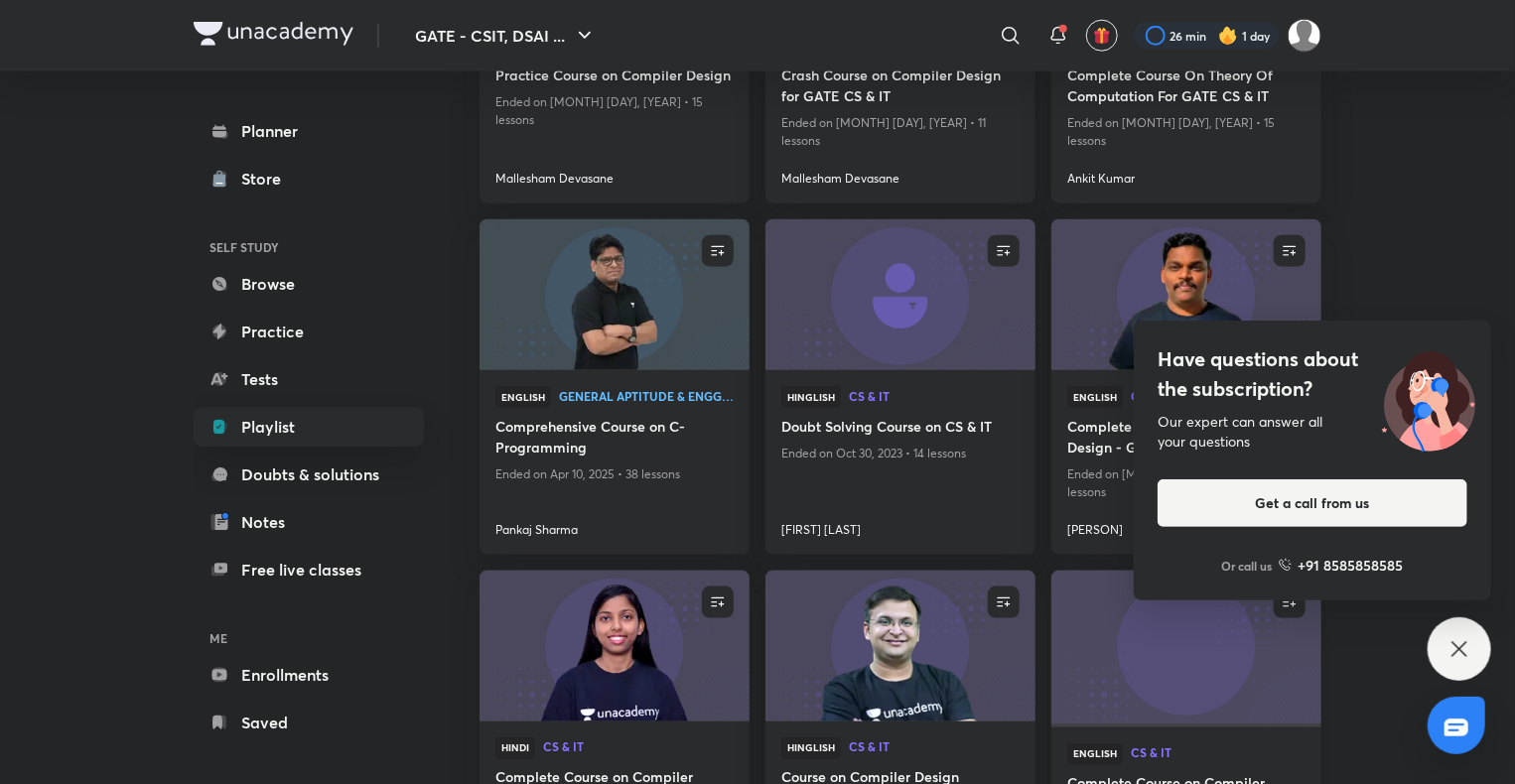 scroll, scrollTop: 1147, scrollLeft: 0, axis: vertical 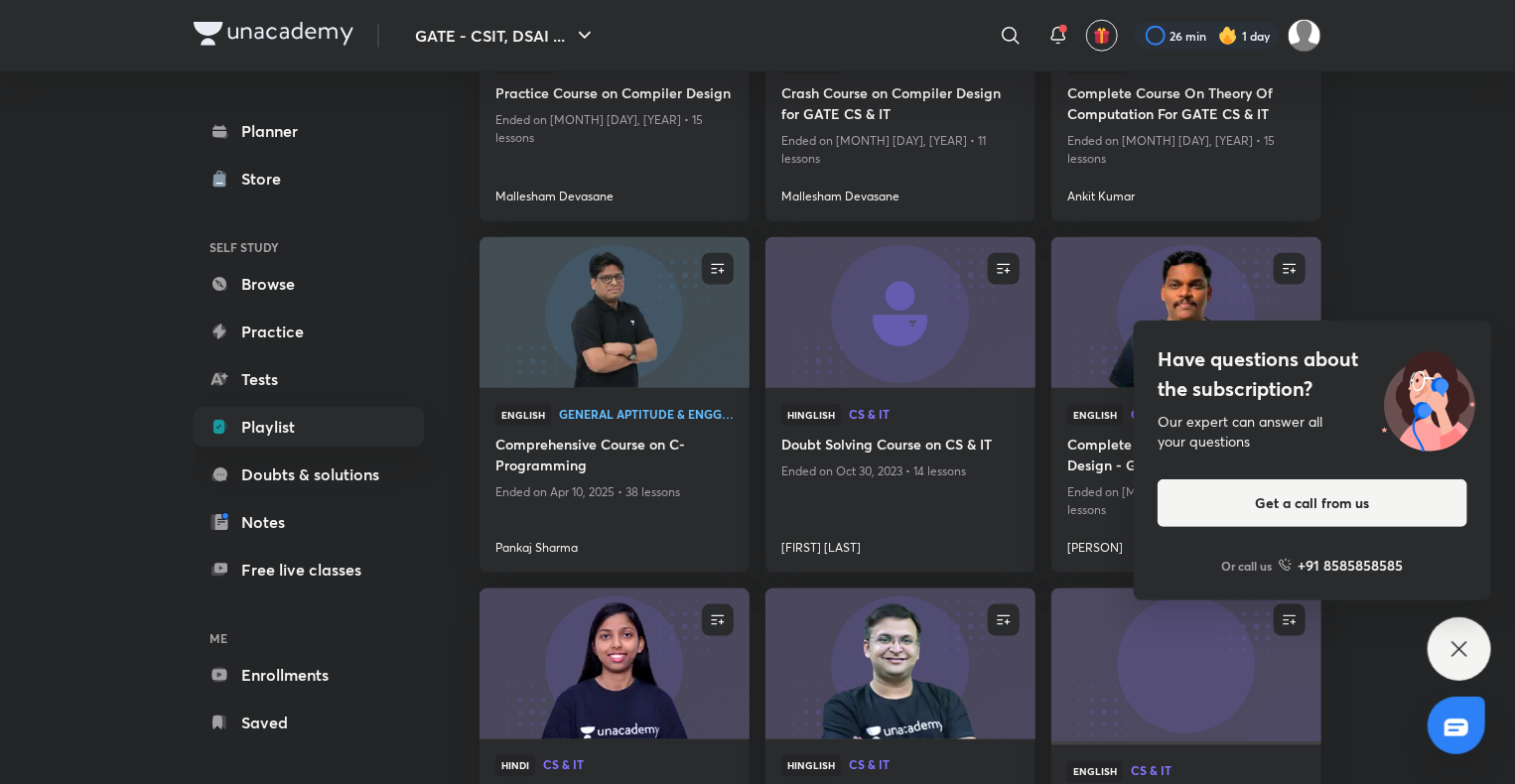 click 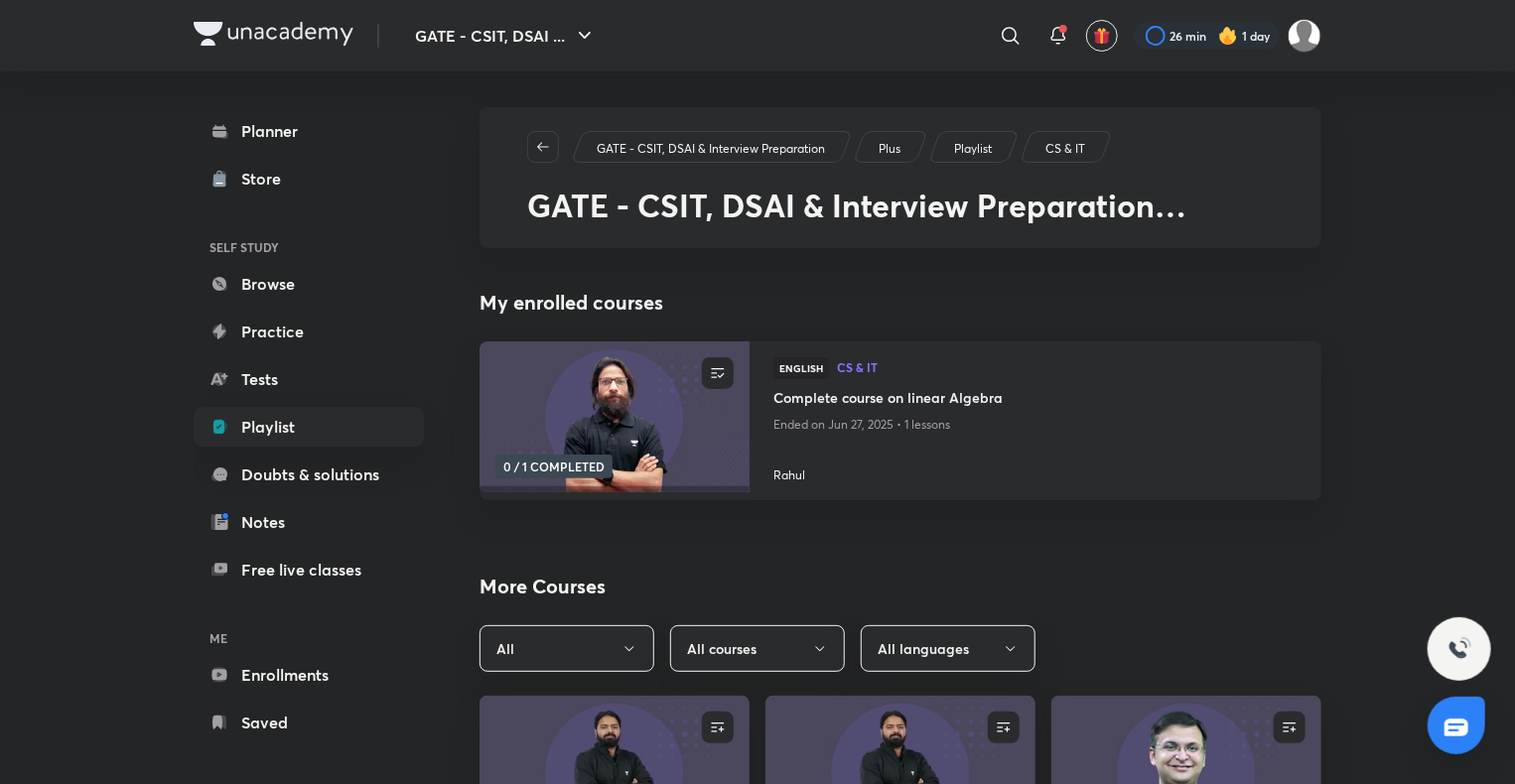 scroll, scrollTop: 0, scrollLeft: 0, axis: both 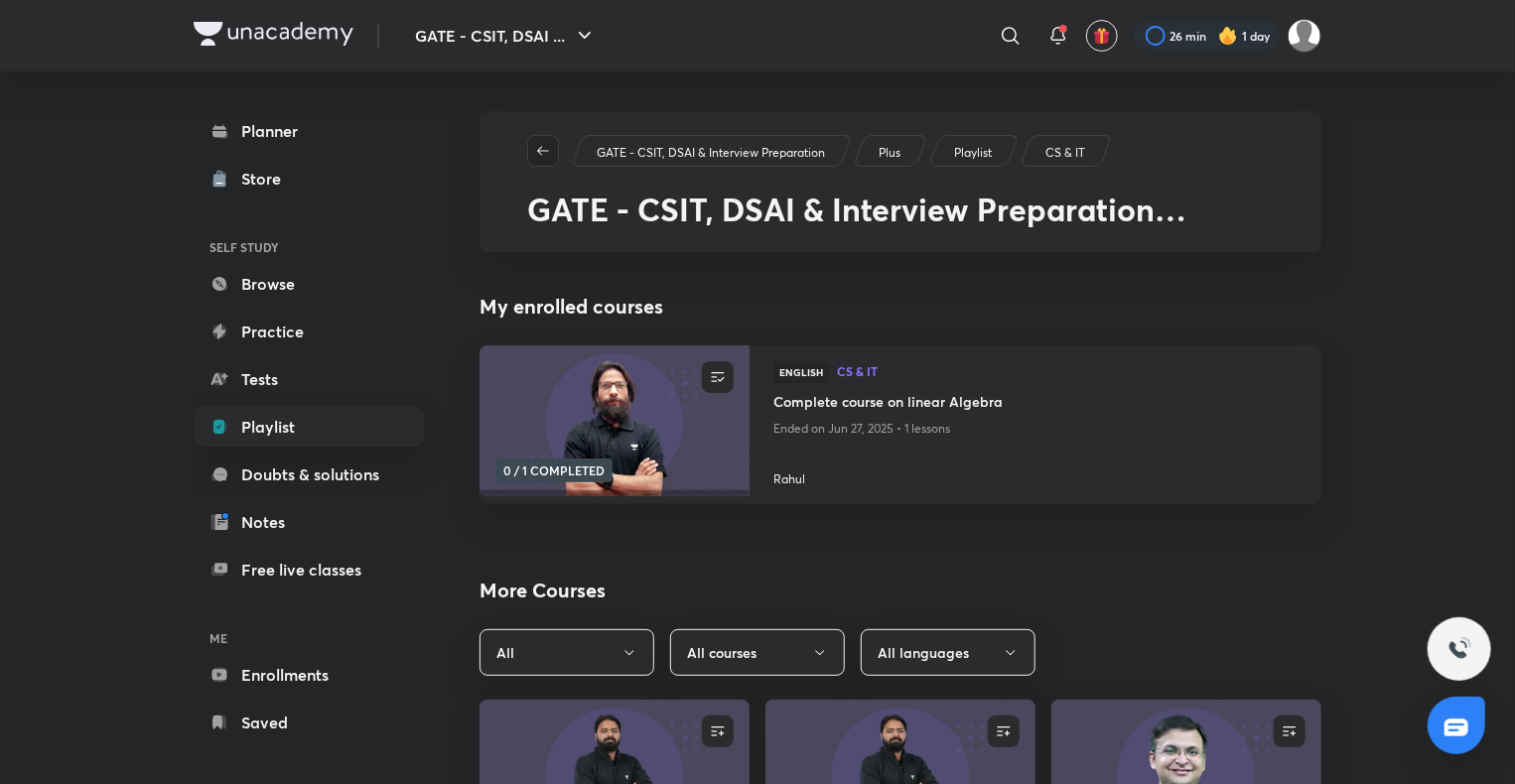 click 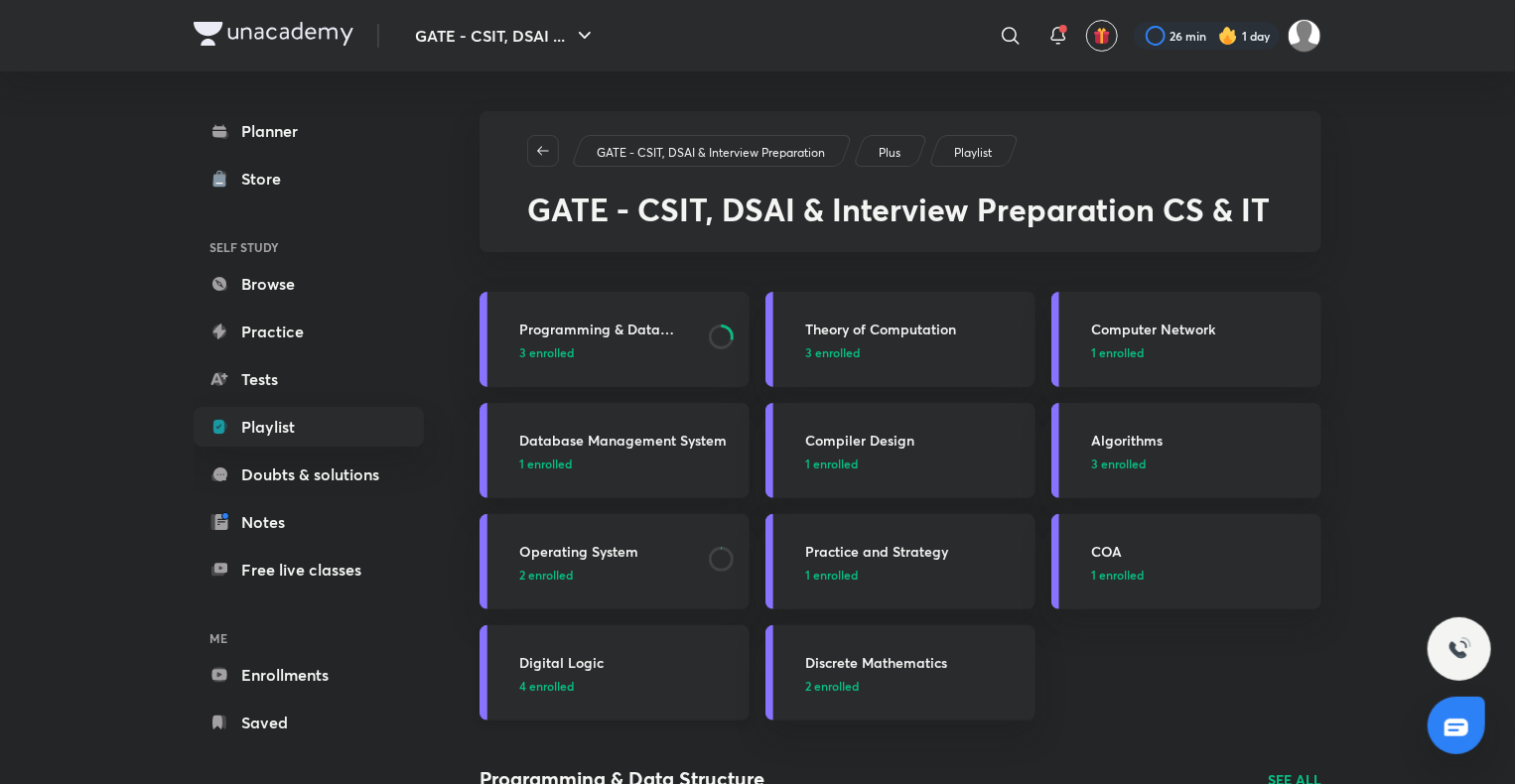 click on "Digital Logic" at bounding box center [628, 662] 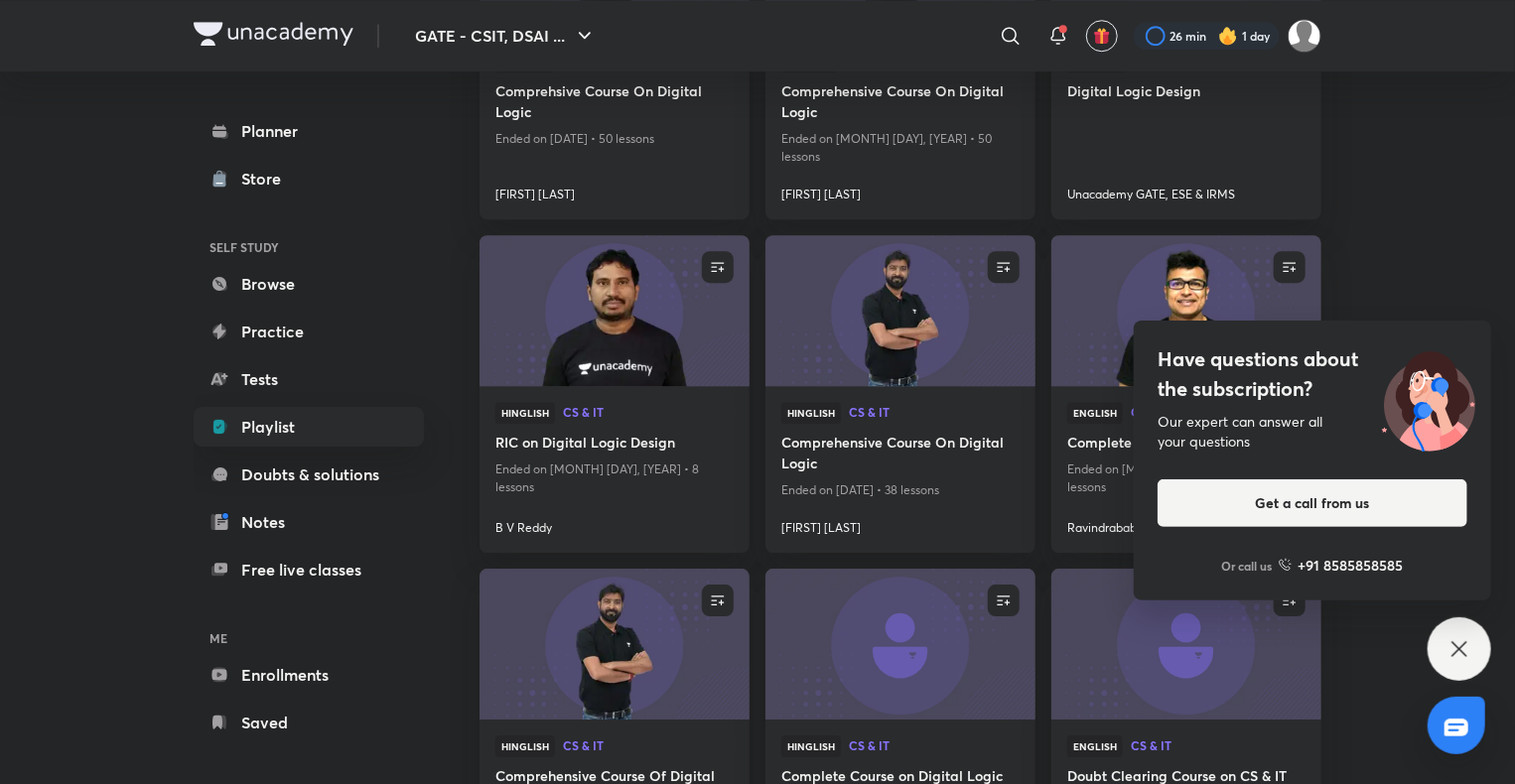 scroll, scrollTop: 2852, scrollLeft: 0, axis: vertical 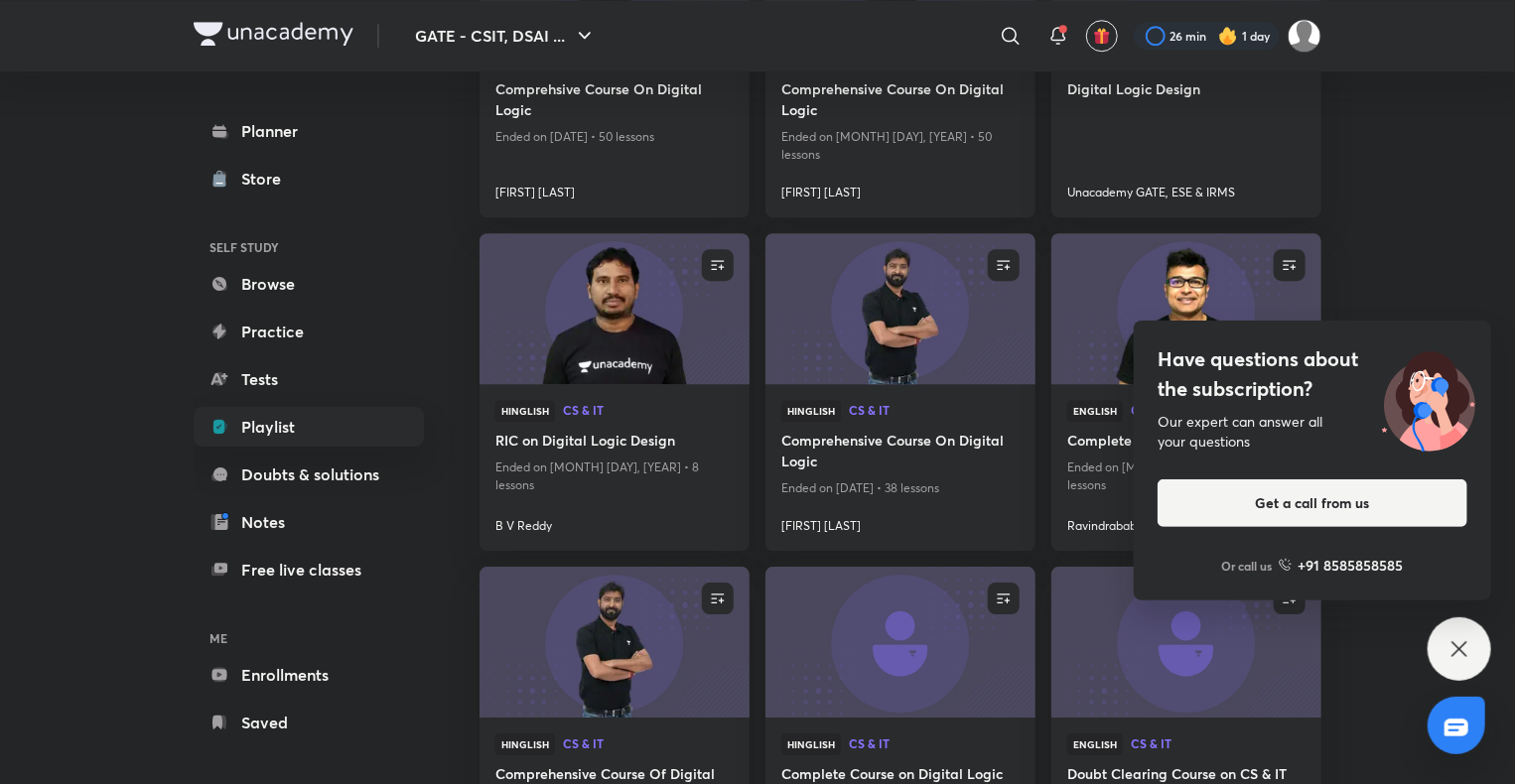 click 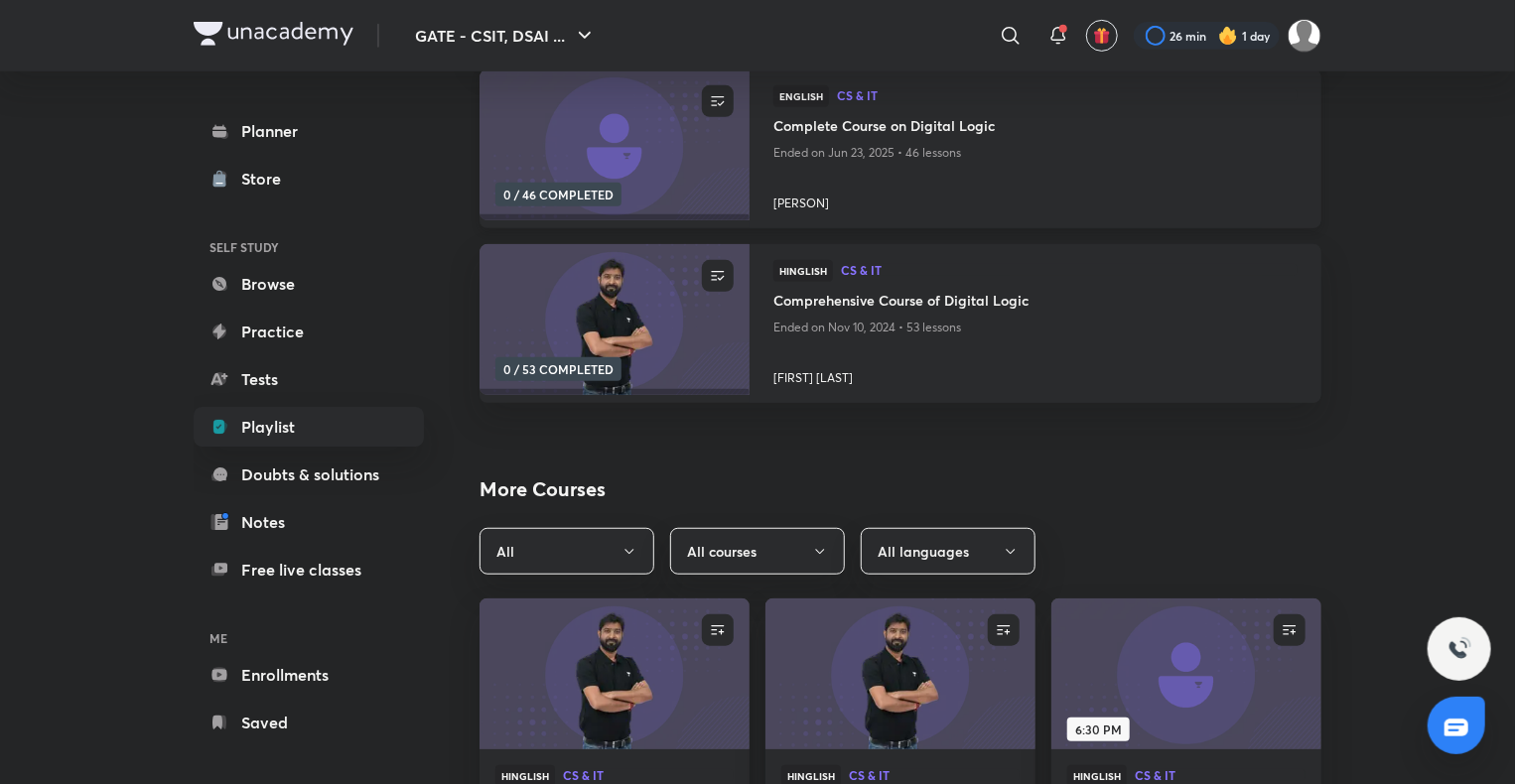 scroll, scrollTop: 452, scrollLeft: 0, axis: vertical 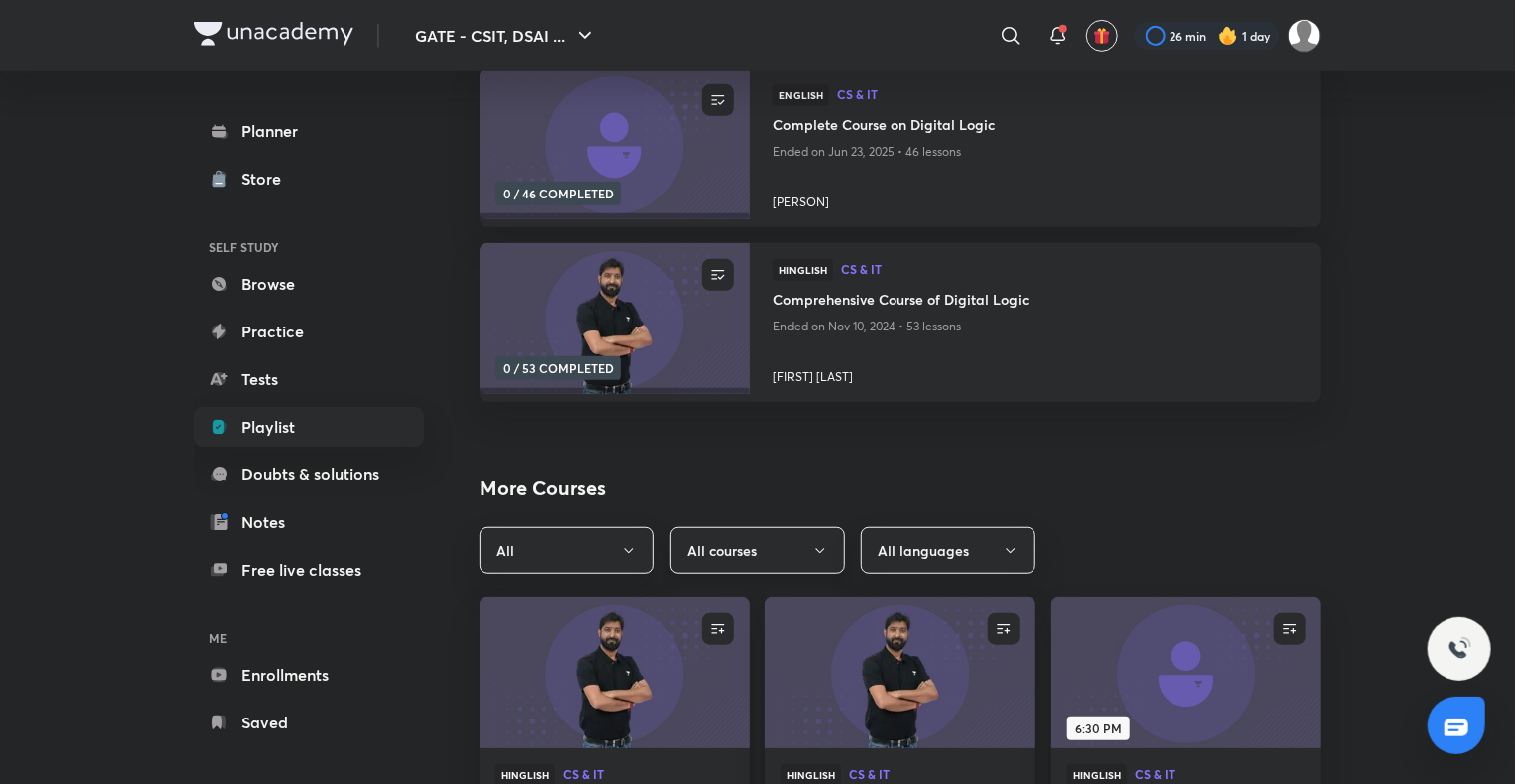 click on "All courses" at bounding box center [758, 550] 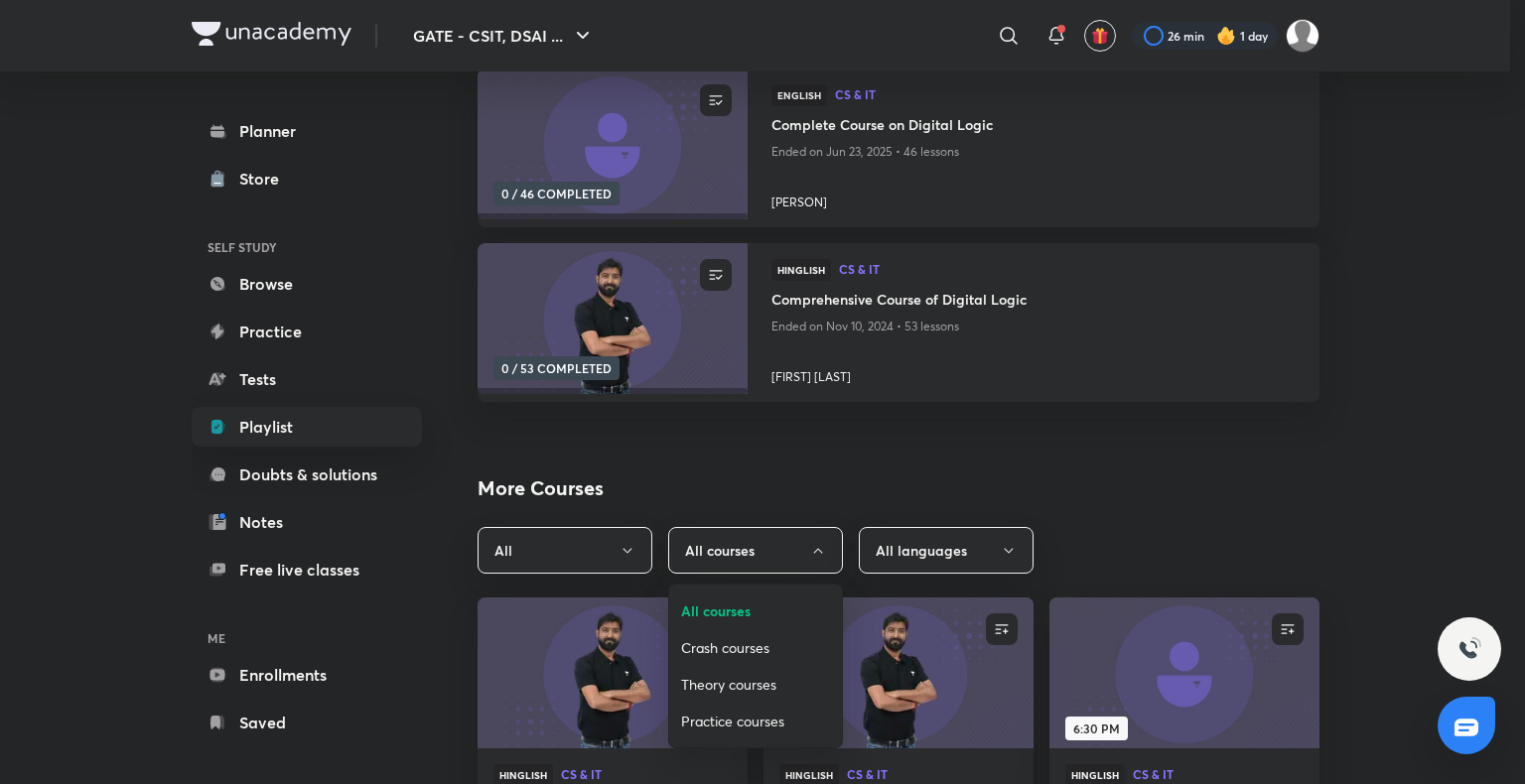 click on "Crash courses" at bounding box center (756, 647) 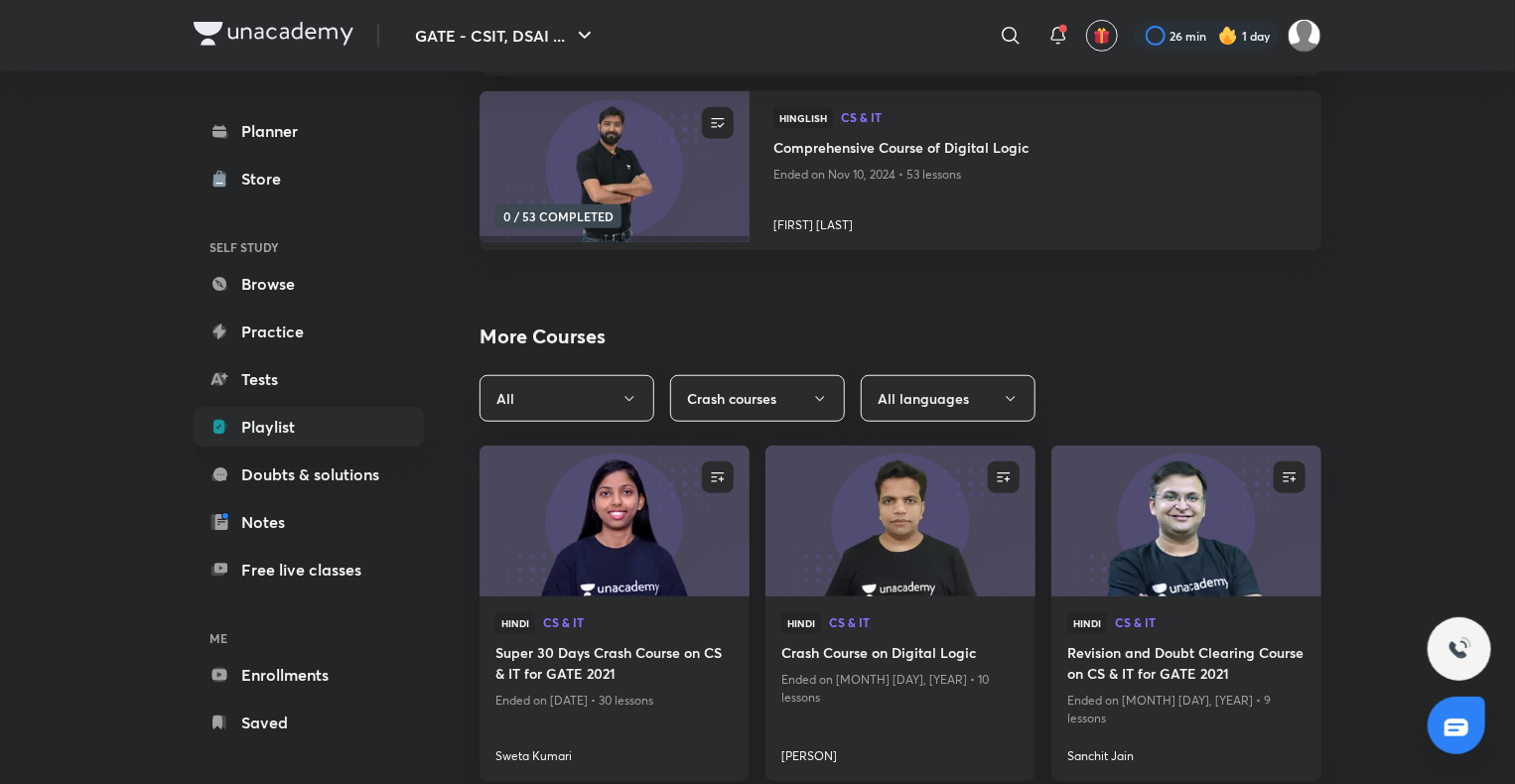 scroll, scrollTop: 566, scrollLeft: 0, axis: vertical 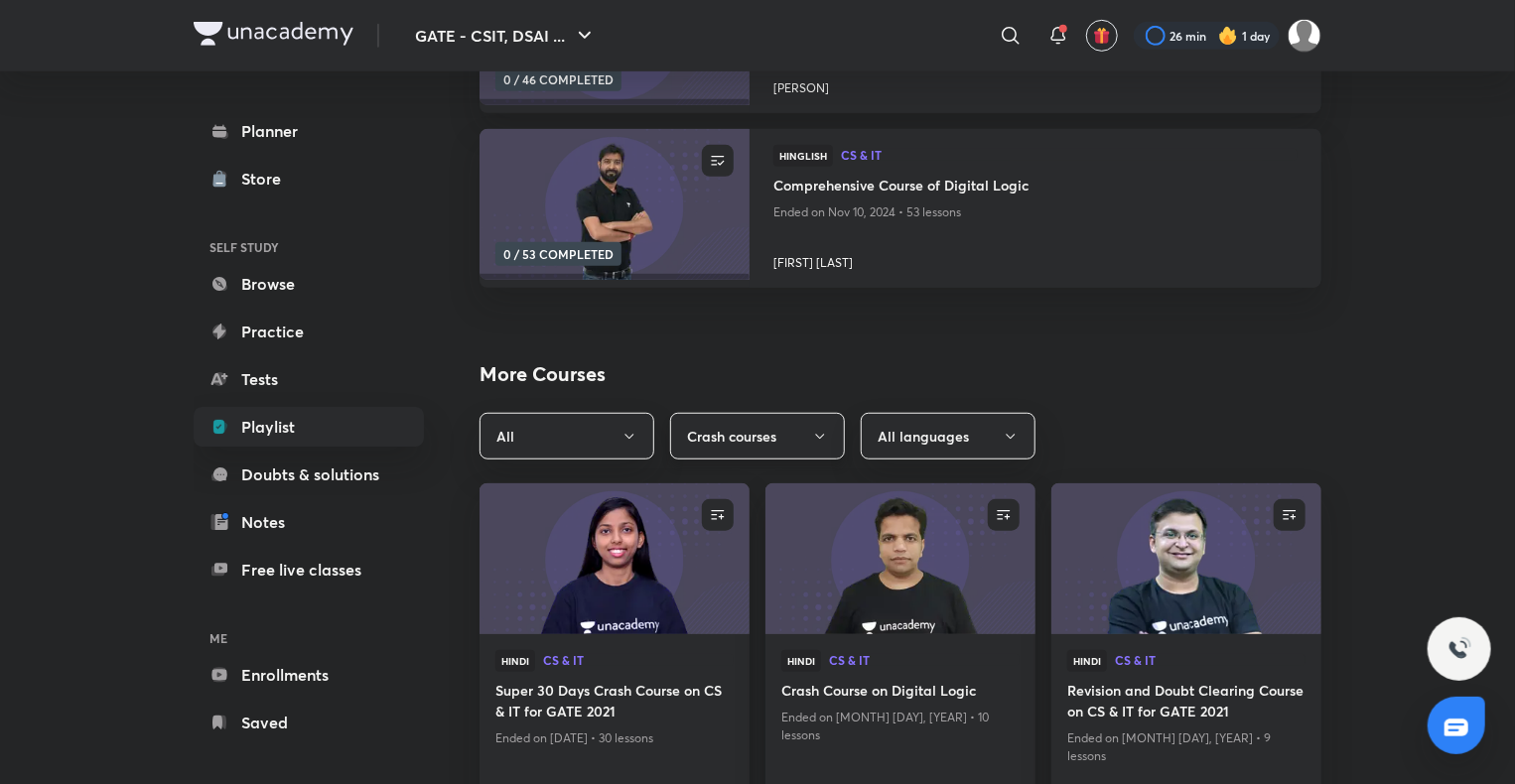 click on "Crash courses" at bounding box center (758, 436) 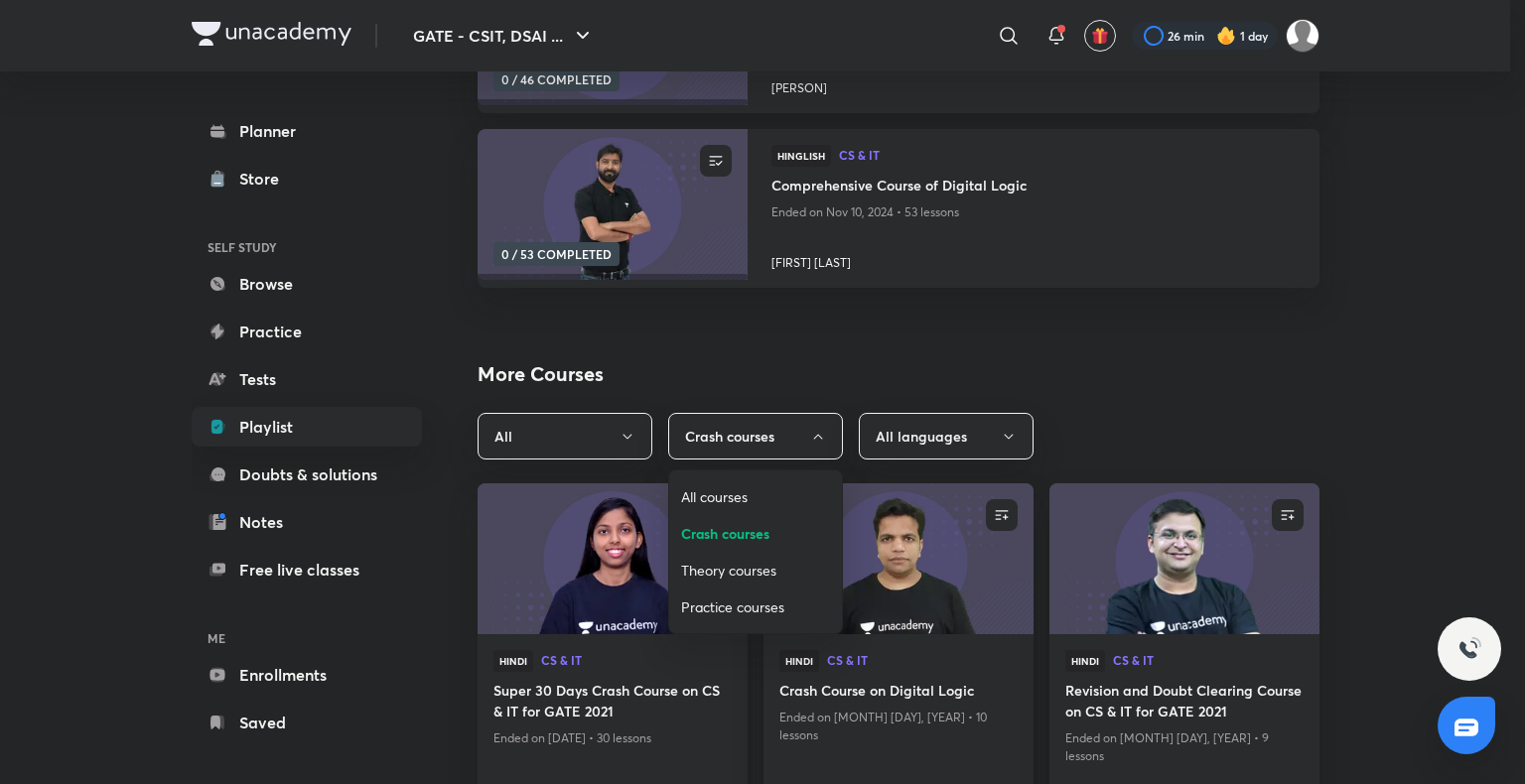 click on "Theory courses" at bounding box center [756, 570] 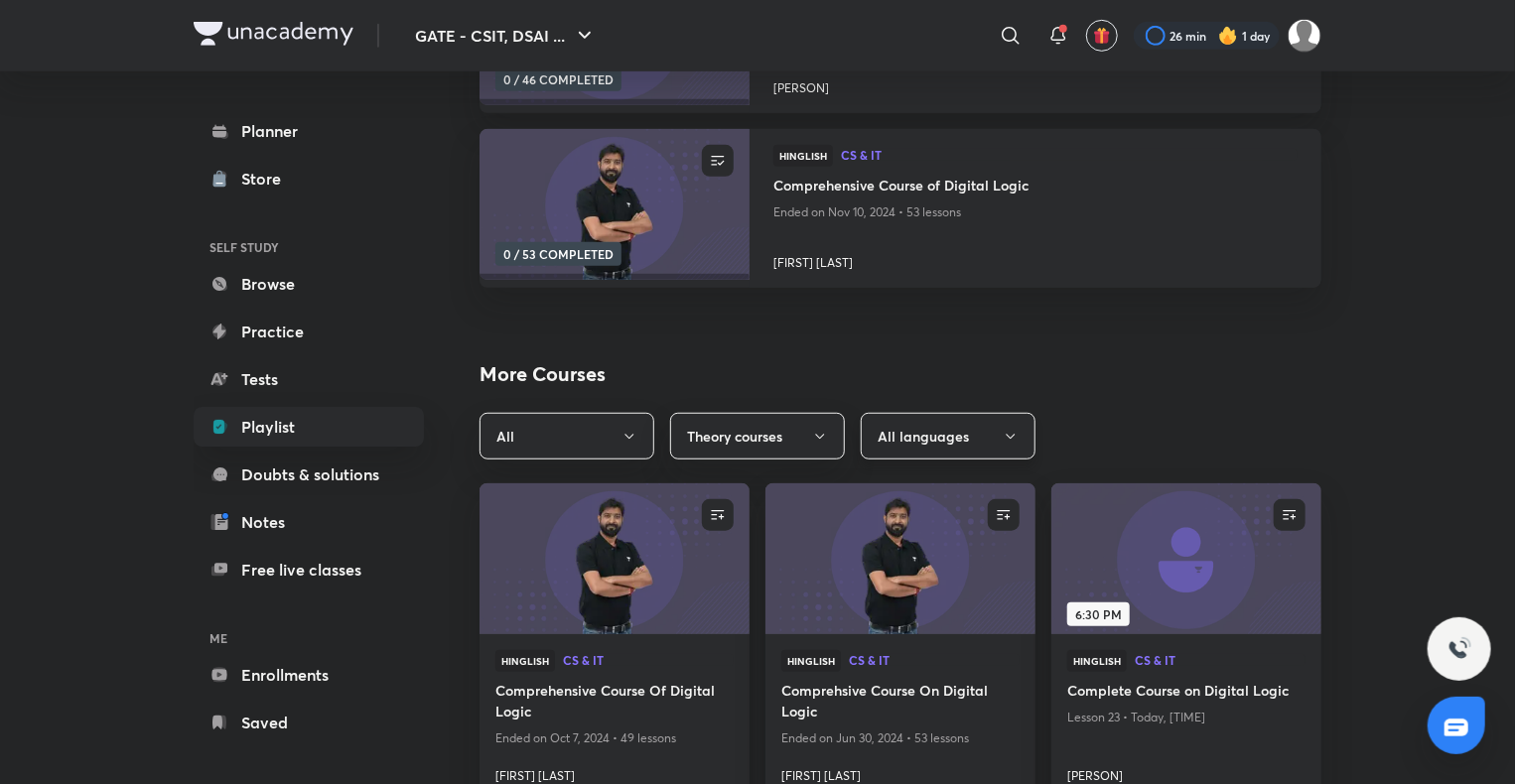 click on "All languages" at bounding box center [948, 436] 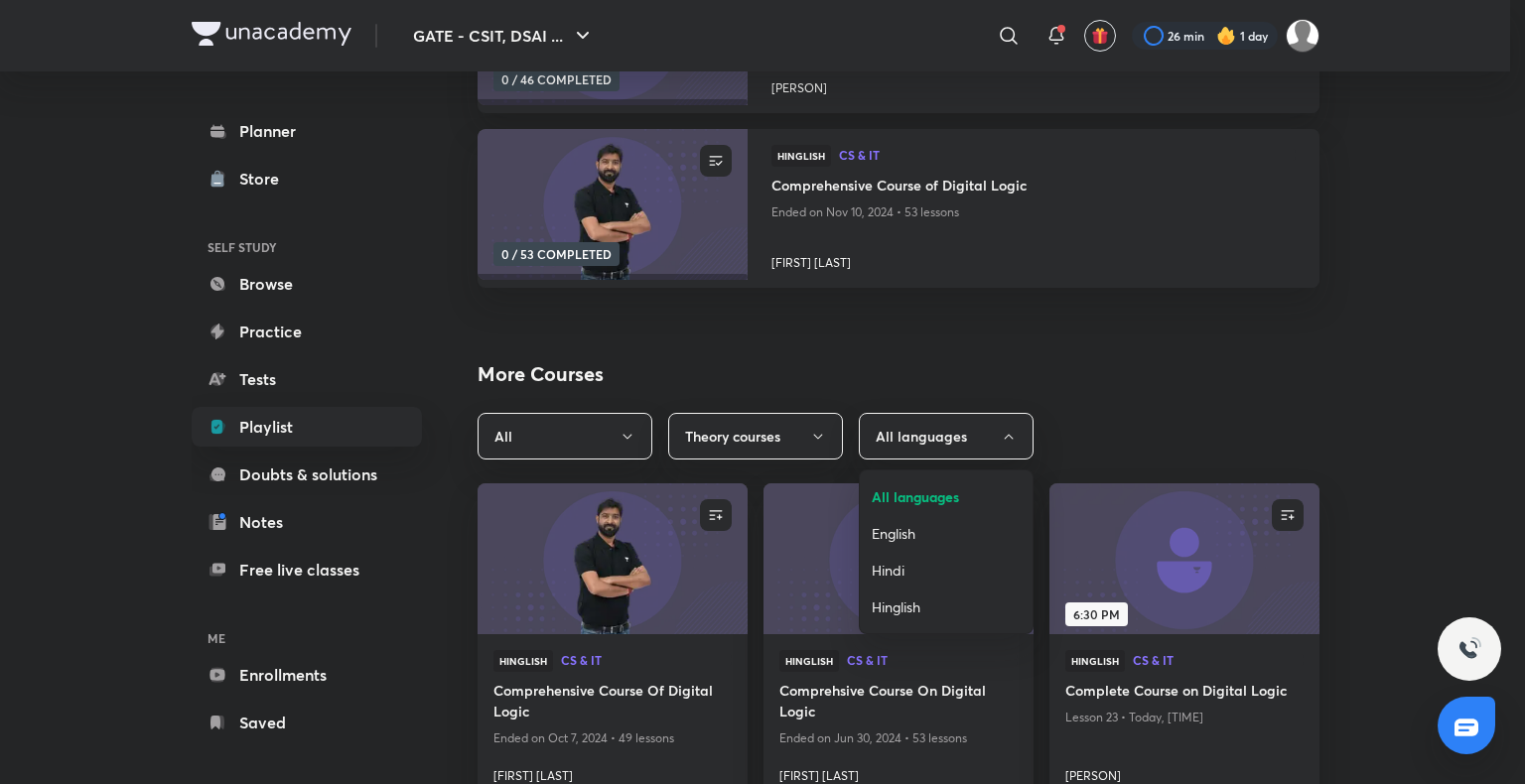 click at bounding box center [762, 392] 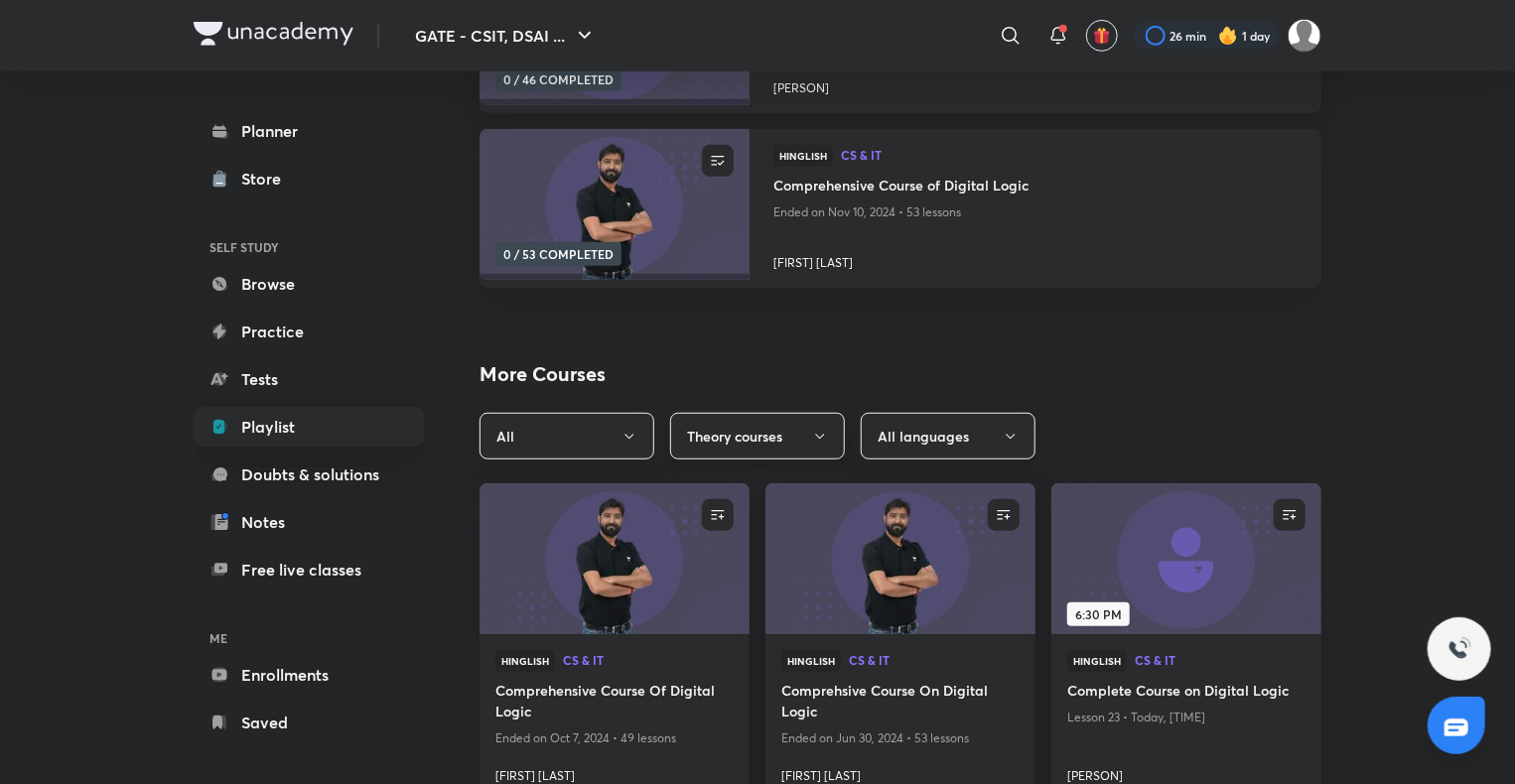 click on "Theory courses" at bounding box center [758, 436] 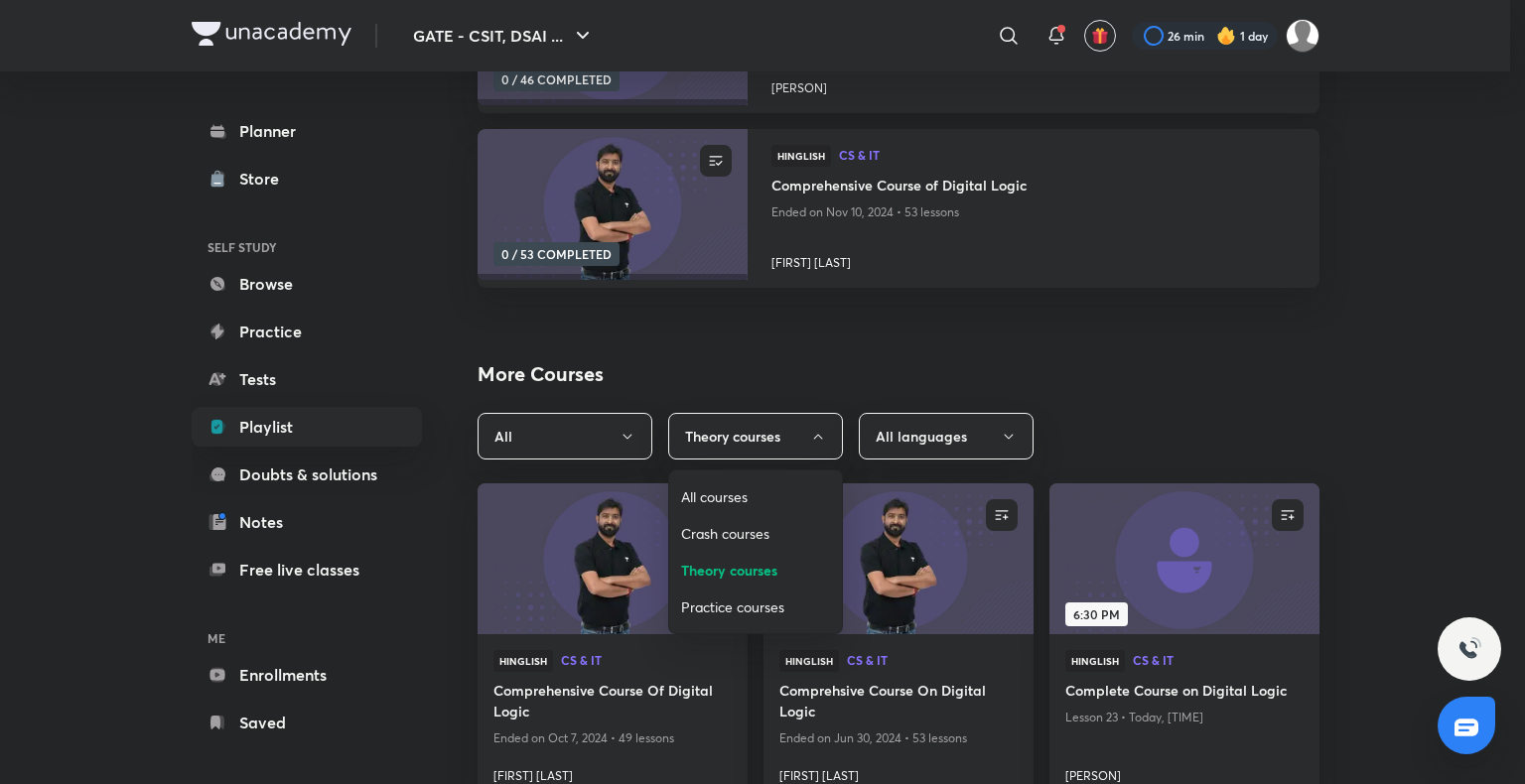 click on "Crash courses" at bounding box center (756, 533) 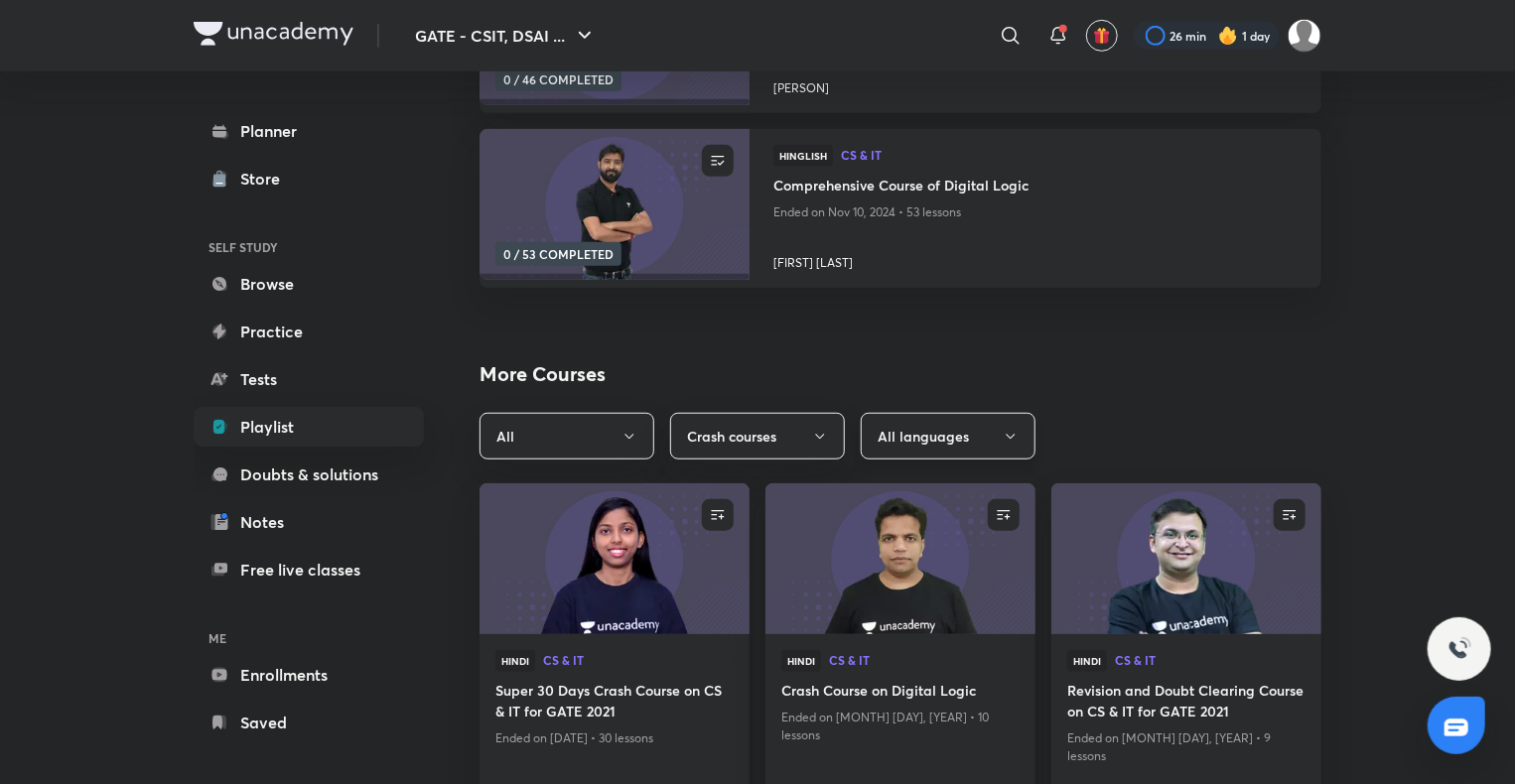 click on "All languages" at bounding box center [948, 436] 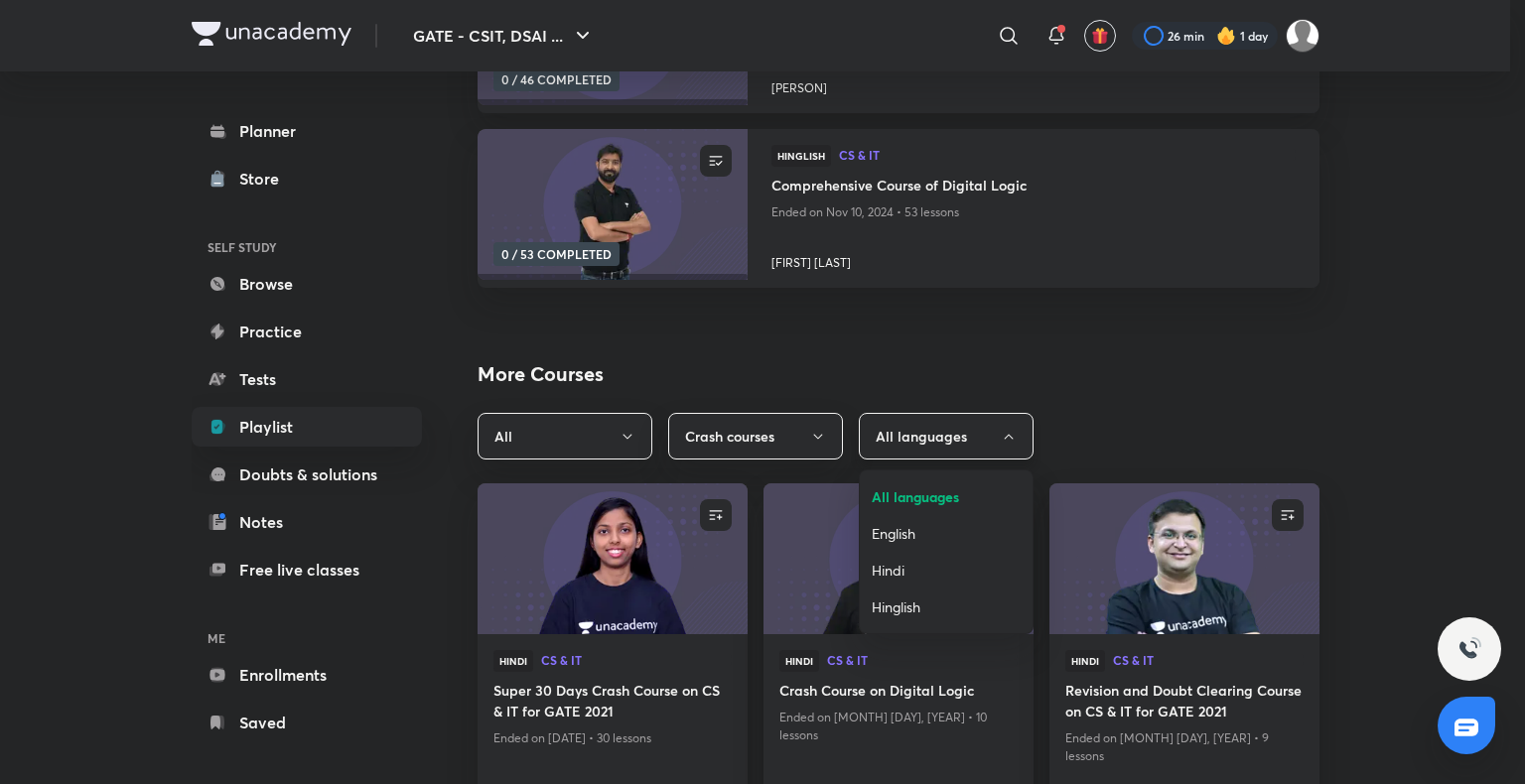 click at bounding box center [762, 392] 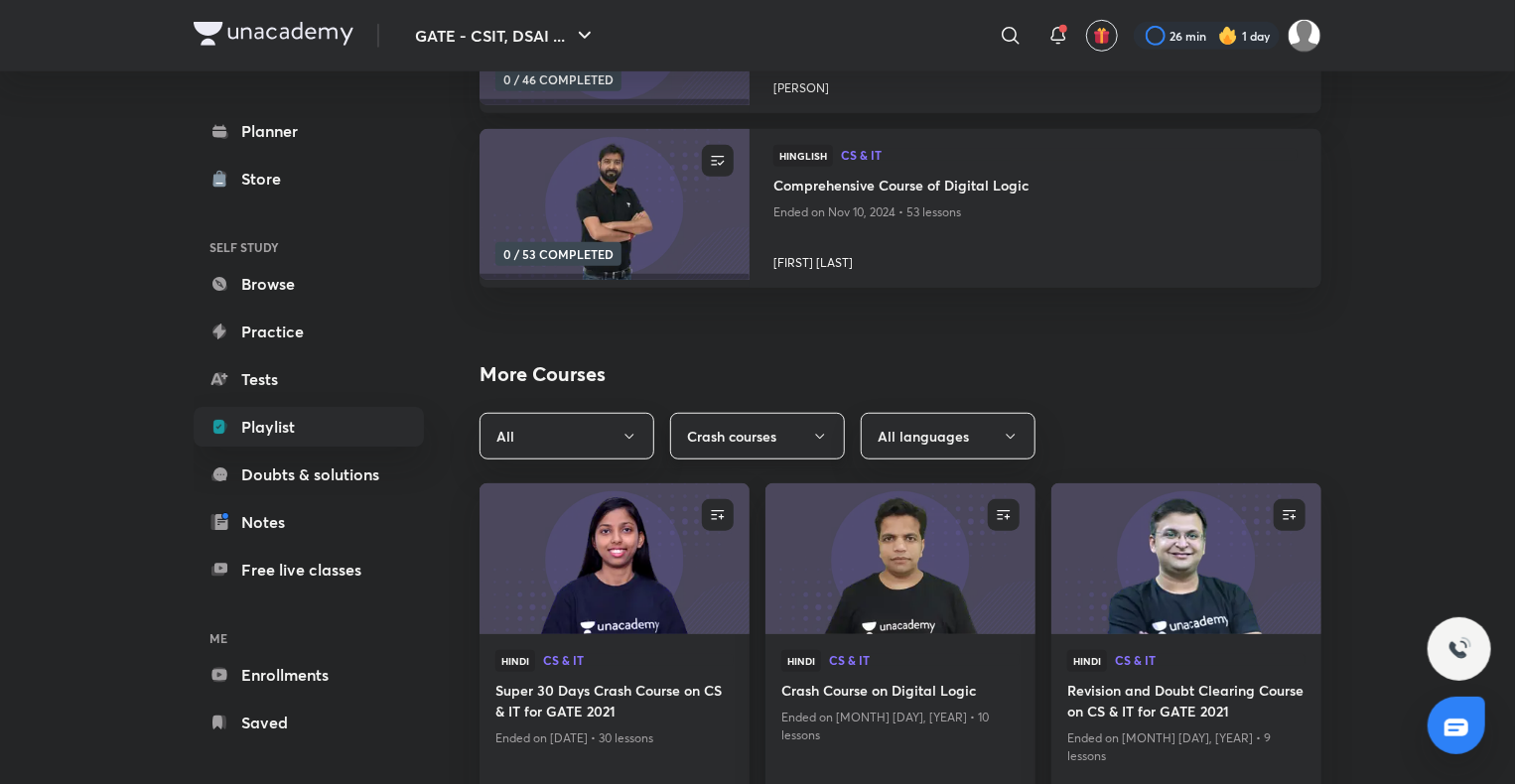 click on "Crash courses" at bounding box center [758, 436] 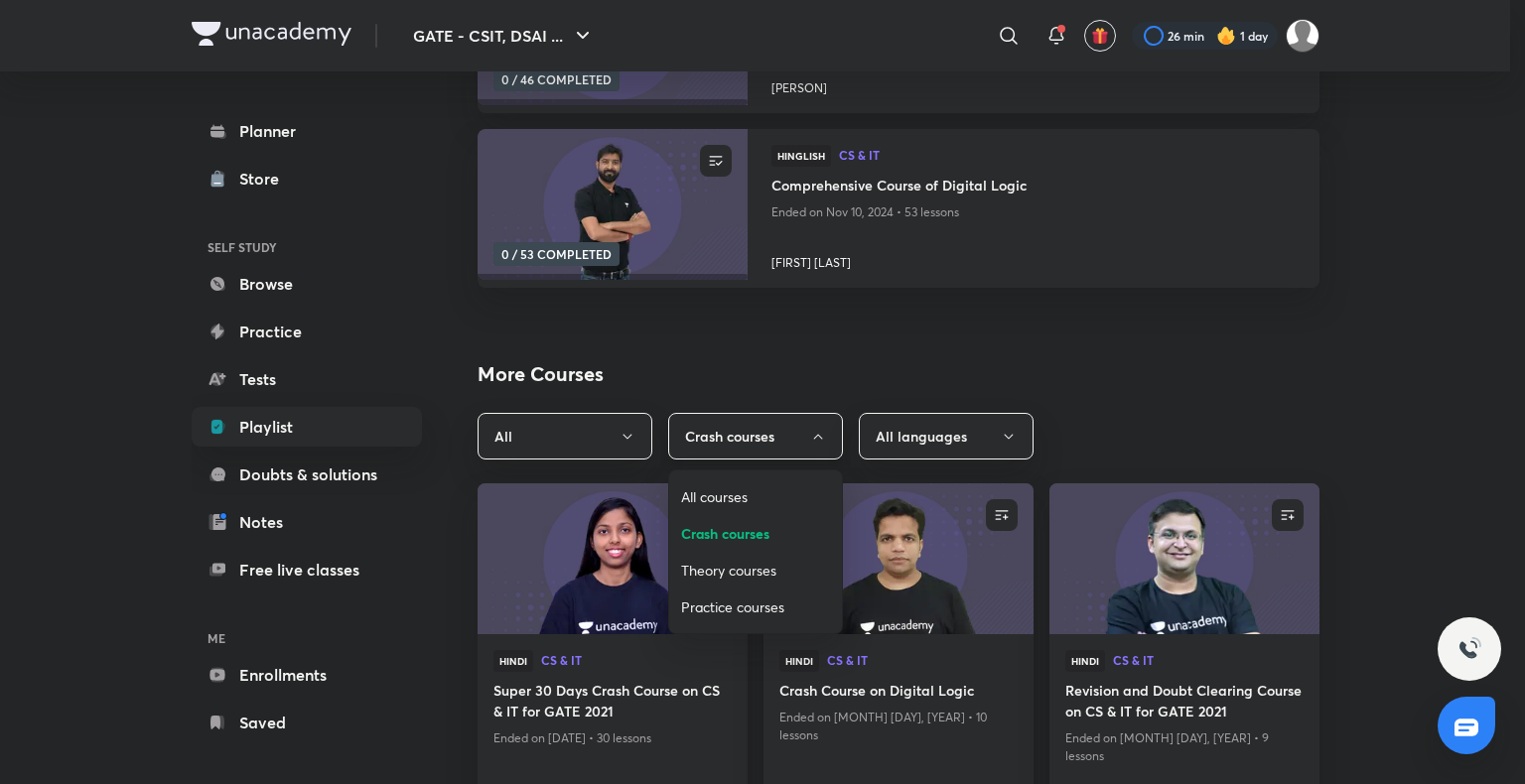 click at bounding box center (762, 392) 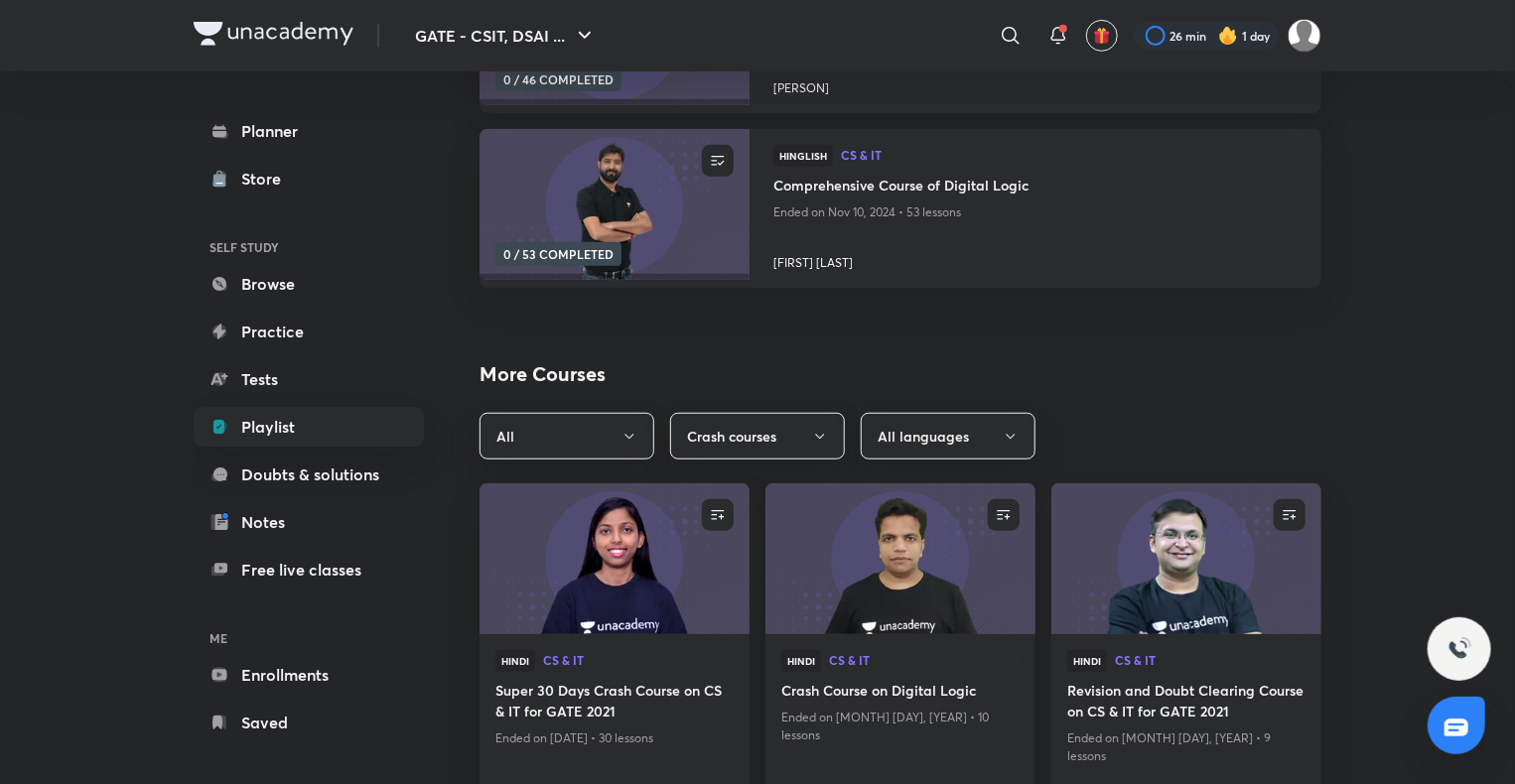 click on "Hindi CS & IT" at bounding box center (900, 665) 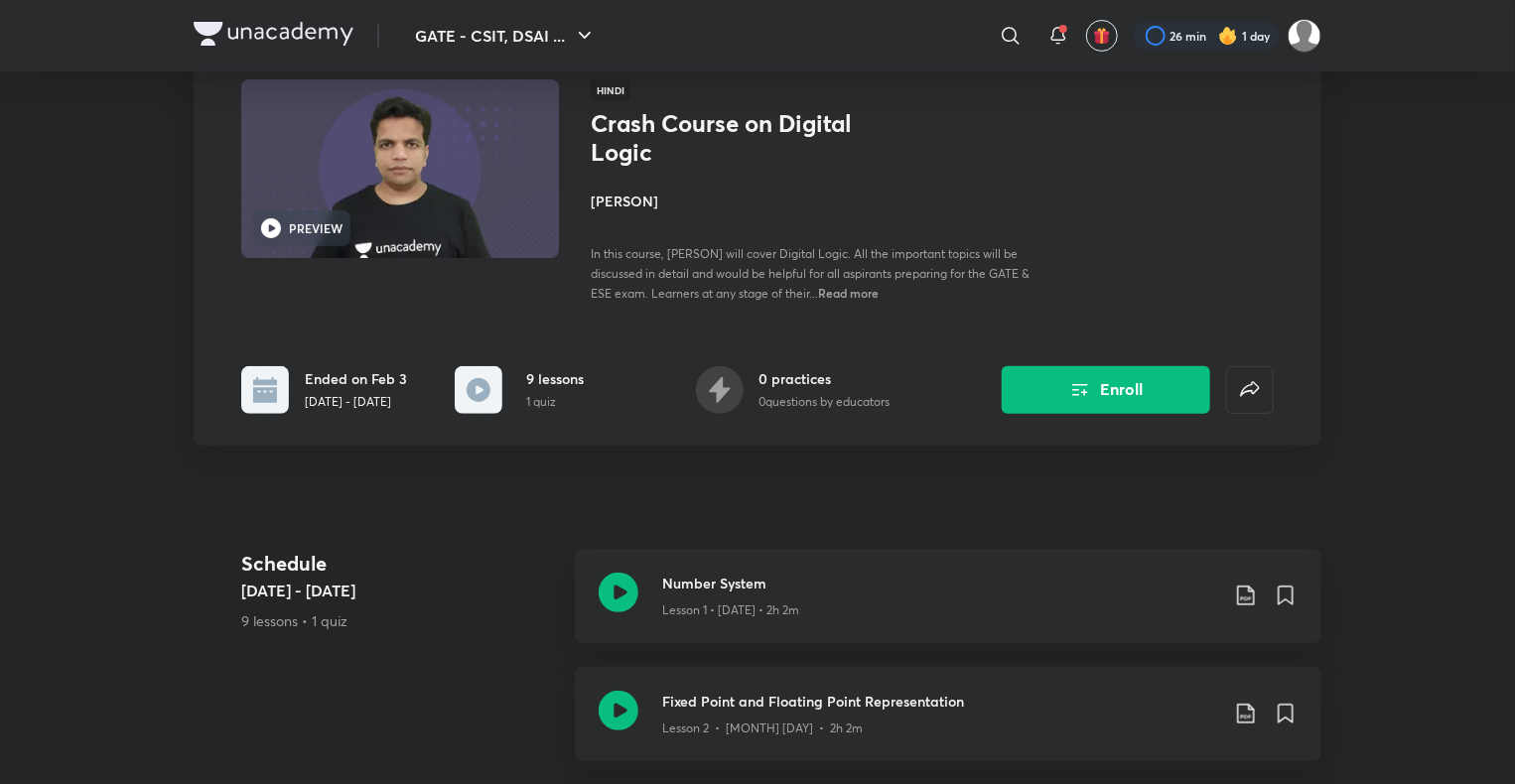 scroll, scrollTop: 19, scrollLeft: 0, axis: vertical 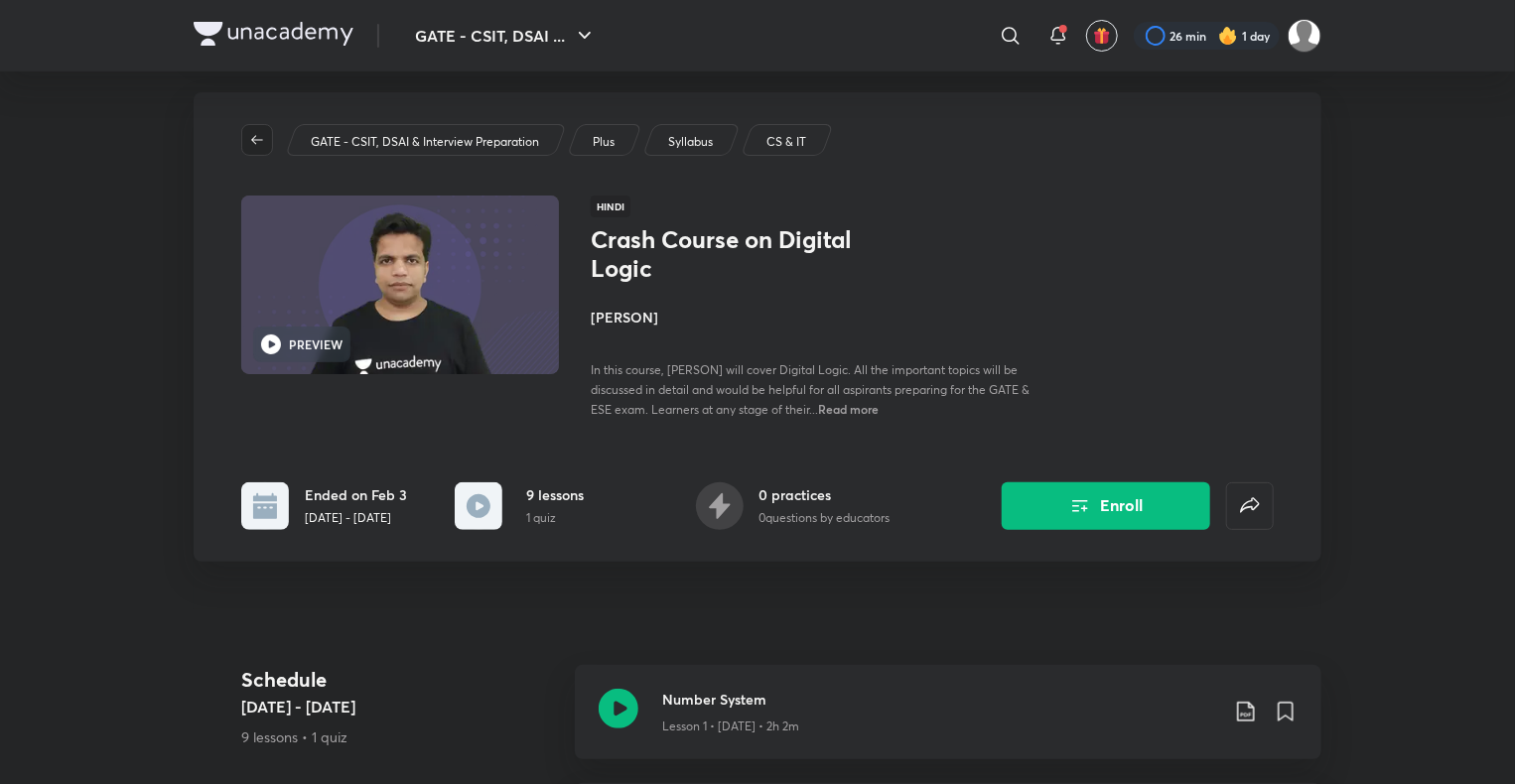click 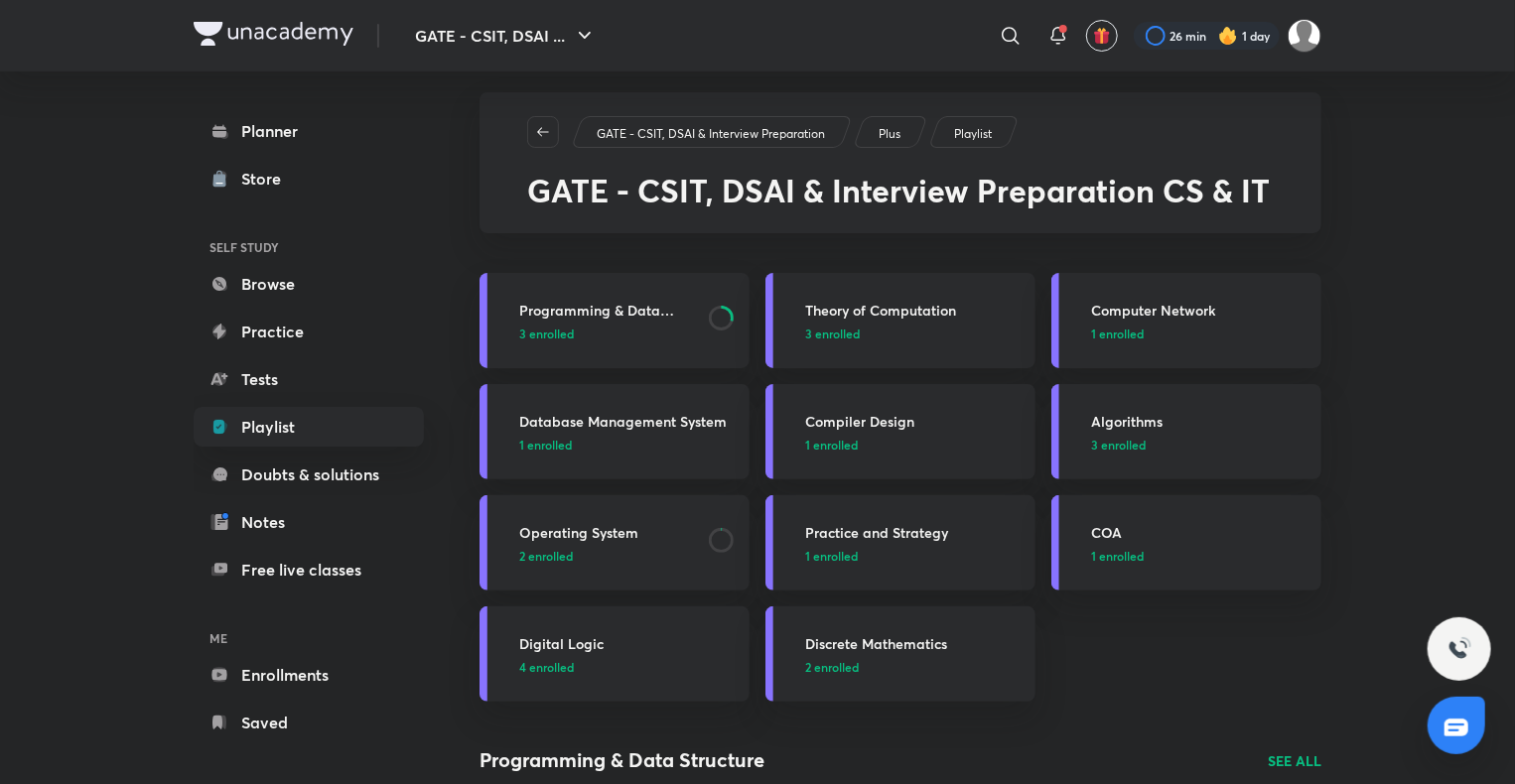 scroll, scrollTop: 0, scrollLeft: 0, axis: both 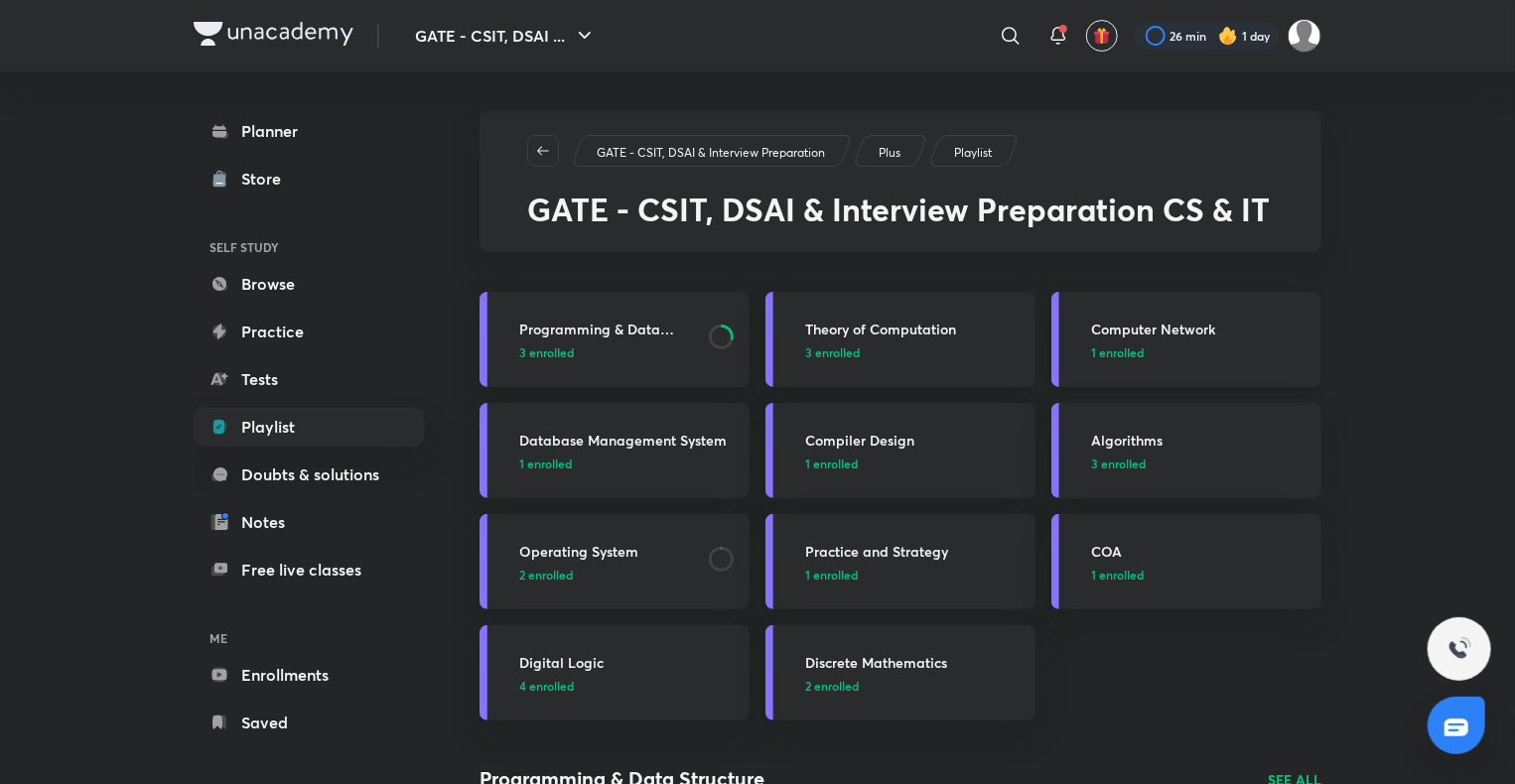 click on "Computer Network" at bounding box center (1200, 328) 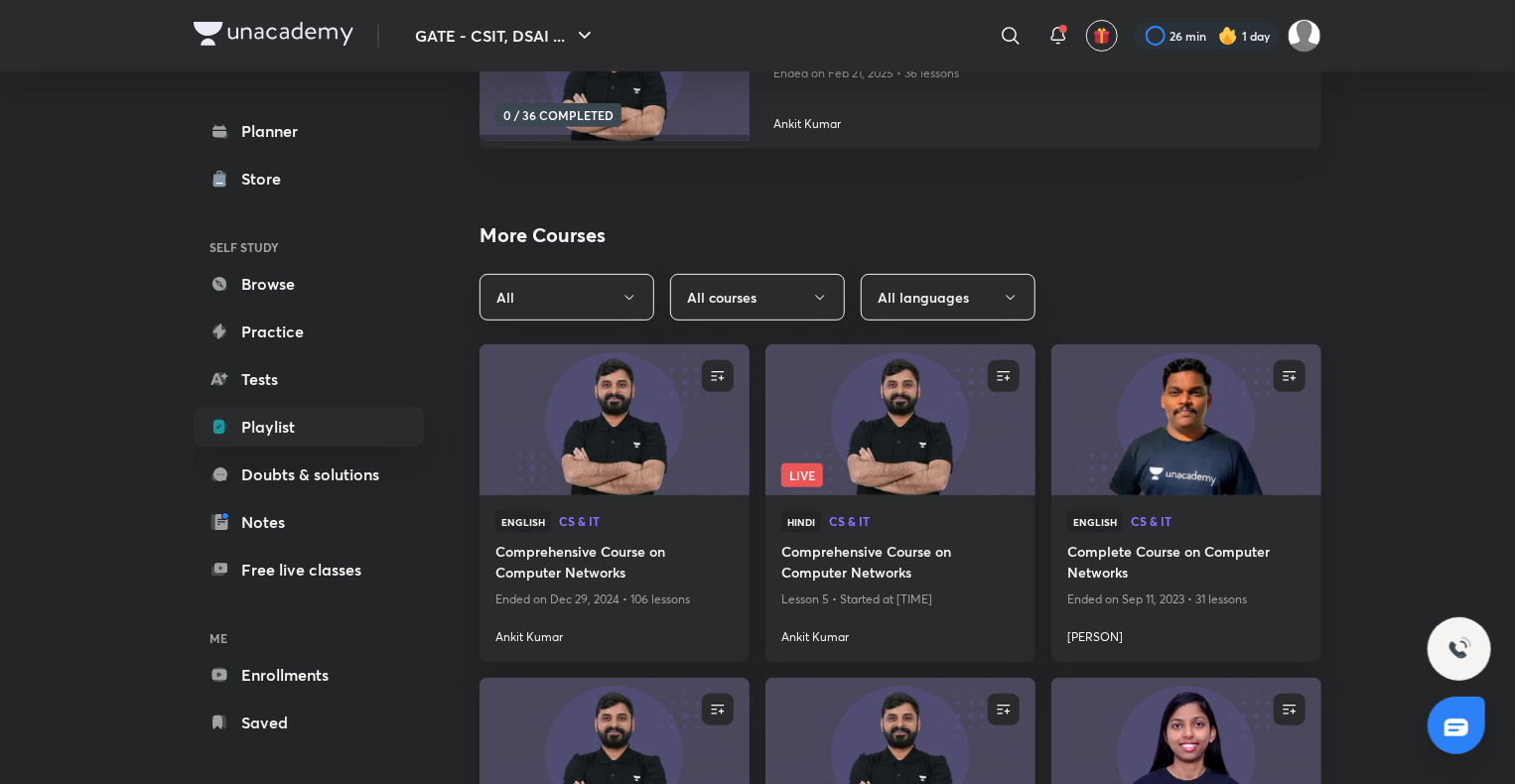 scroll, scrollTop: 357, scrollLeft: 0, axis: vertical 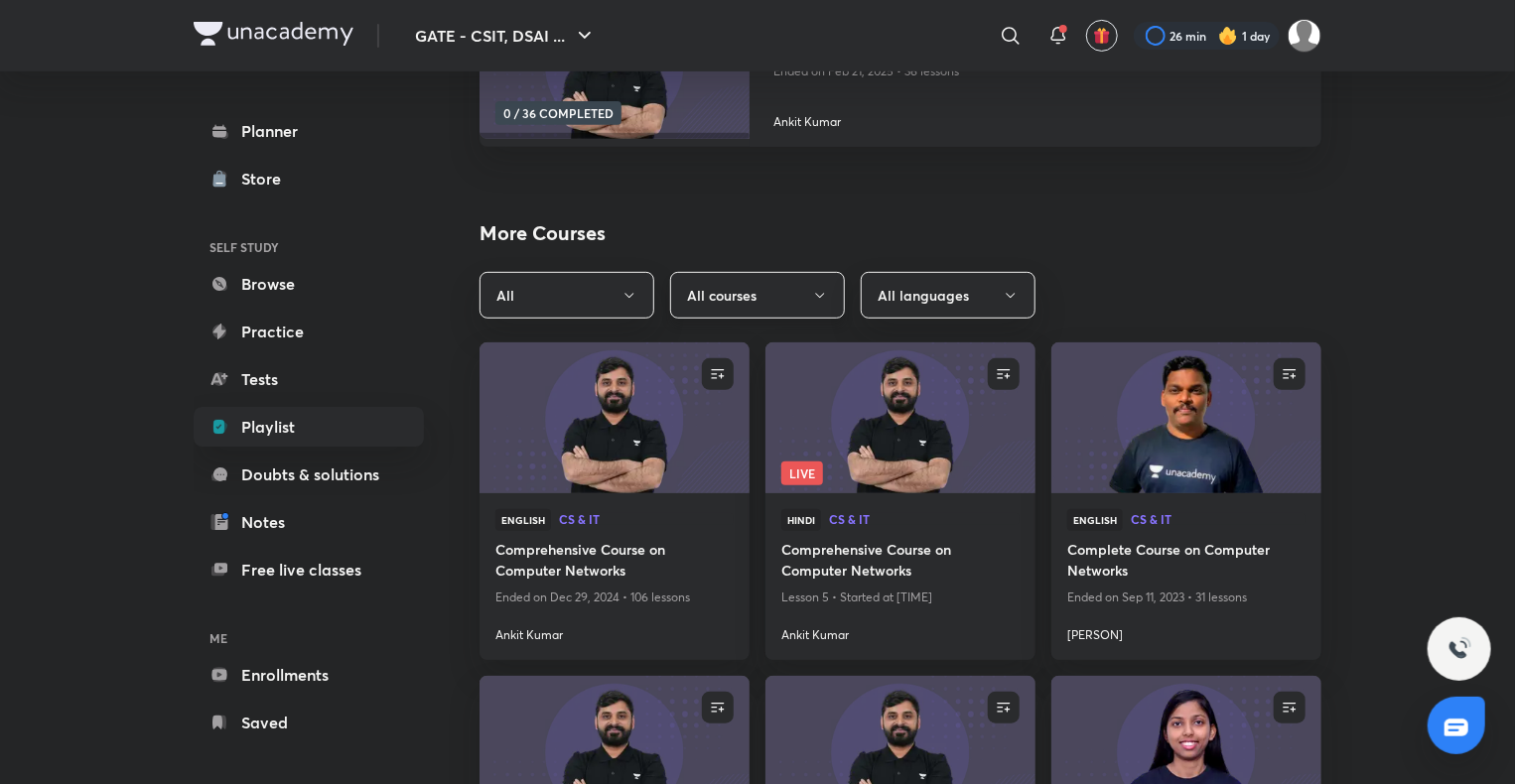 click on "All courses" at bounding box center [758, 295] 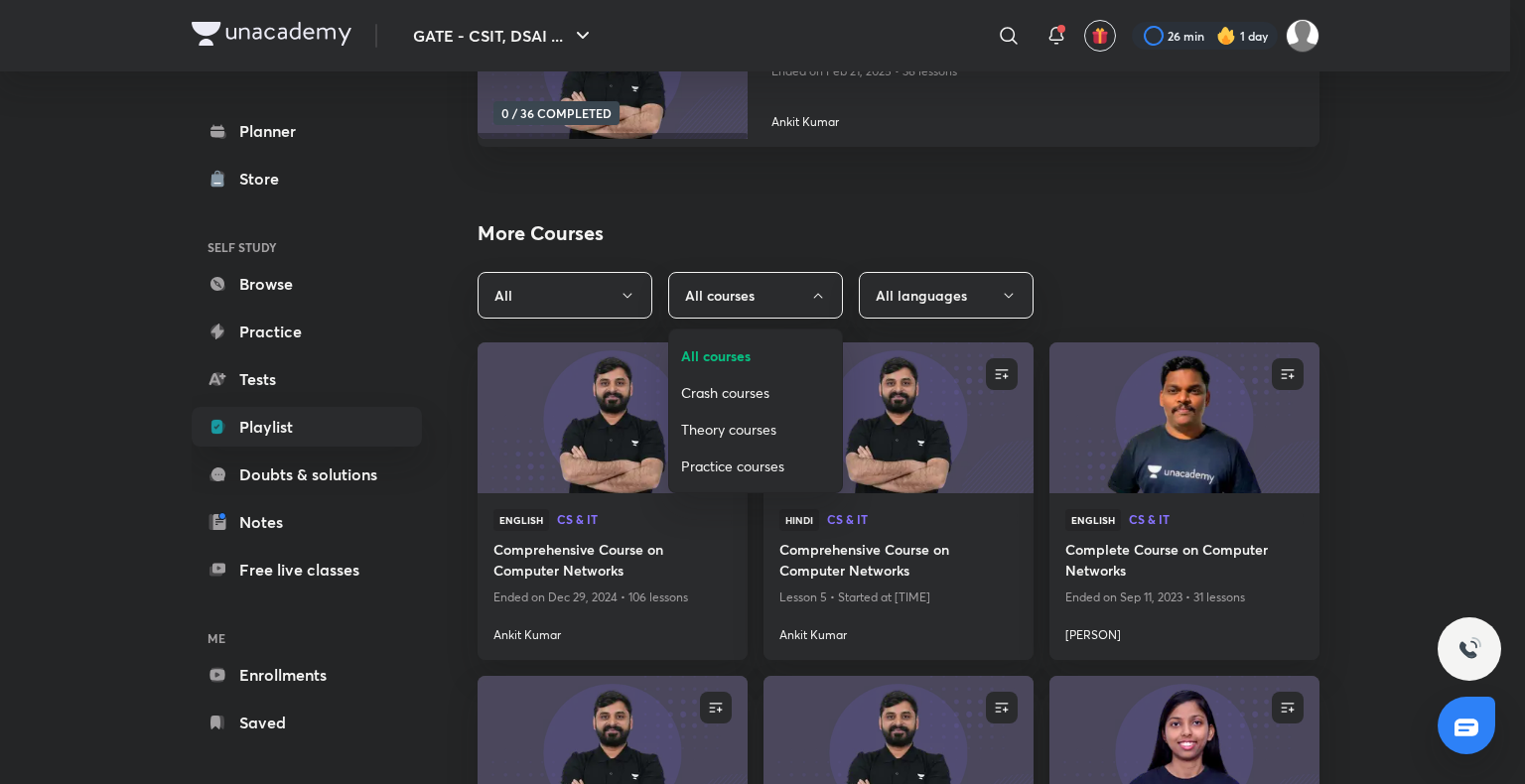 click on "Crash courses" at bounding box center [756, 392] 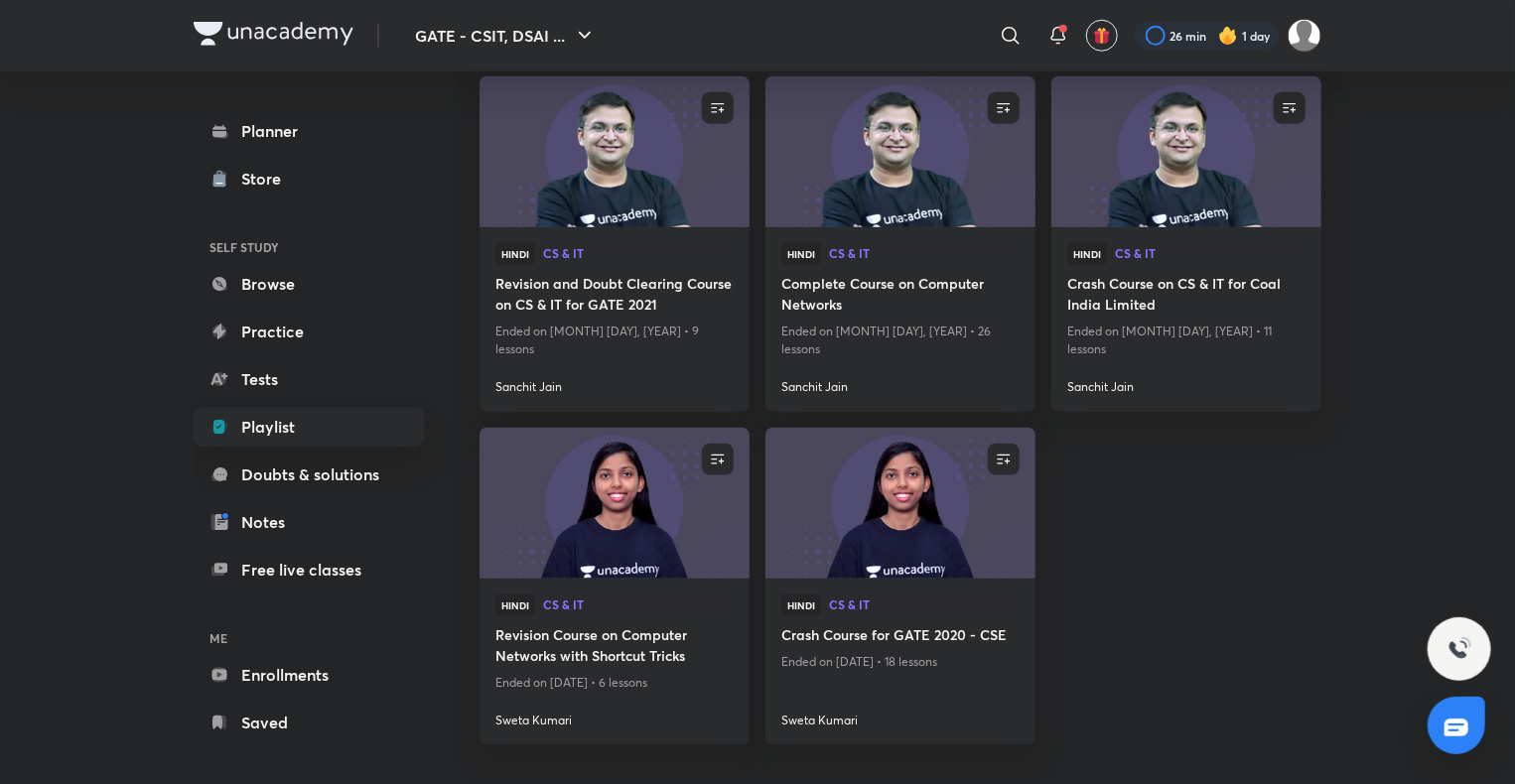 scroll, scrollTop: 969, scrollLeft: 0, axis: vertical 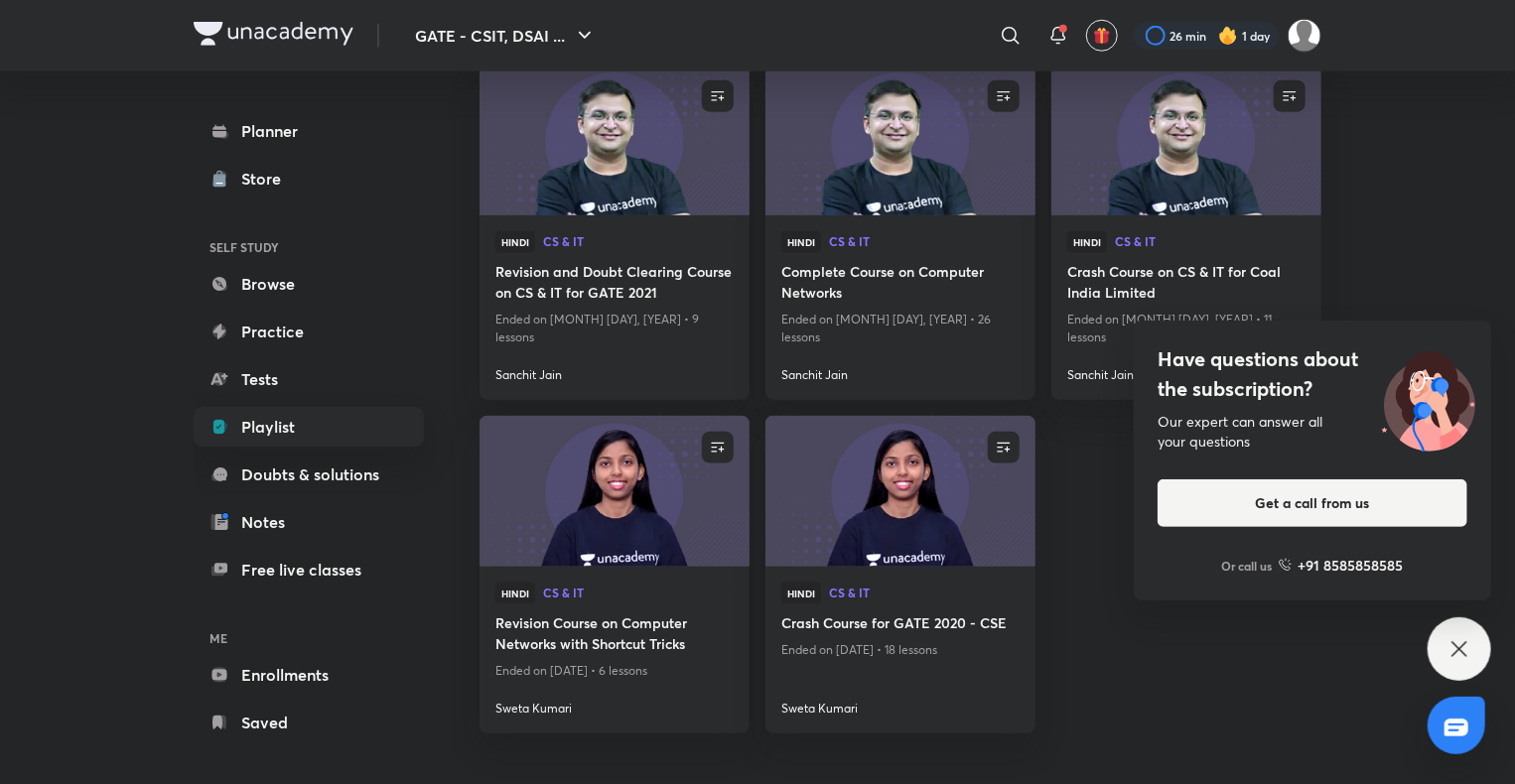 click on "Have questions about the subscription? Our expert can answer all your questions Get a call from us Or call us +91 8585858585" at bounding box center (1459, 649) 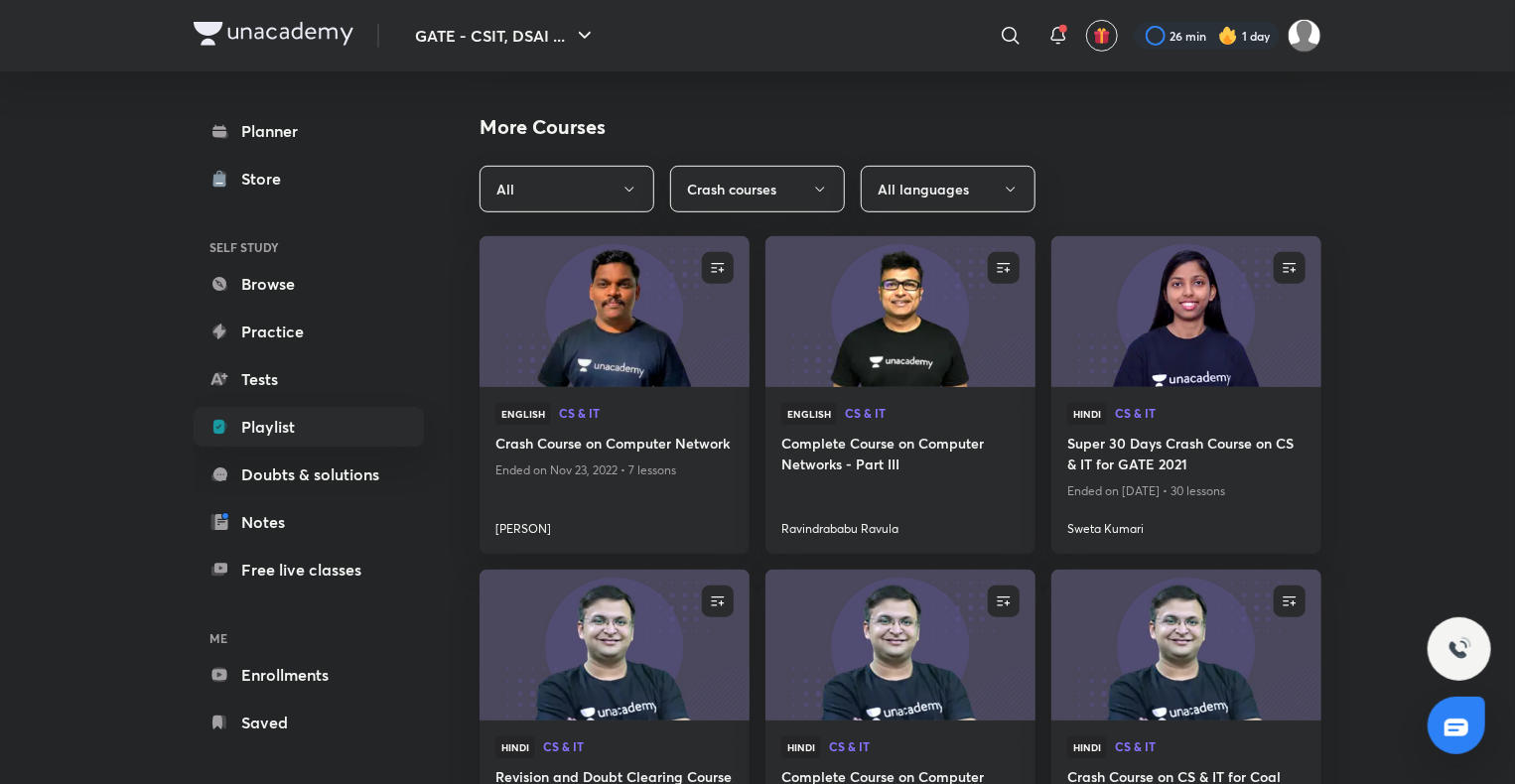 scroll, scrollTop: 462, scrollLeft: 0, axis: vertical 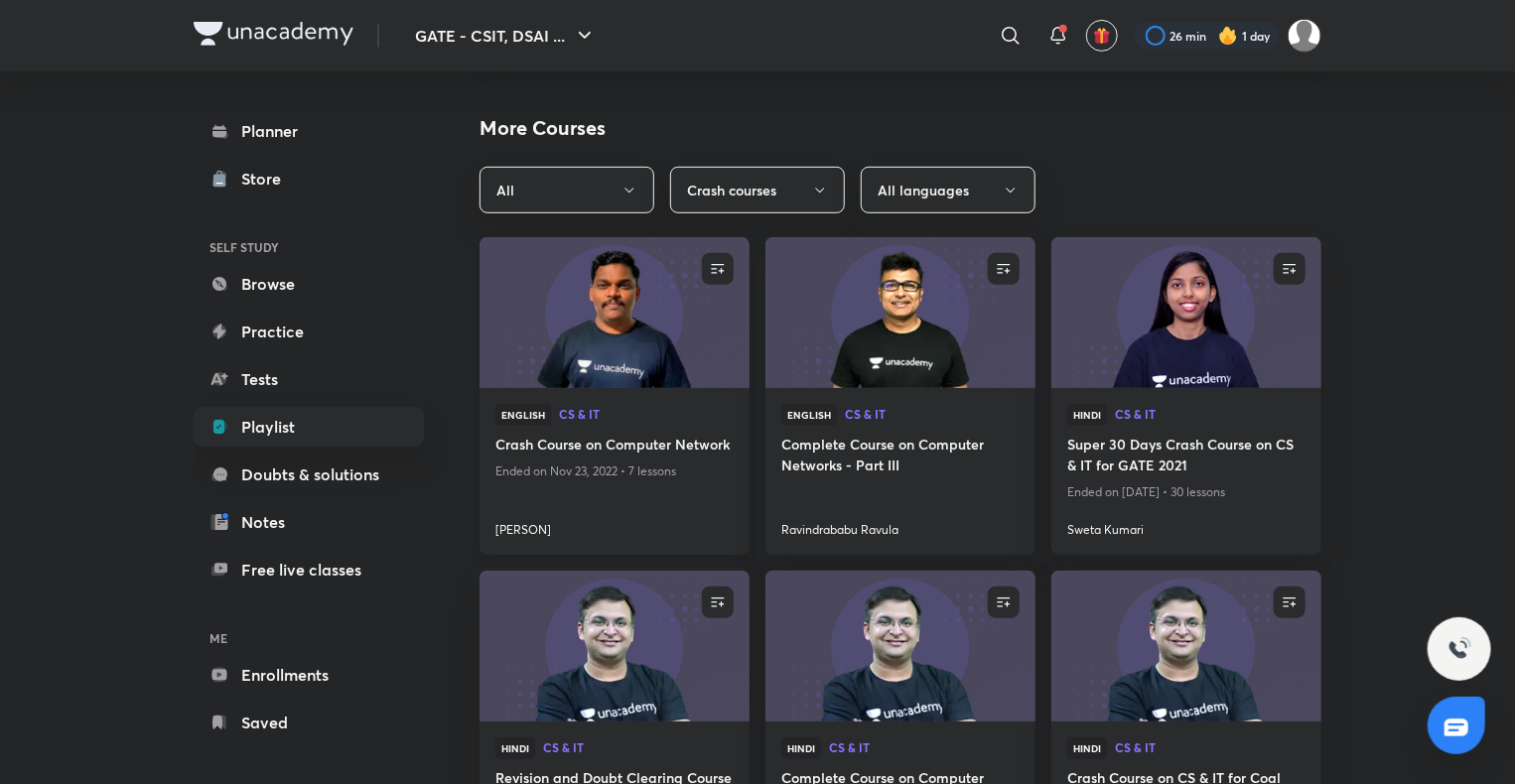 click on "Crash Course on Computer Network" at bounding box center [615, 446] 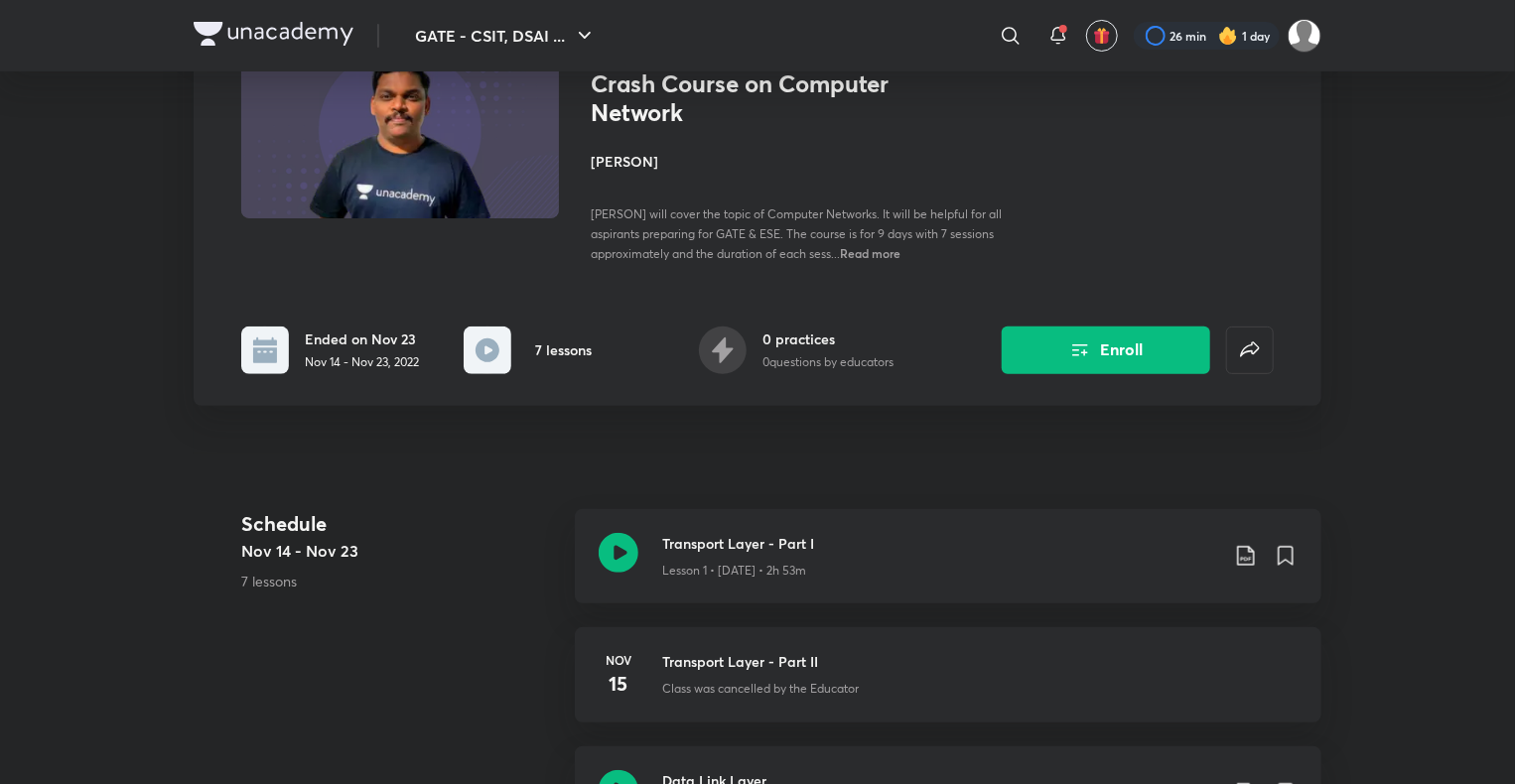 scroll, scrollTop: 0, scrollLeft: 0, axis: both 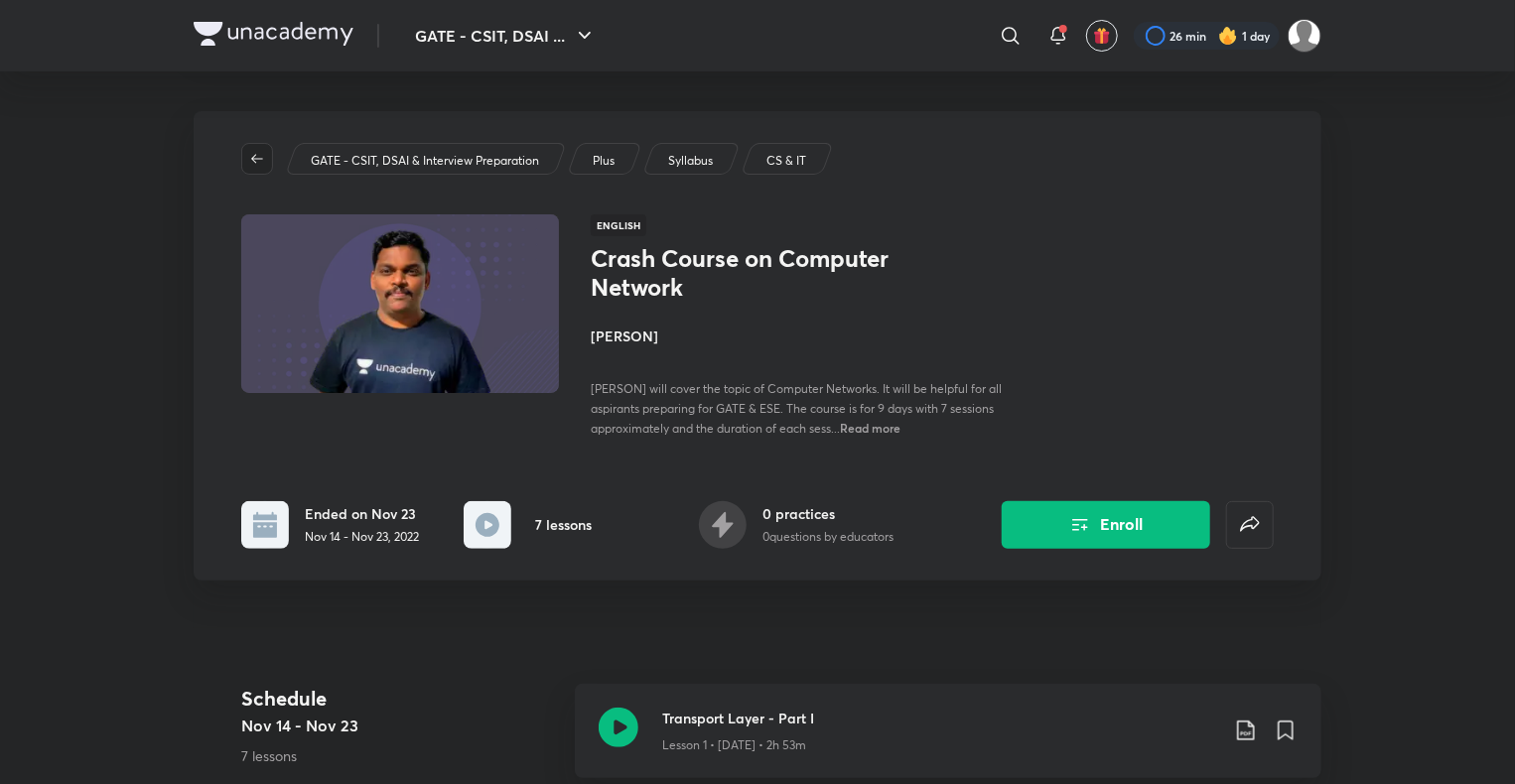 click 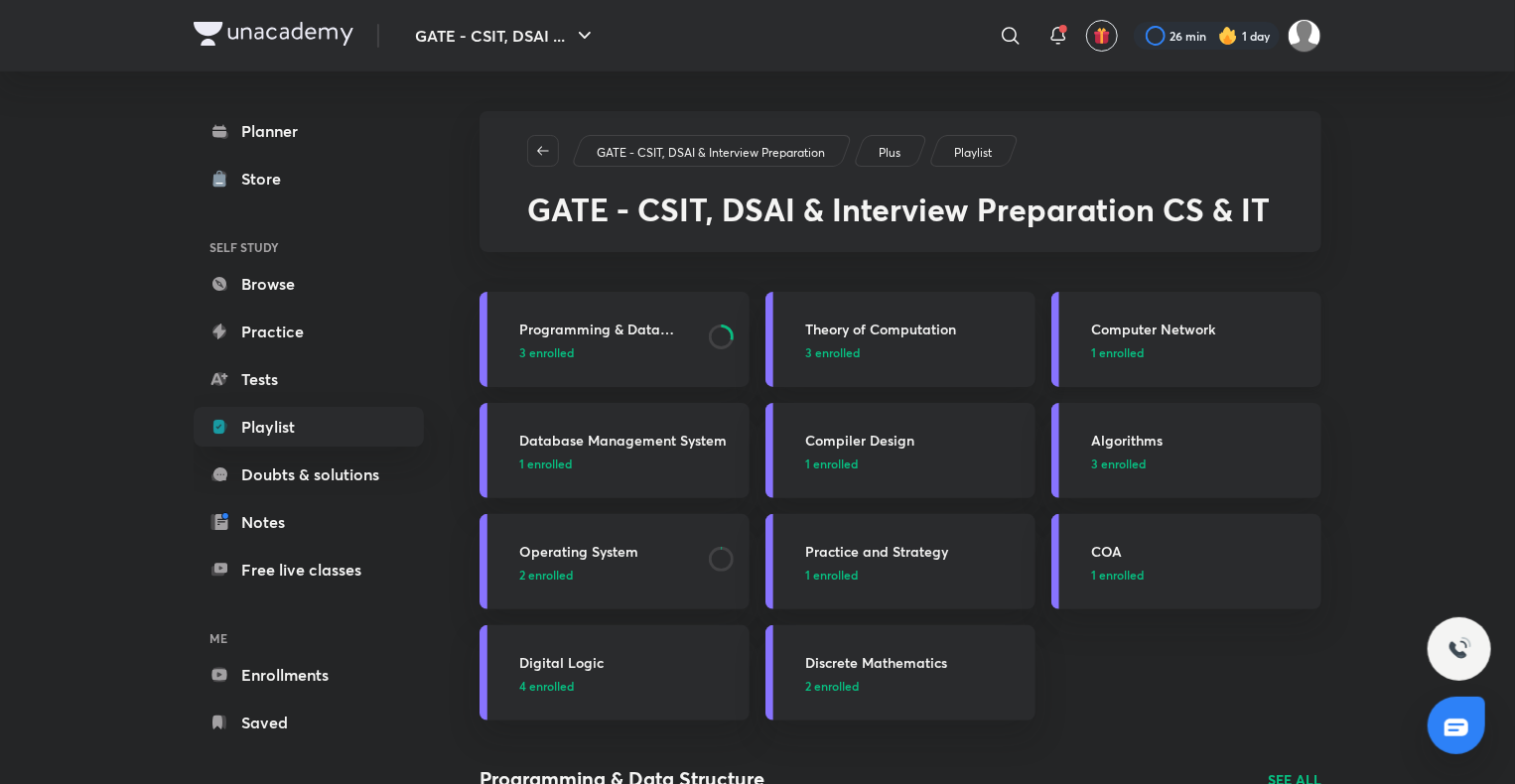 click on "Computer Network" at bounding box center [1200, 328] 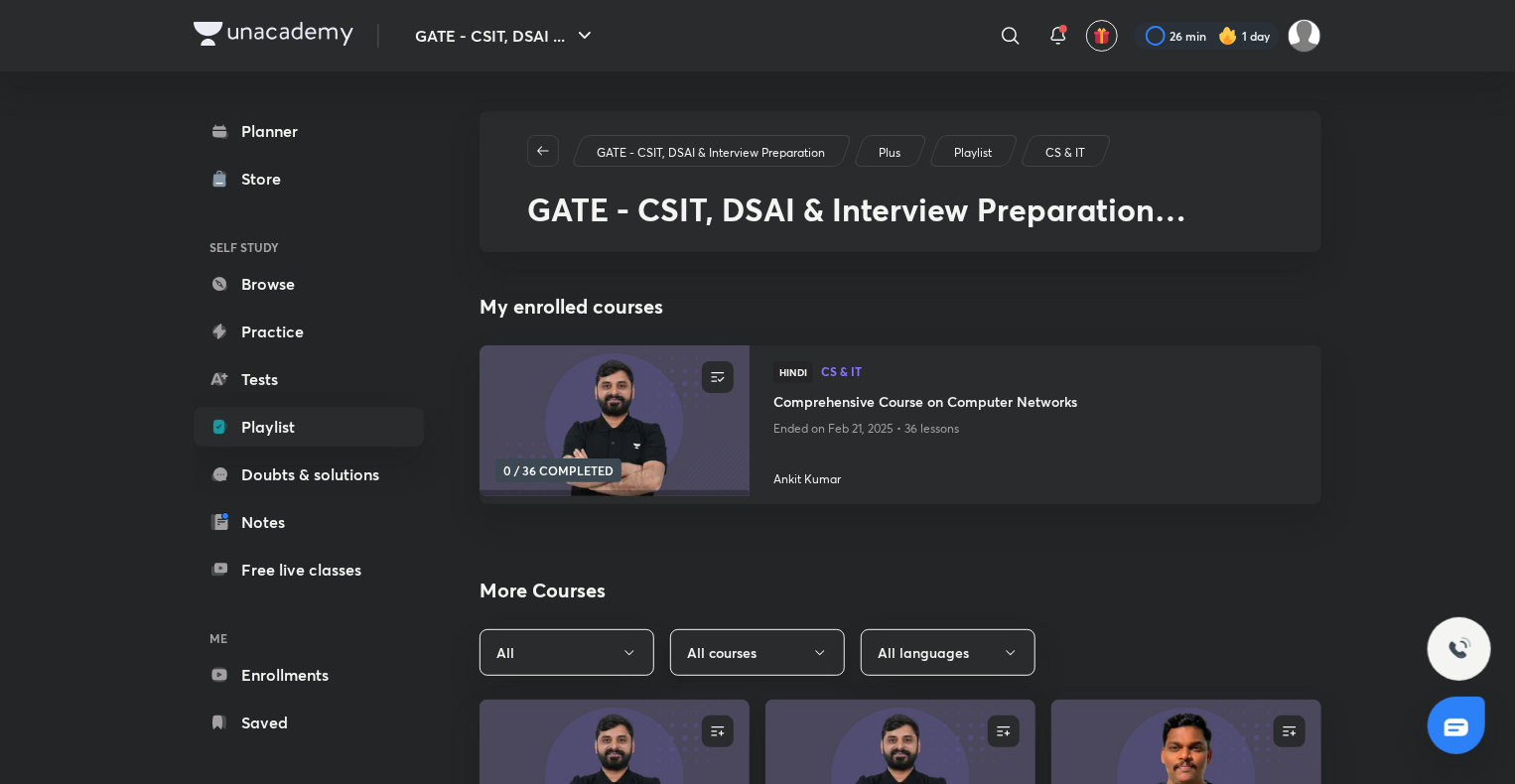 click on "All courses" at bounding box center [758, 652] 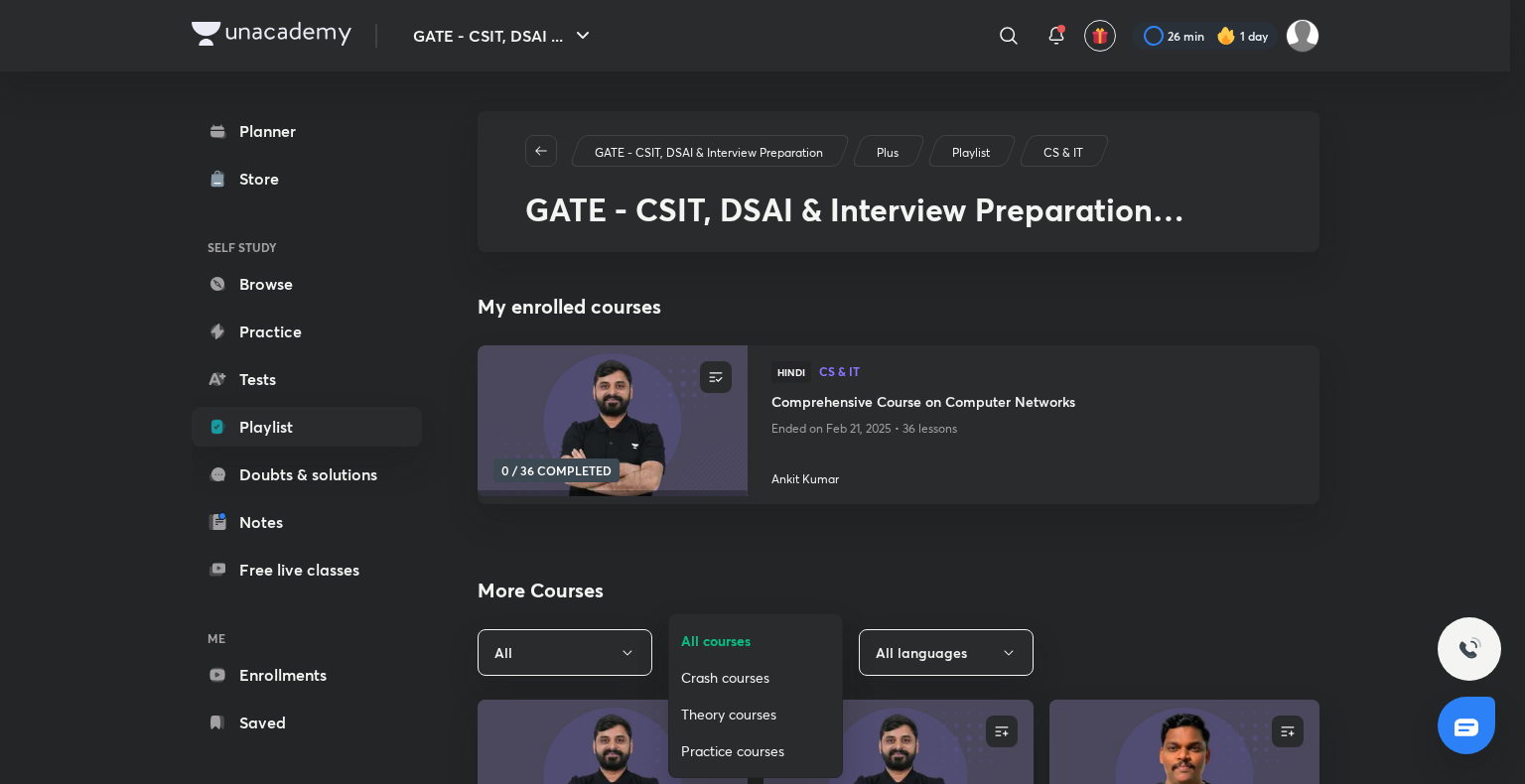 click on "Crash courses" at bounding box center (756, 677) 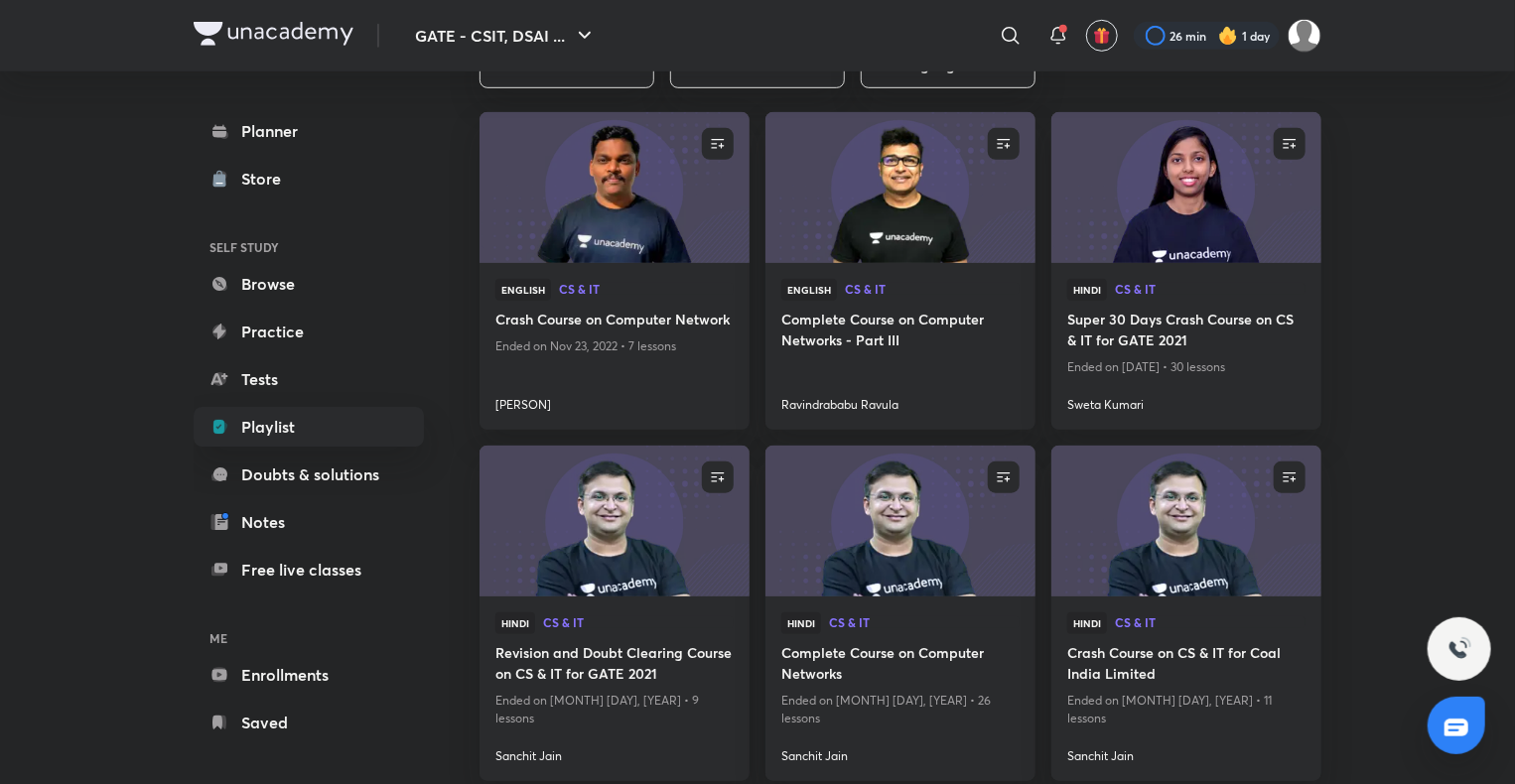 scroll, scrollTop: 0, scrollLeft: 0, axis: both 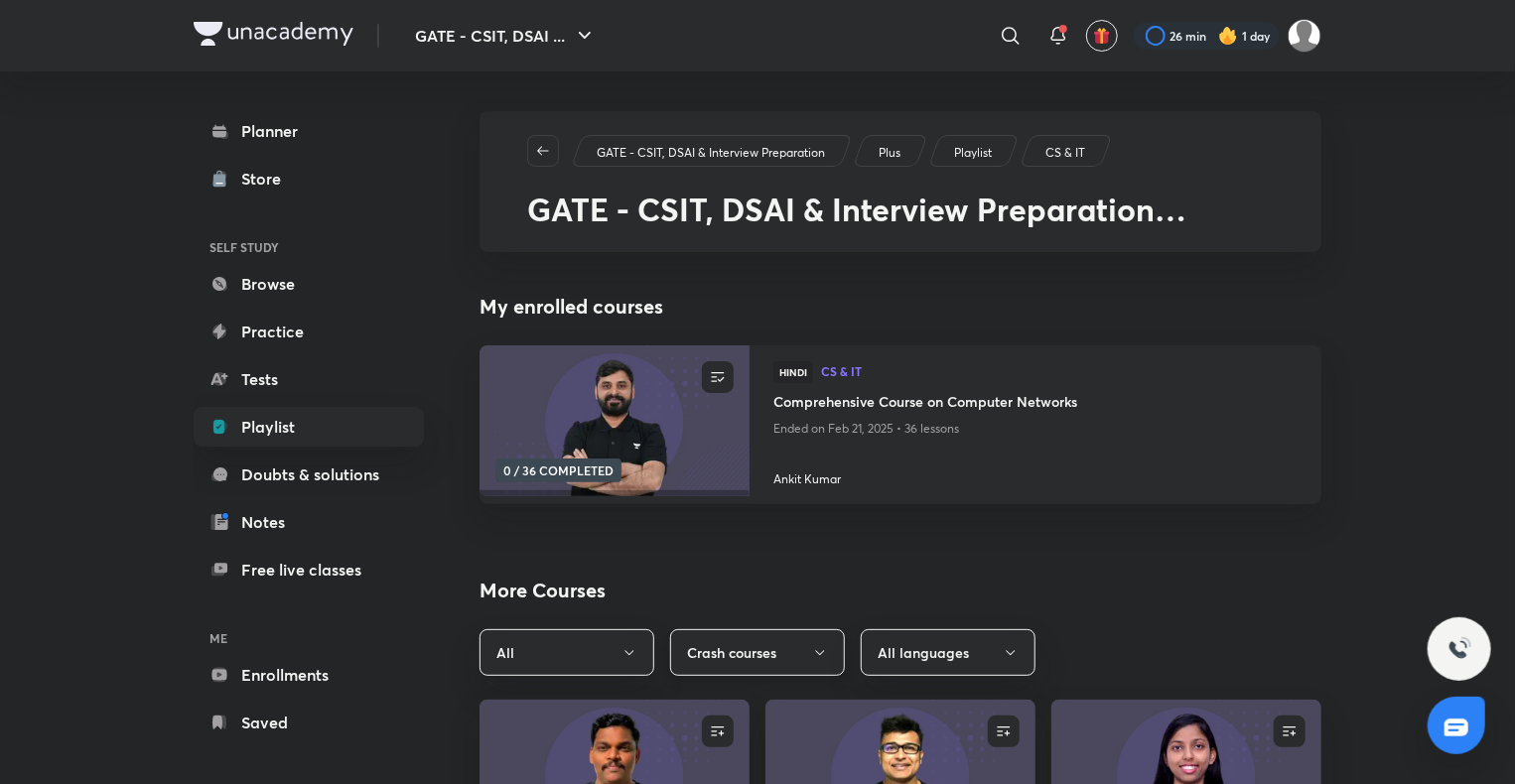 click on "Crash courses" at bounding box center [758, 652] 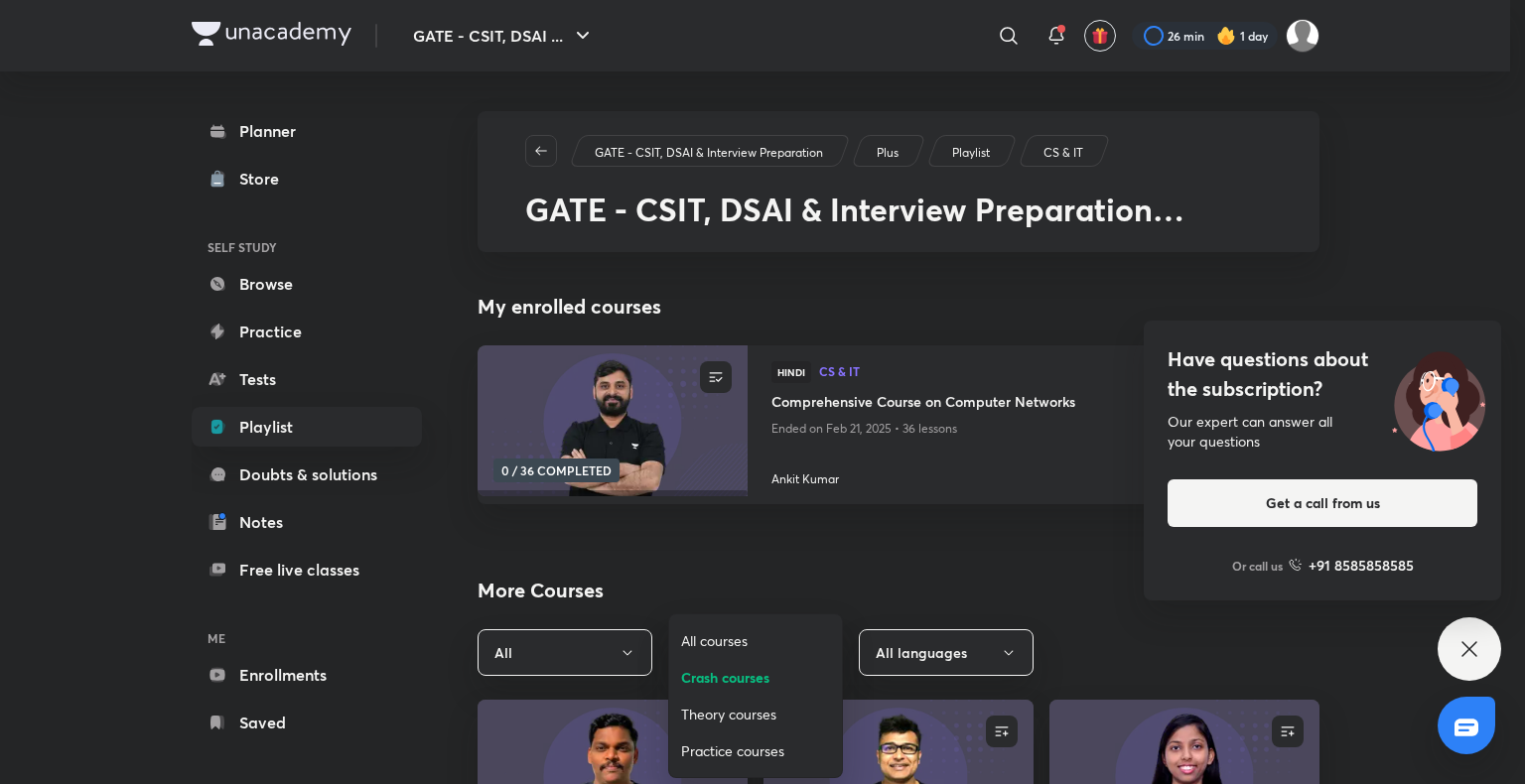 click on "All courses" at bounding box center [756, 640] 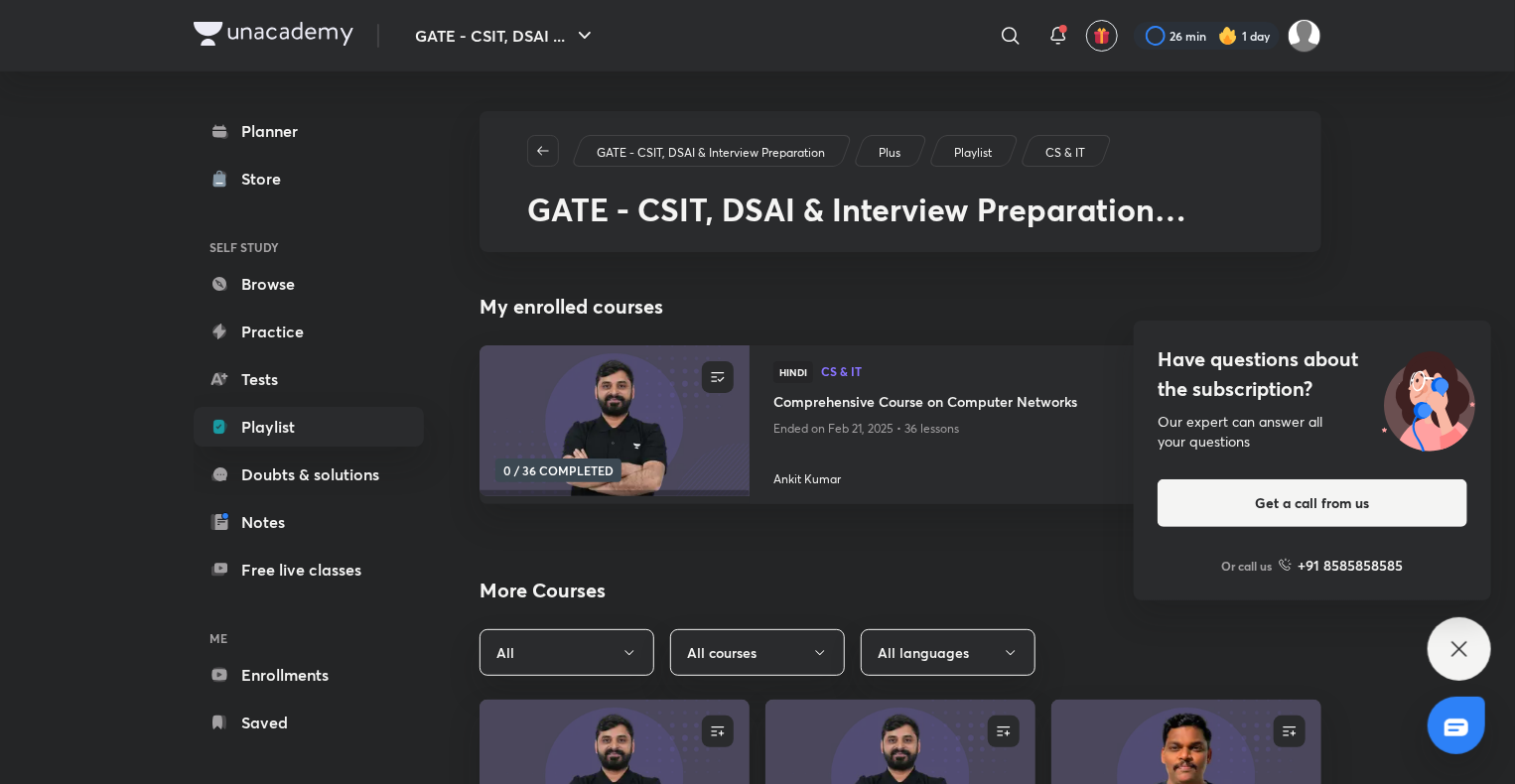 click 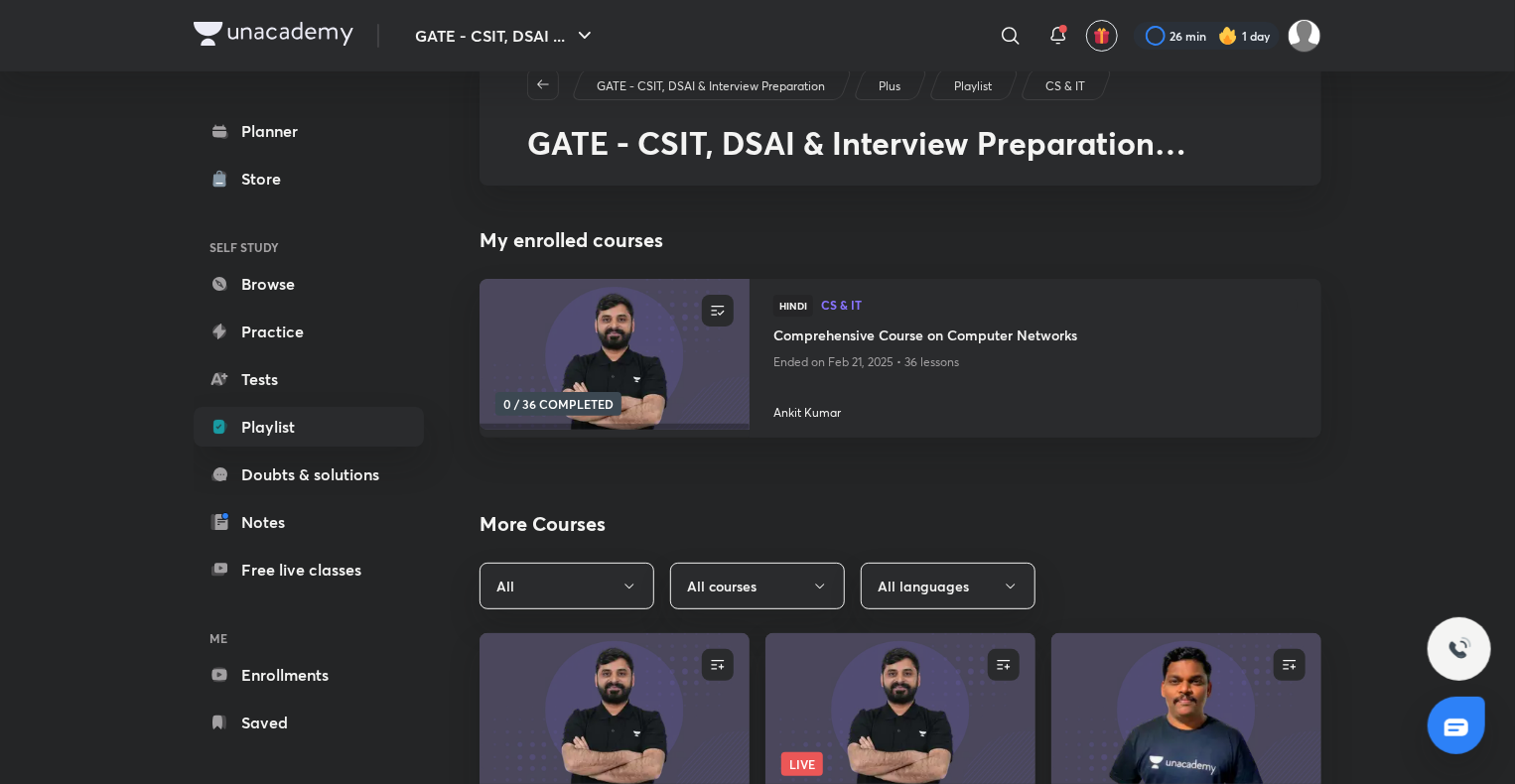scroll, scrollTop: 0, scrollLeft: 0, axis: both 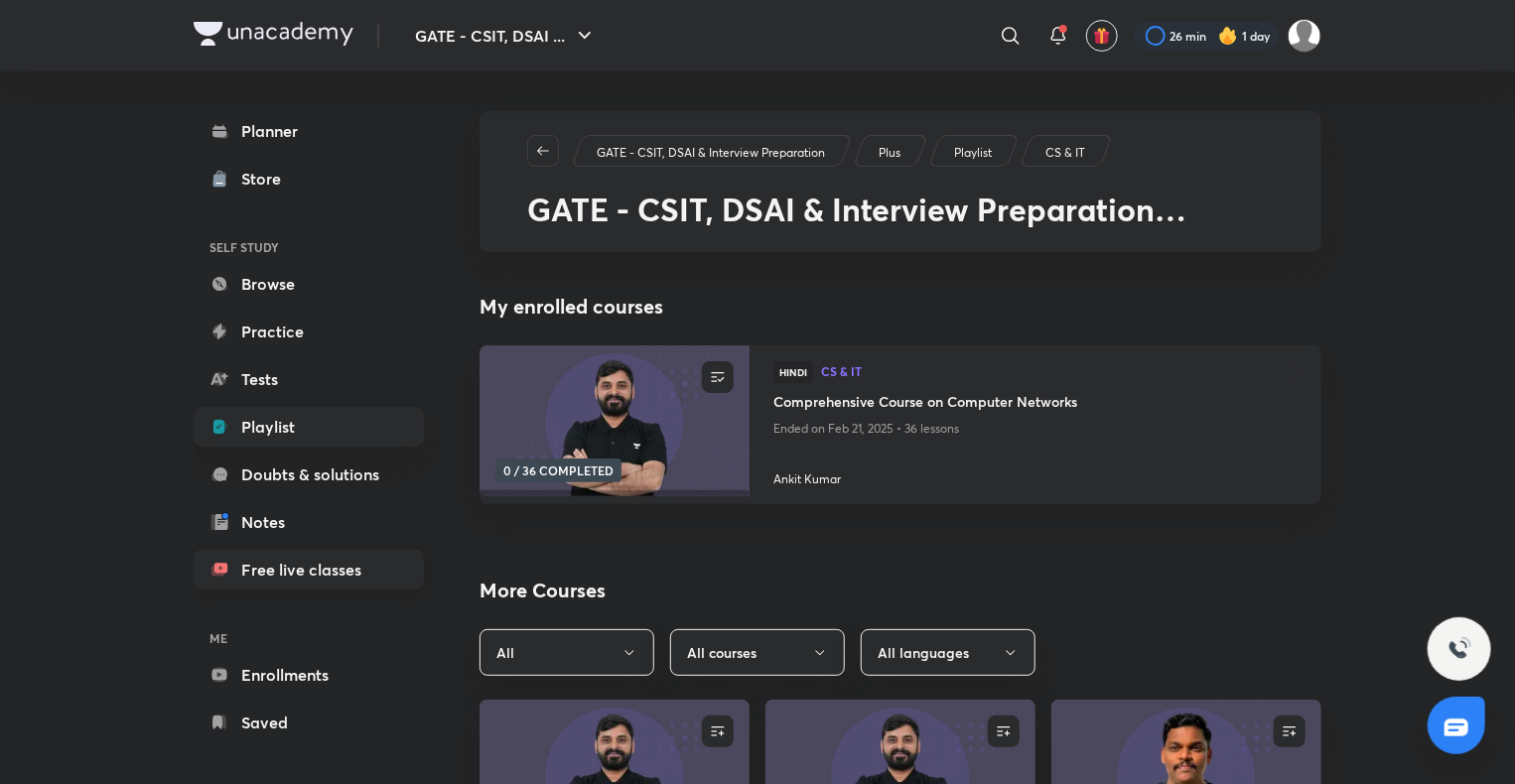 click on "Free live classes" at bounding box center (309, 570) 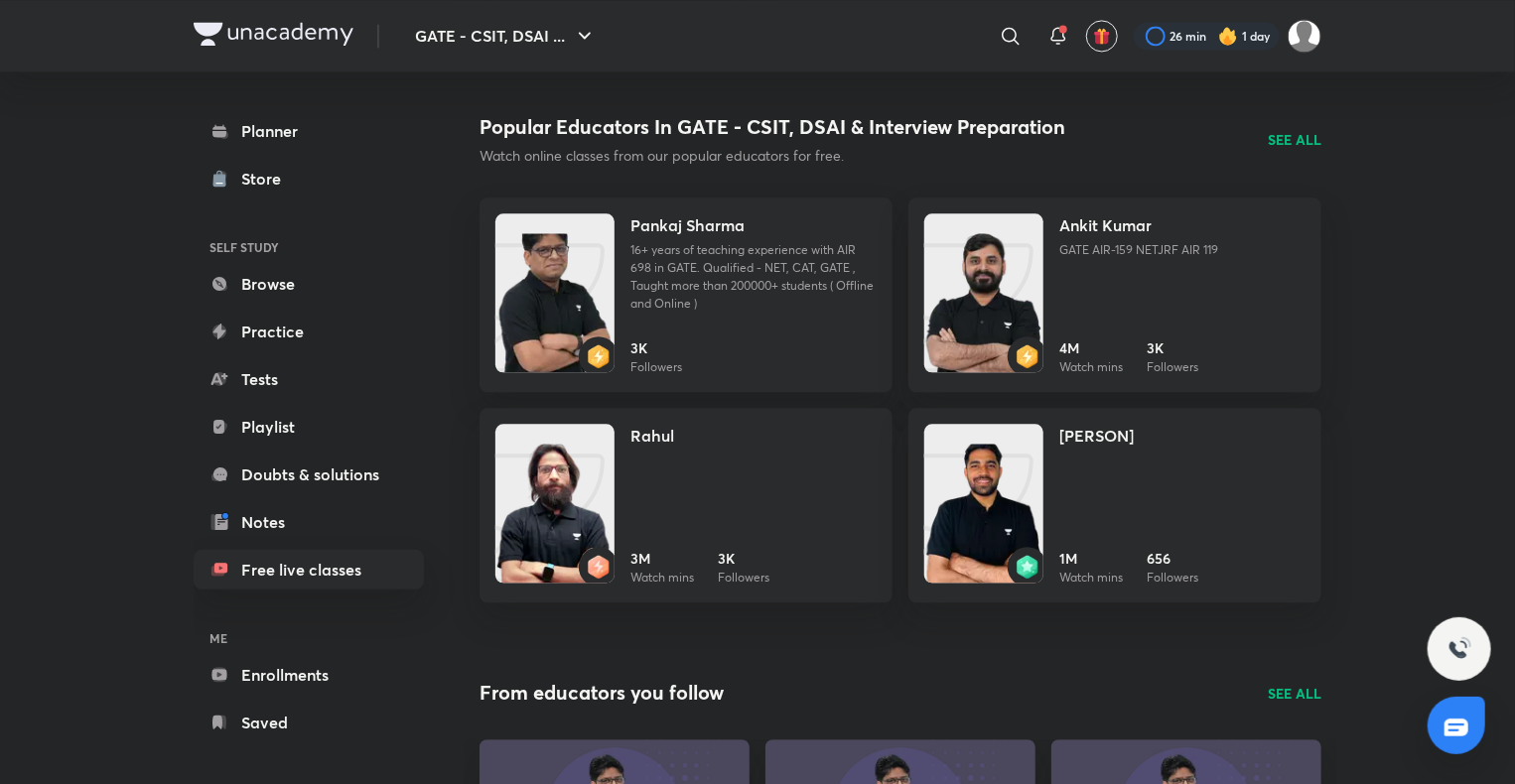 scroll, scrollTop: 2194, scrollLeft: 0, axis: vertical 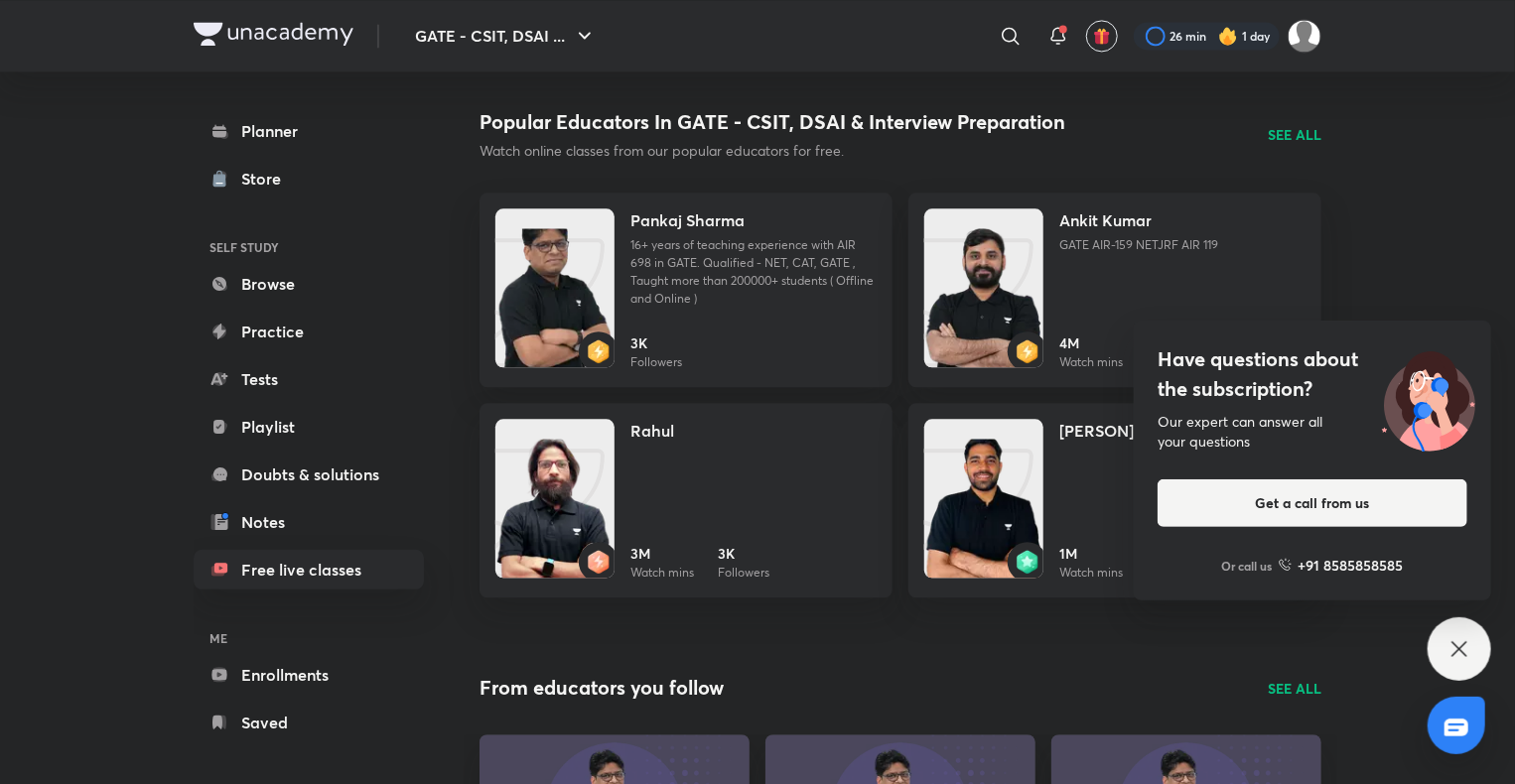 click 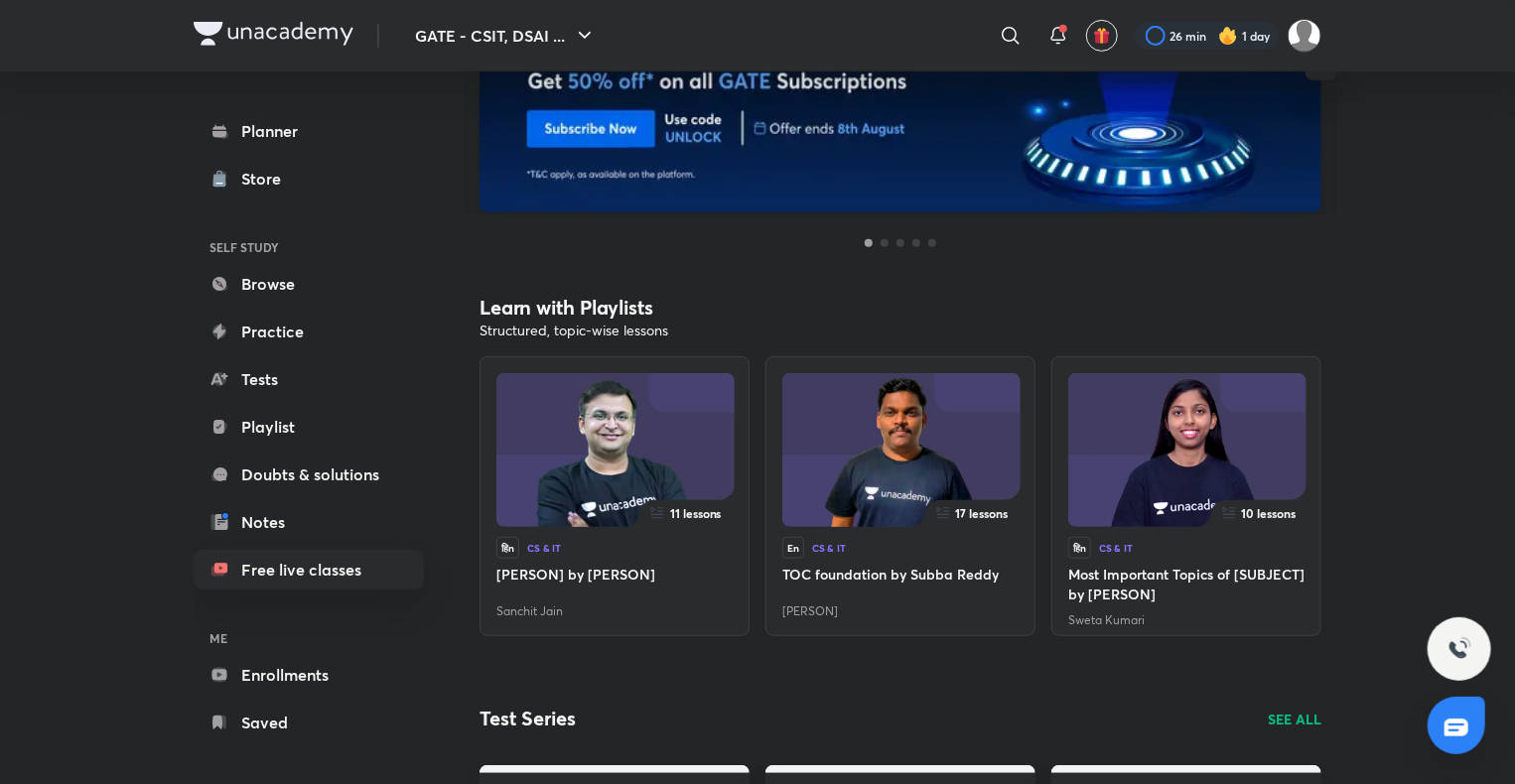 scroll, scrollTop: 0, scrollLeft: 0, axis: both 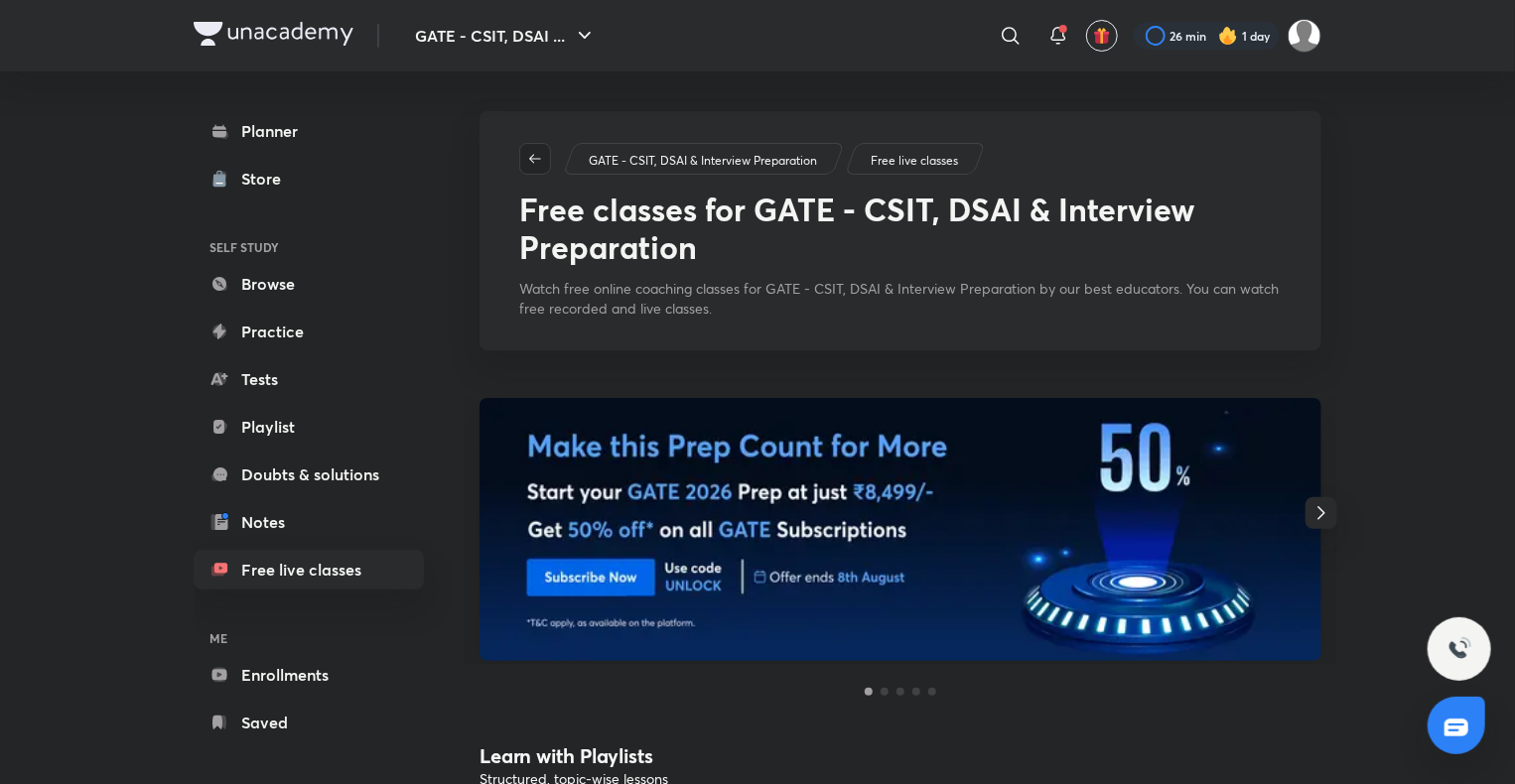 click at bounding box center (535, 159) 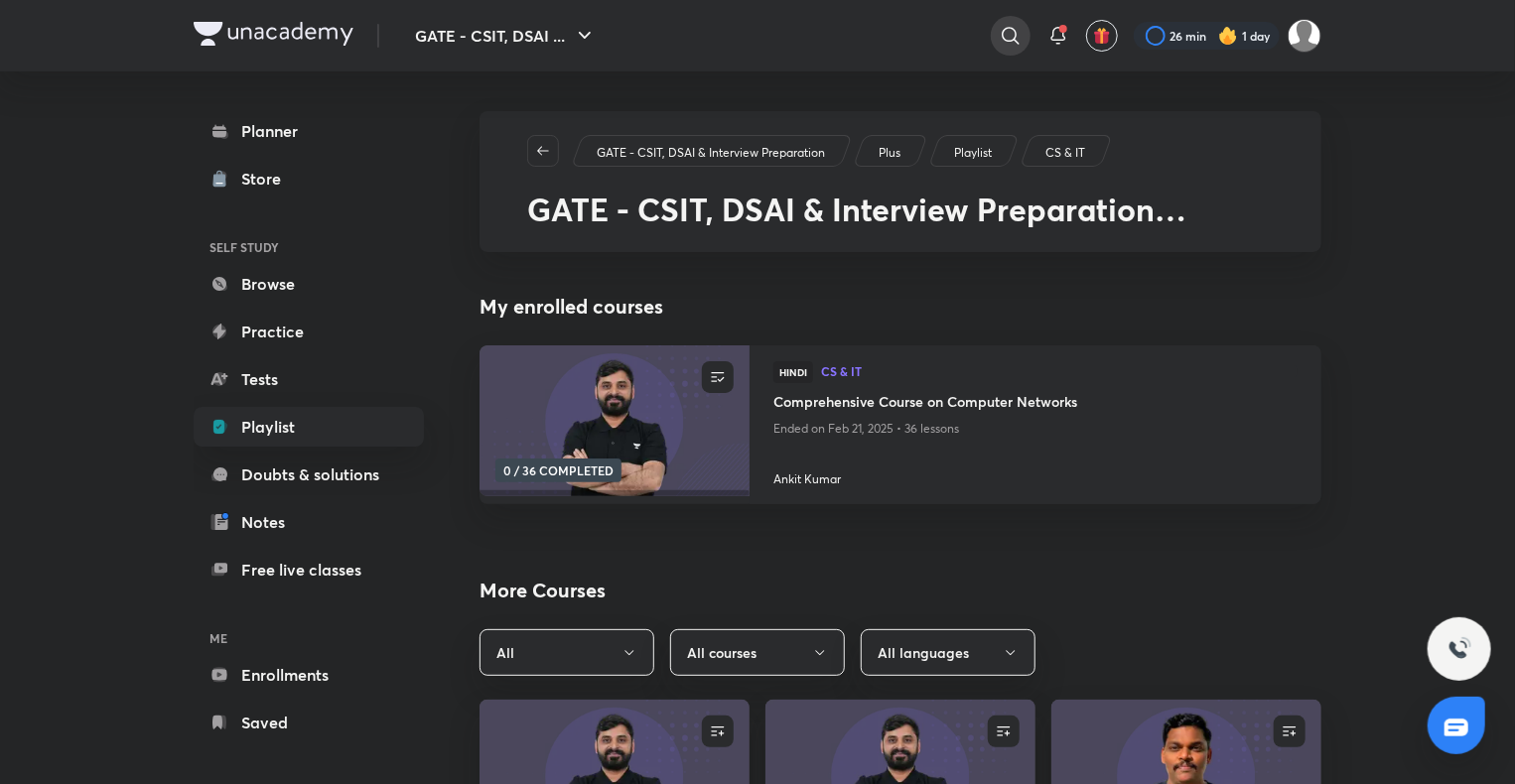 click 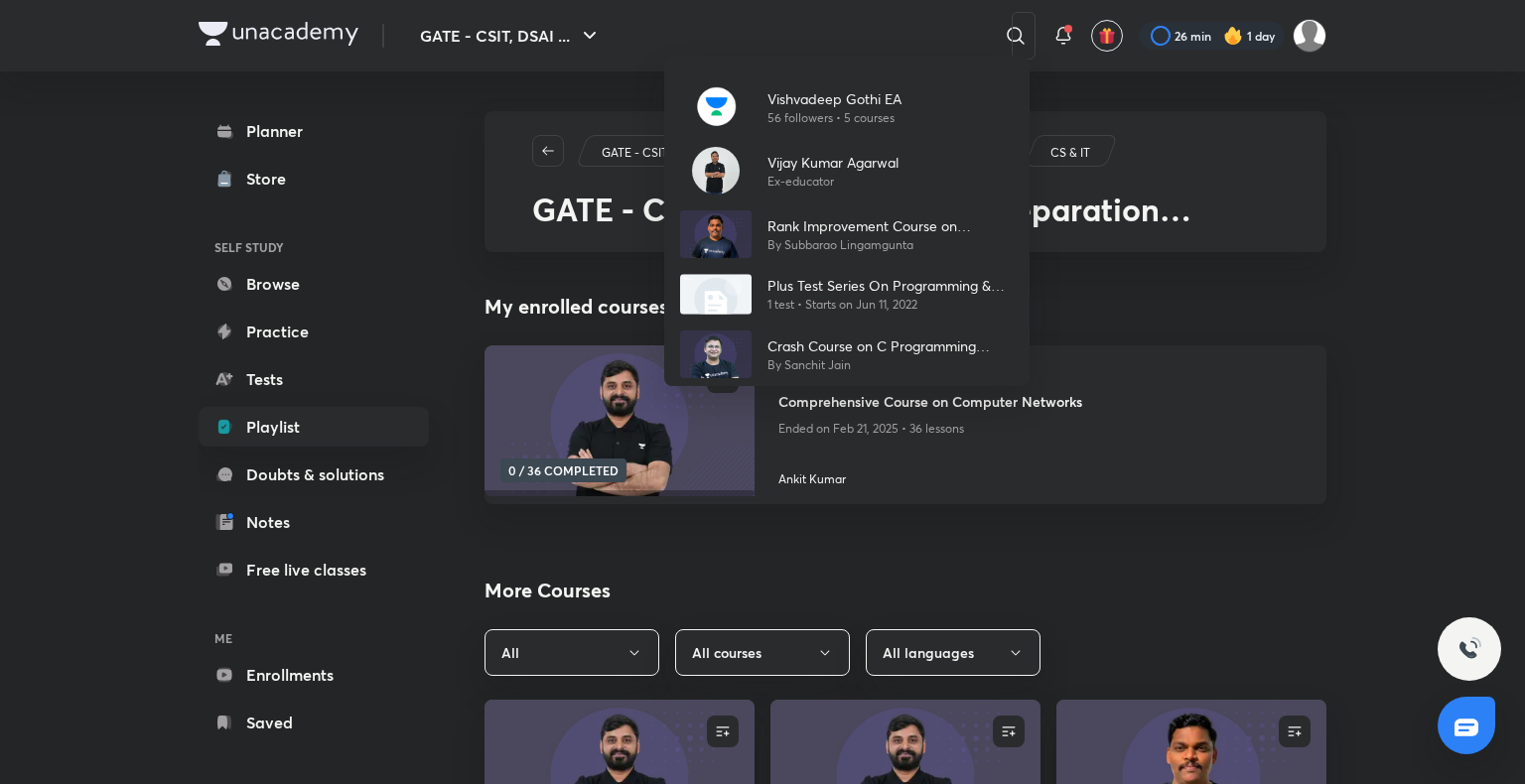 click on "[PERSON] EA 56 followers • 5 courses [PERSON] Ex-educator Rank Improvement Course on Programming & Data-Structures By [PERSON] Plus Test Series On Programming & Data Structures 1 test • Starts on [DATE] Crash Course on C Programming Language for GATE 2021 By [PERSON]" at bounding box center (762, 392) 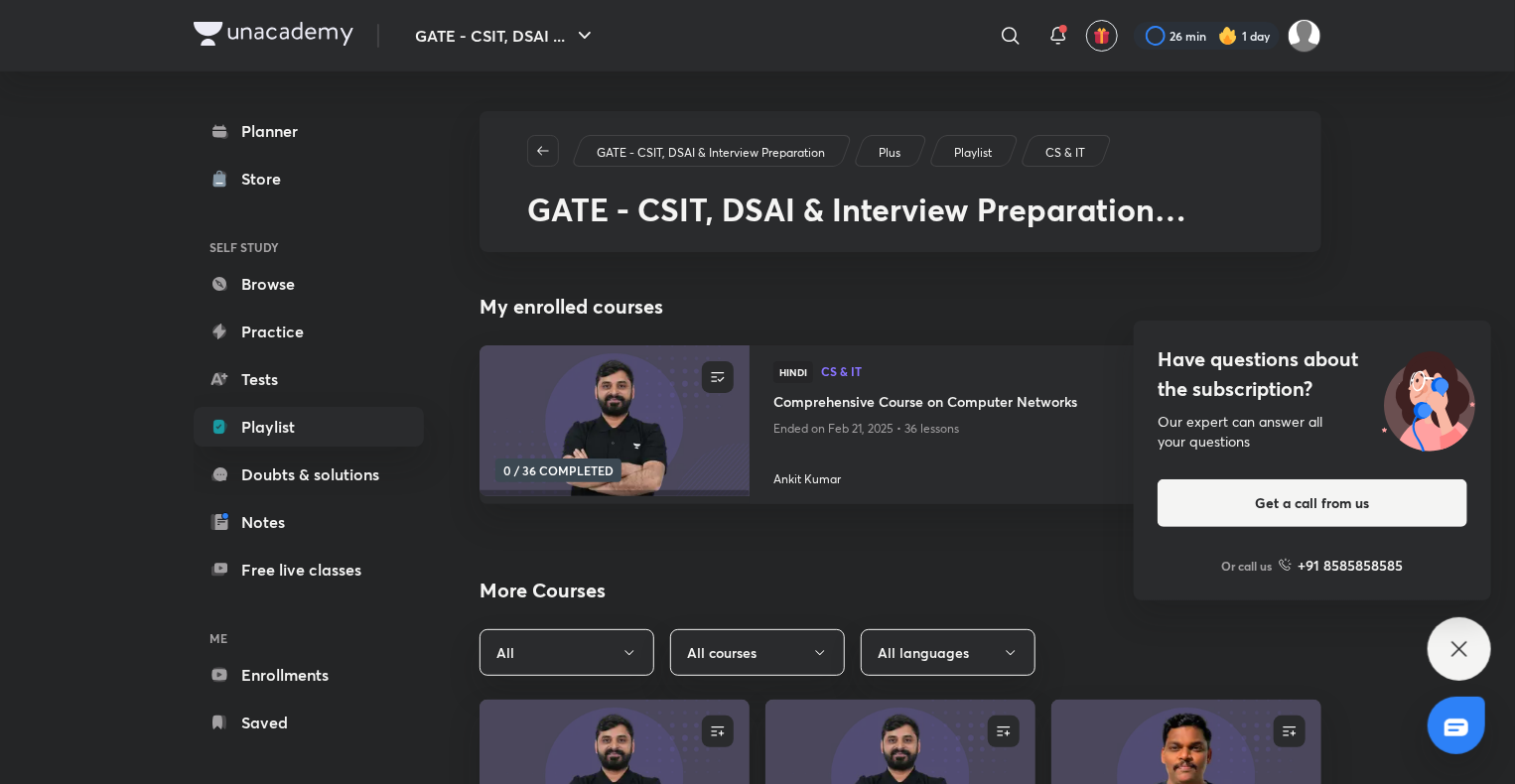 click 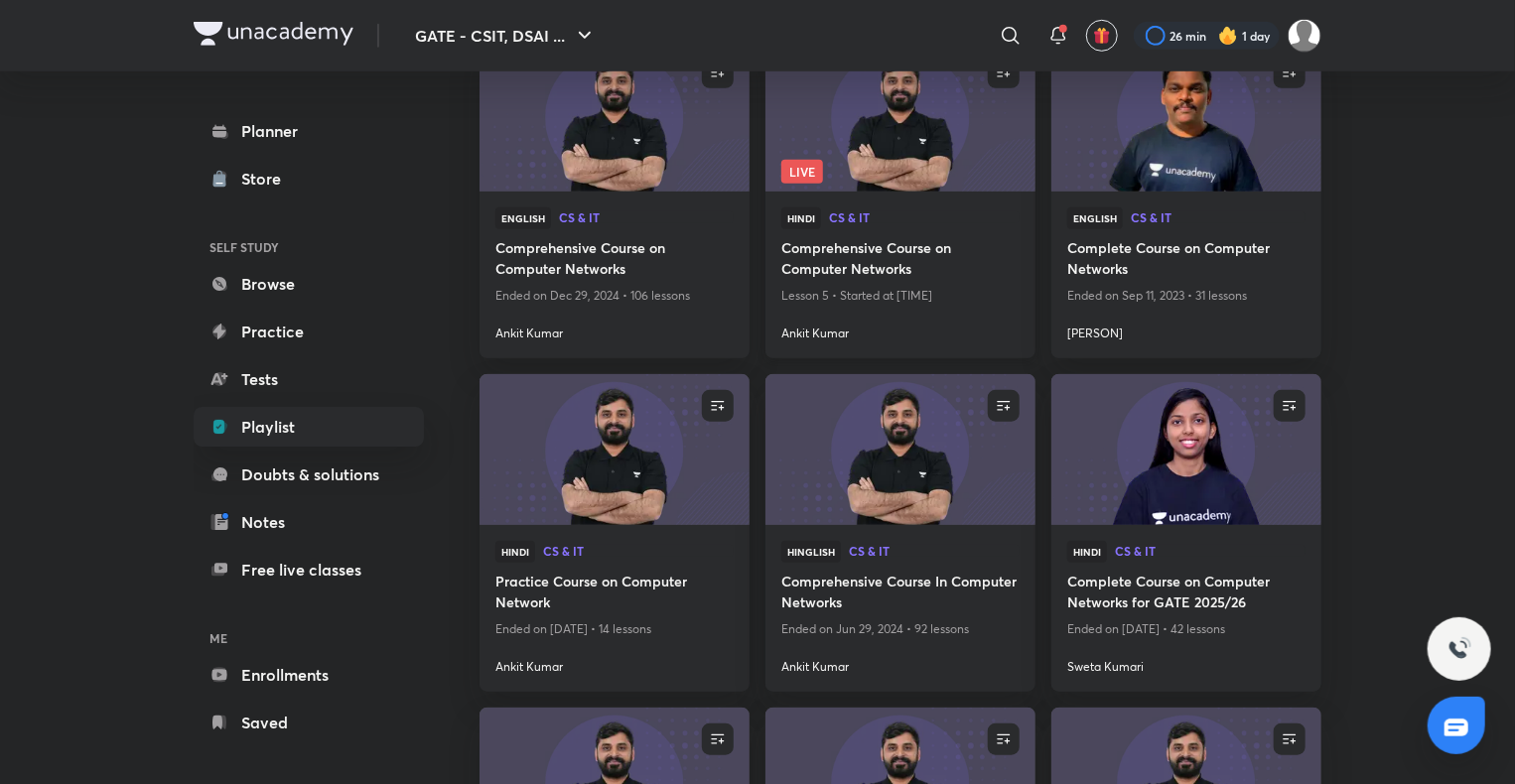 scroll, scrollTop: 663, scrollLeft: 0, axis: vertical 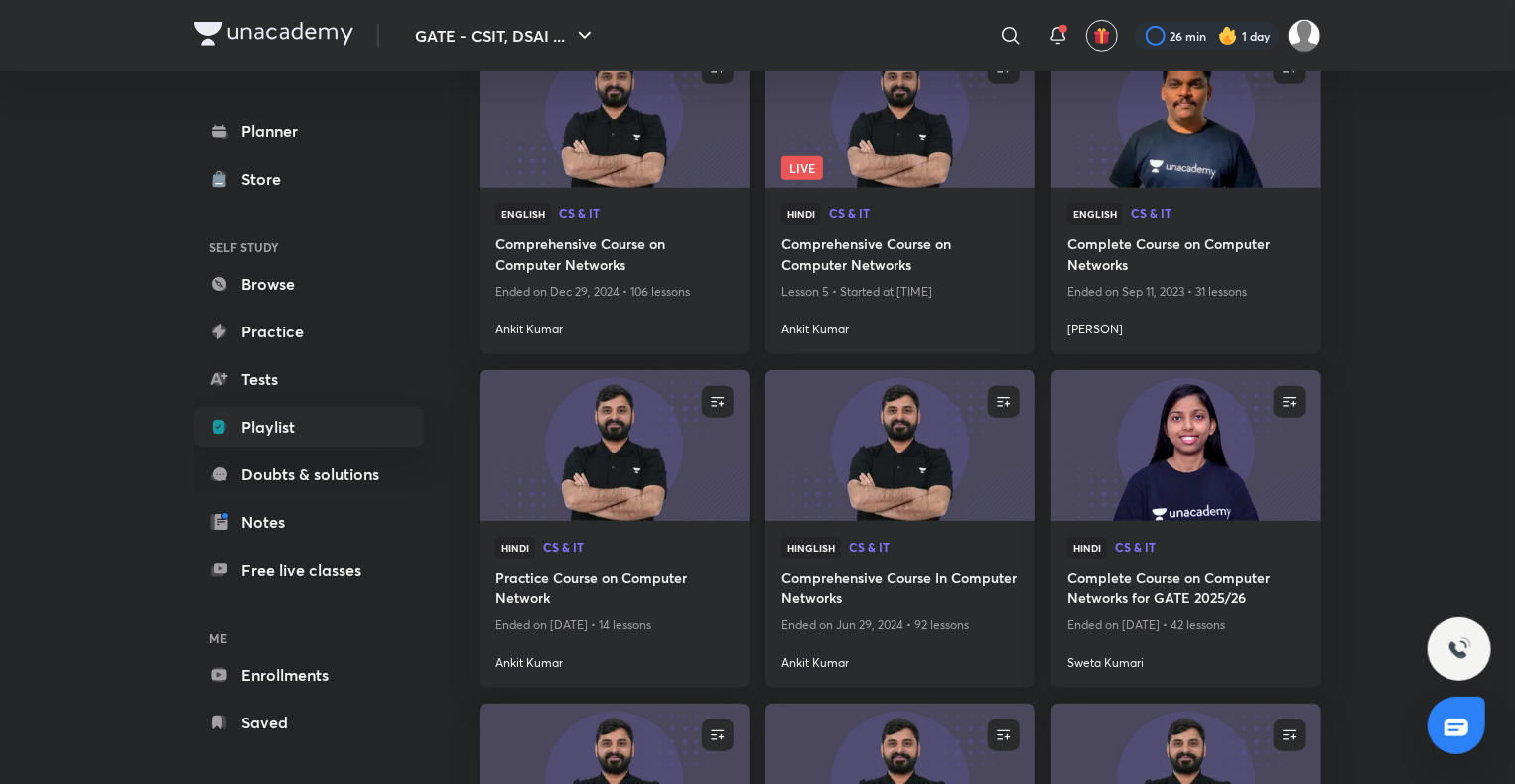 click on "Comprehensive Course In Computer Networks" at bounding box center [900, 589] 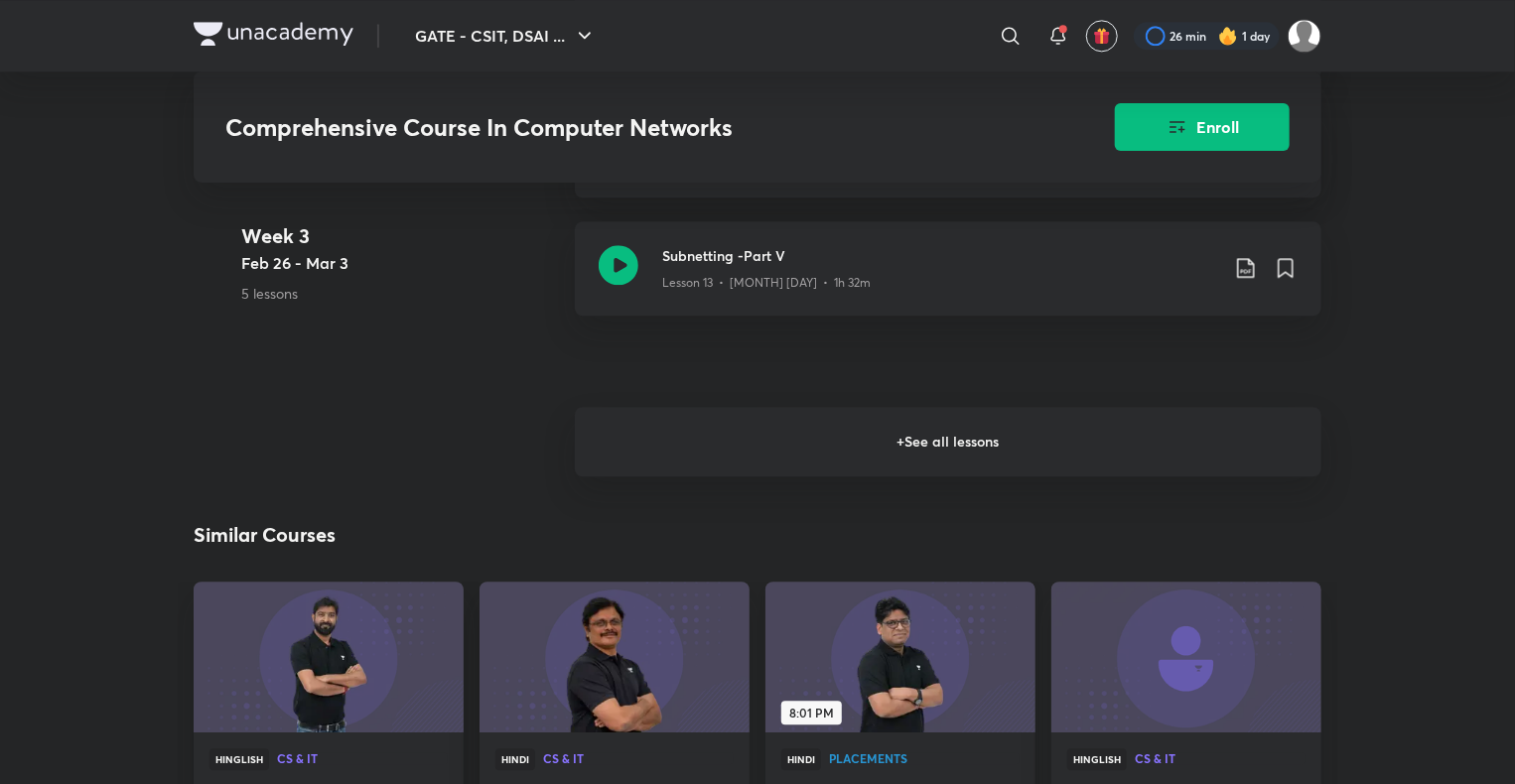 scroll, scrollTop: 2412, scrollLeft: 0, axis: vertical 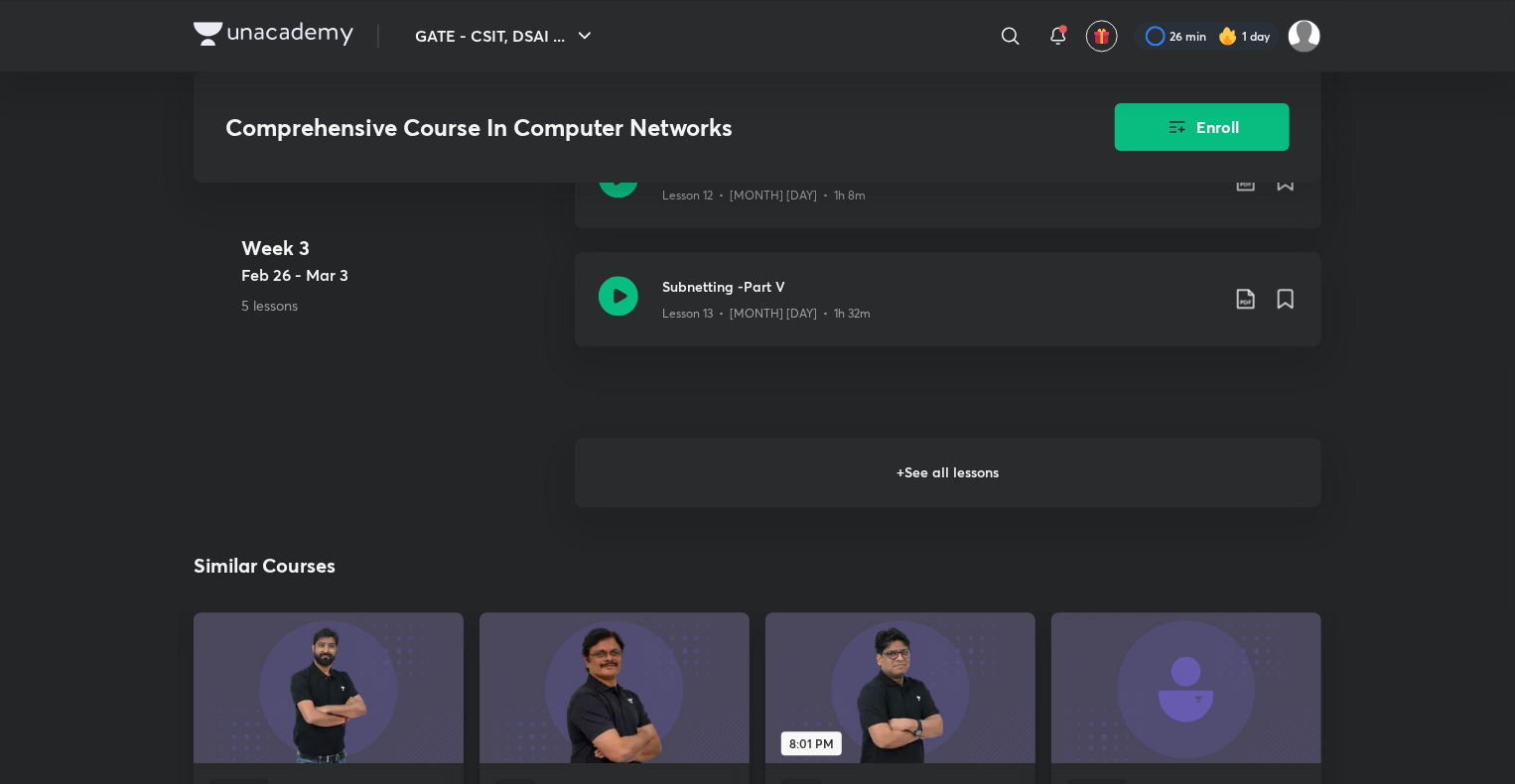 click on "+  See all lessons" at bounding box center [948, 472] 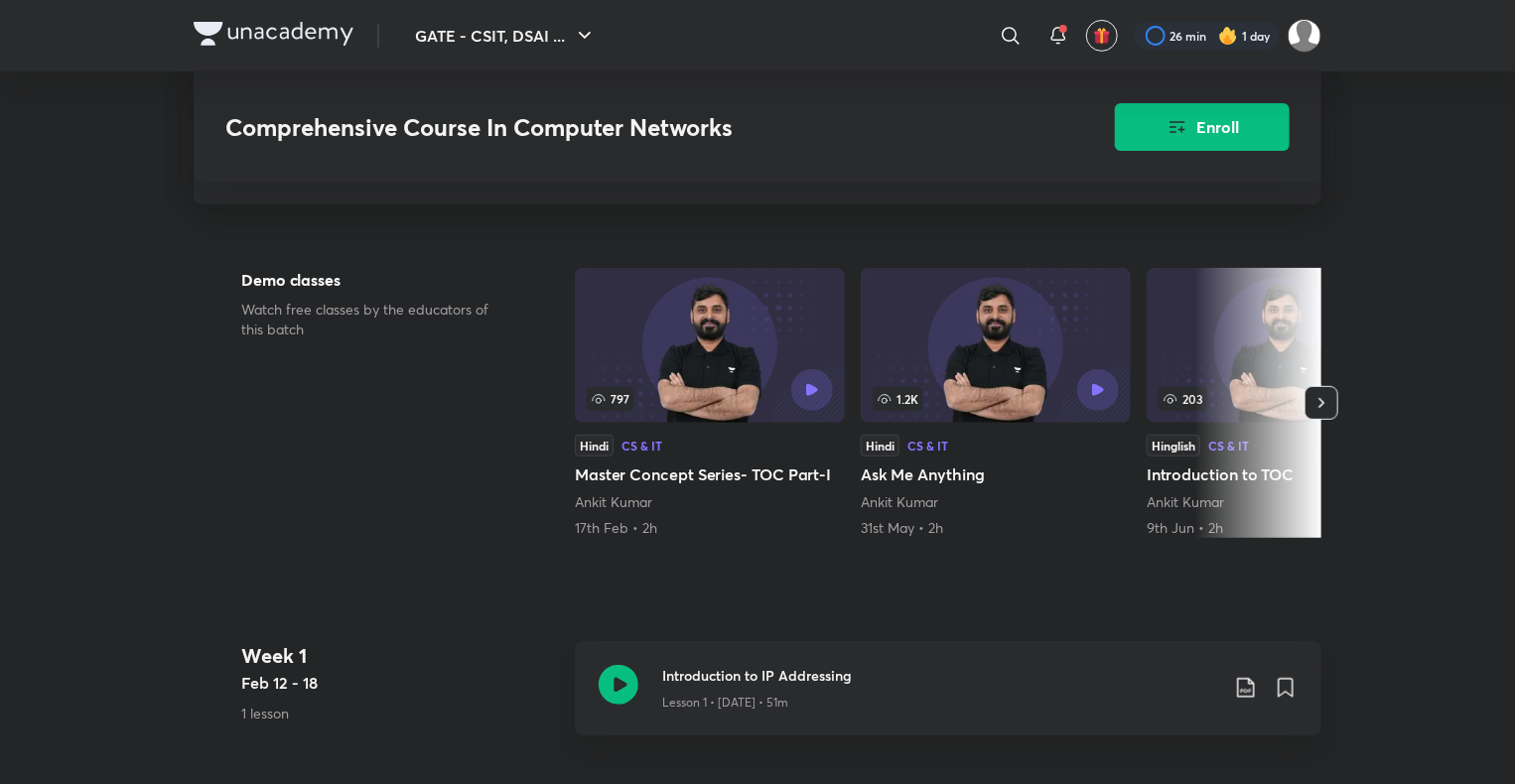 scroll, scrollTop: 0, scrollLeft: 0, axis: both 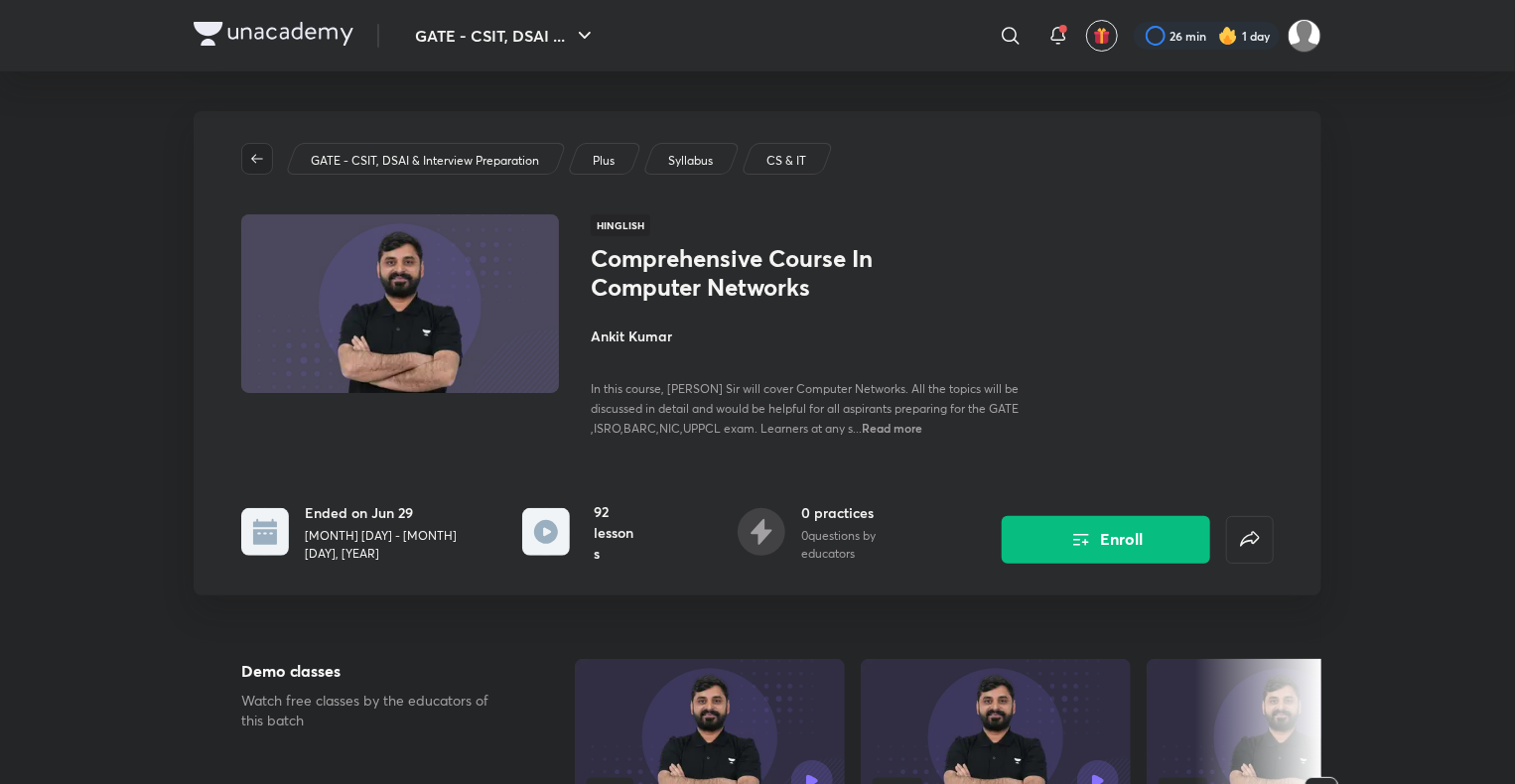 click 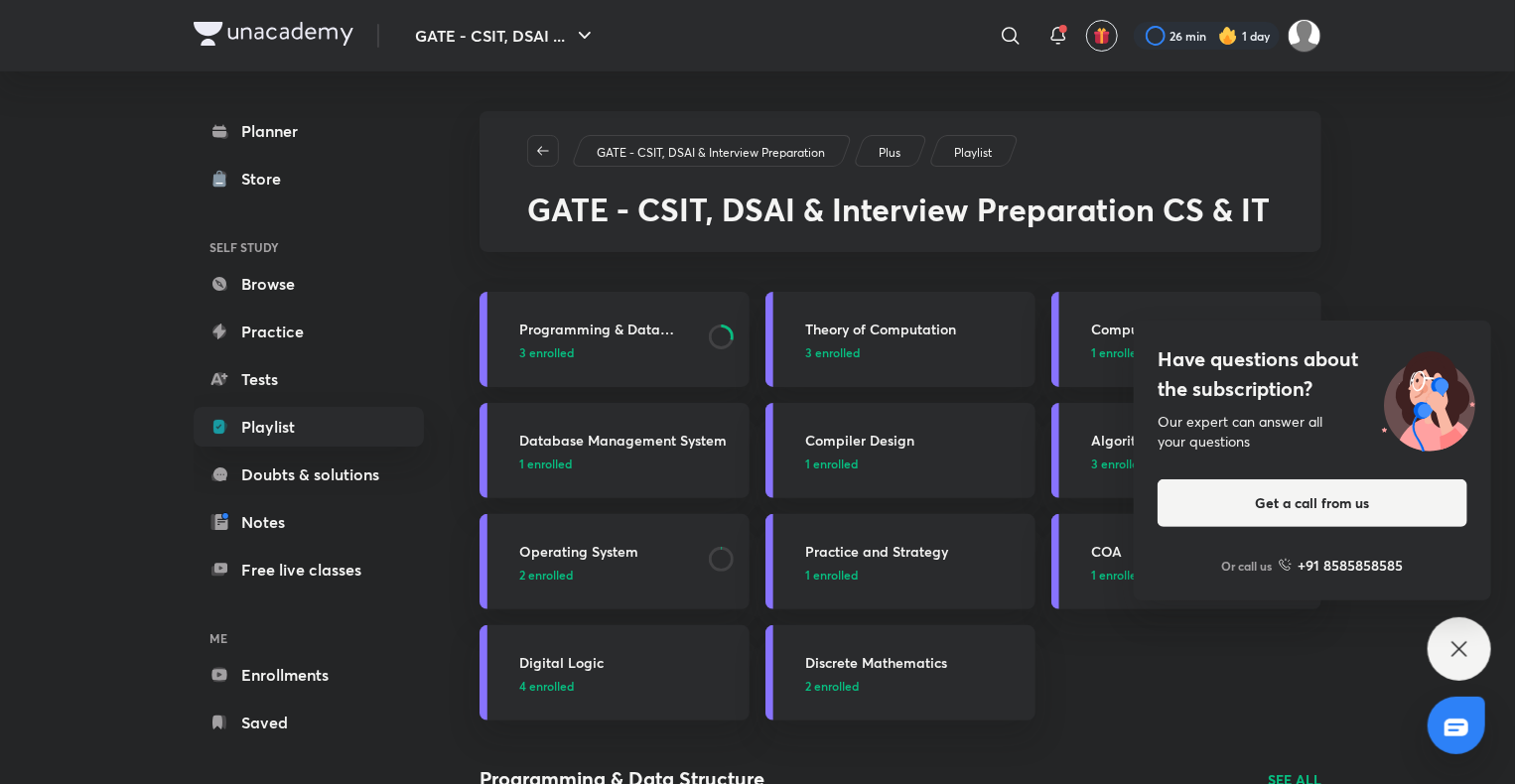 click 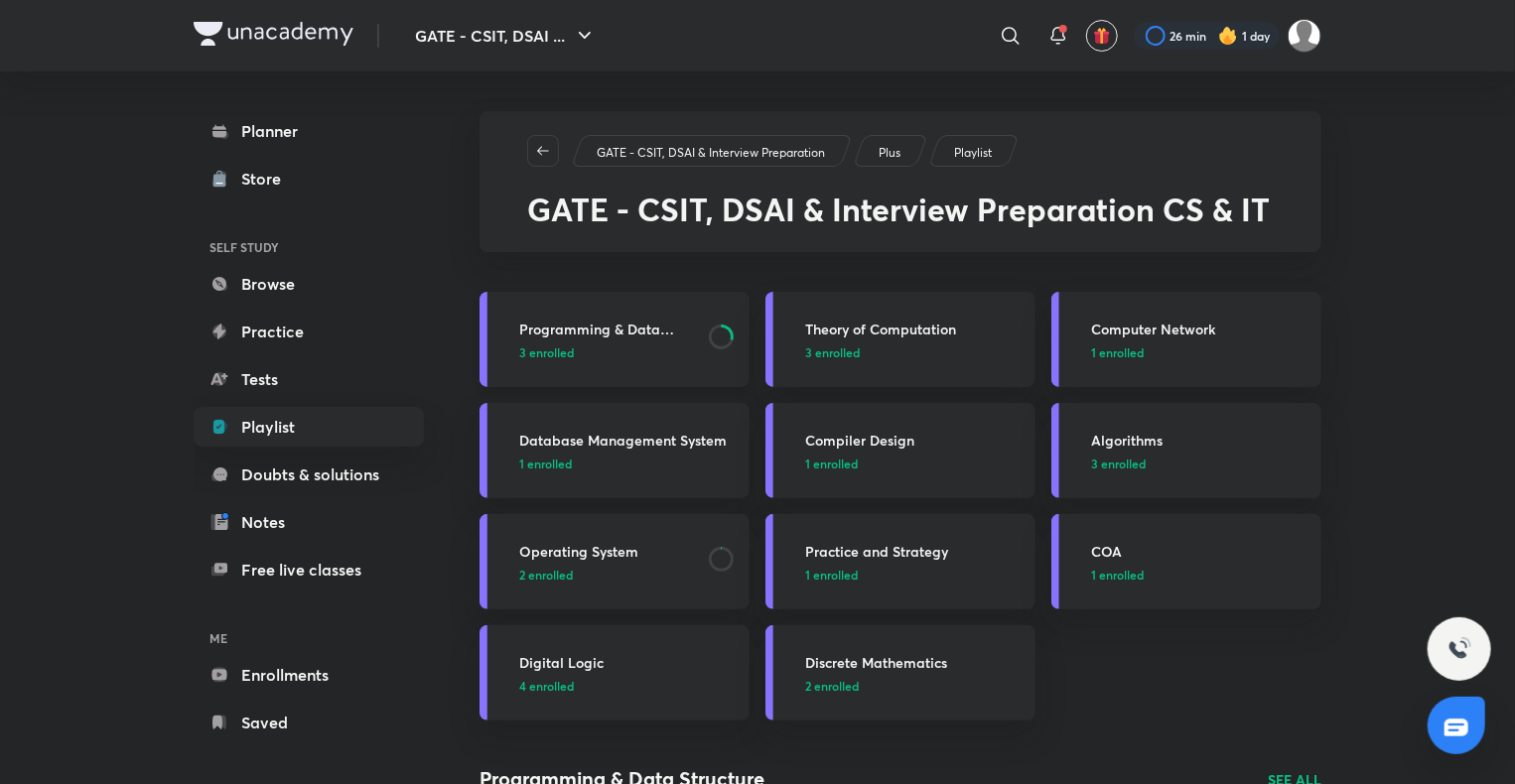 click on "Programming & Data Structure" at bounding box center (608, 328) 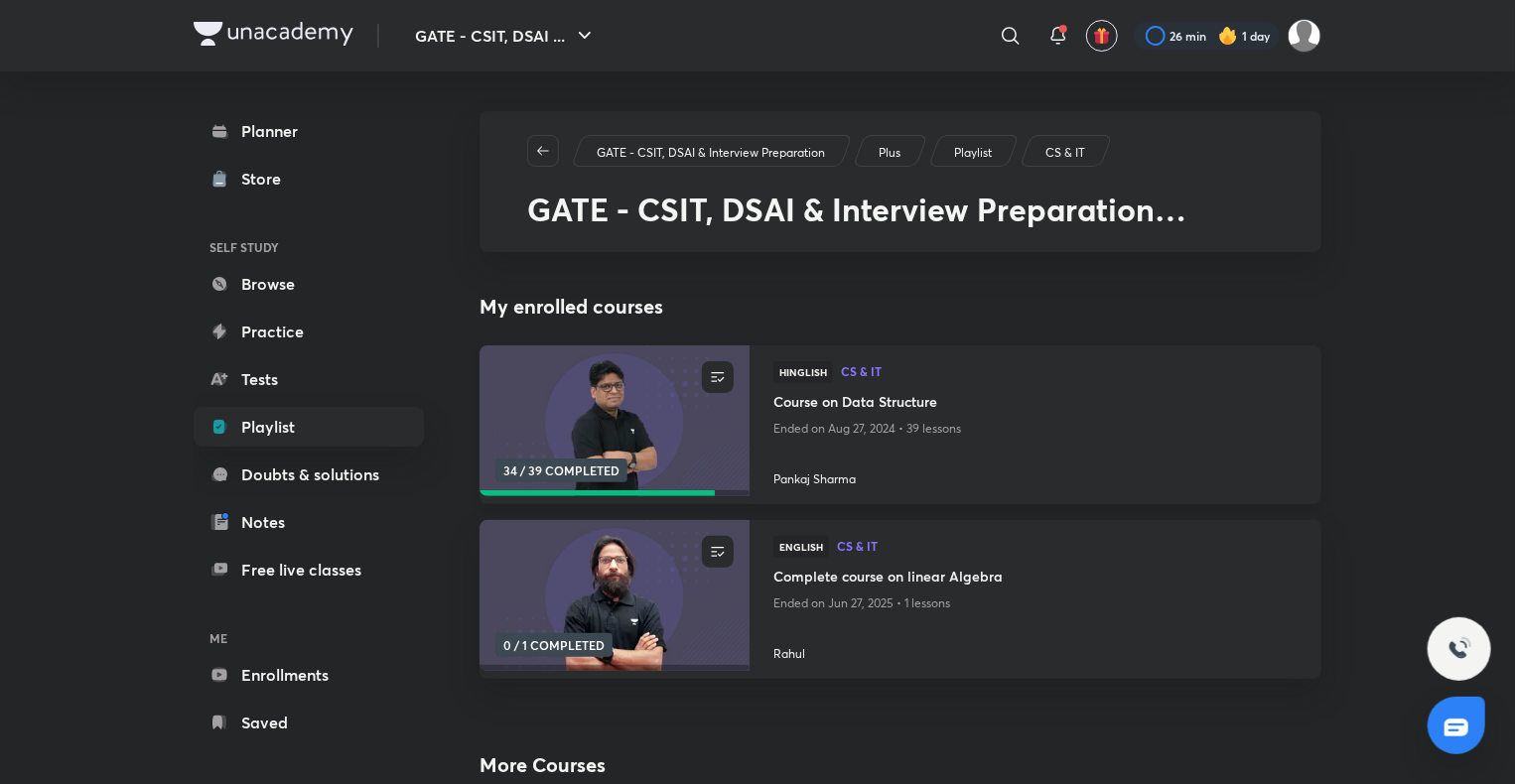 click on "Course on Data Structure" at bounding box center [1035, 403] 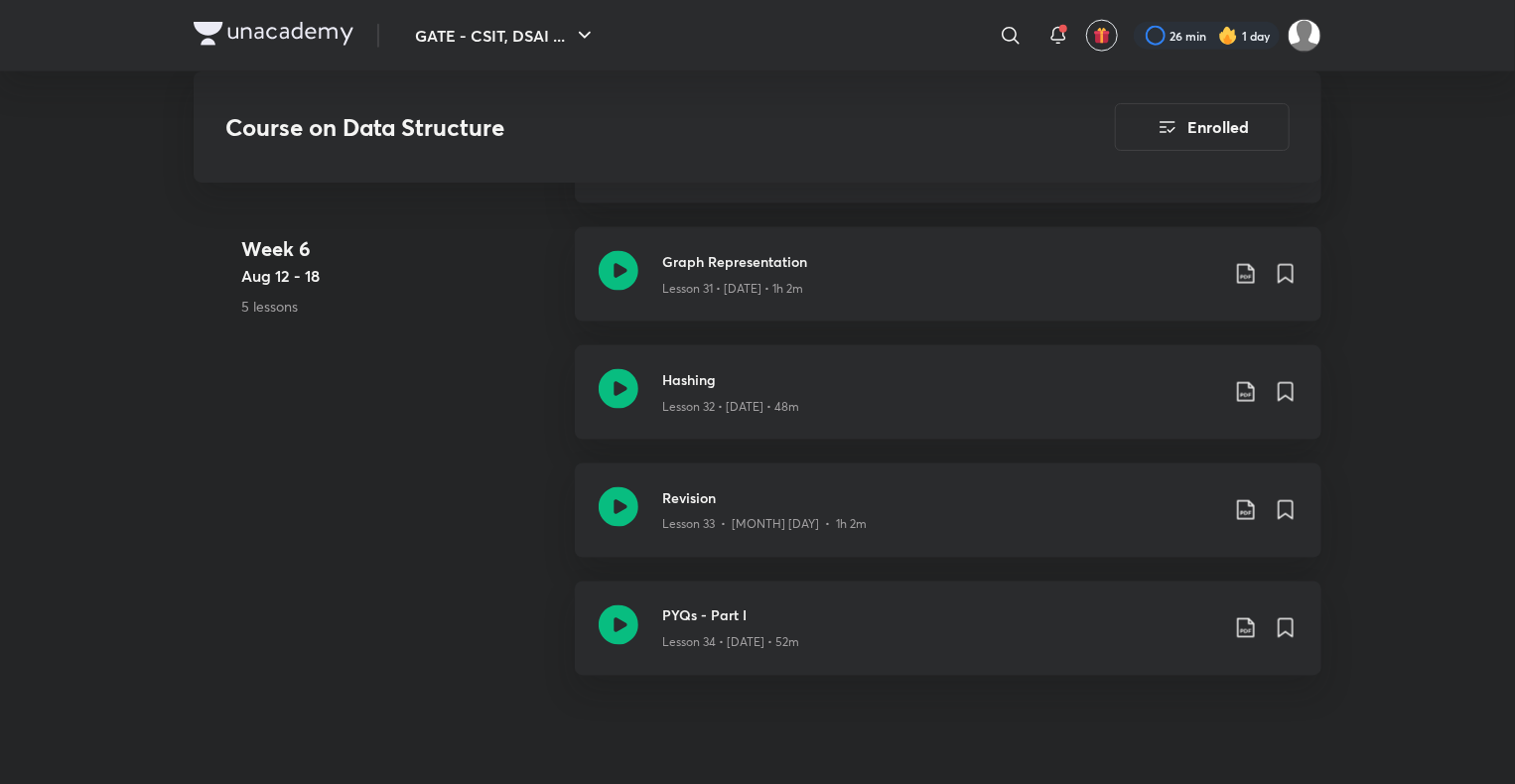 scroll, scrollTop: 5160, scrollLeft: 0, axis: vertical 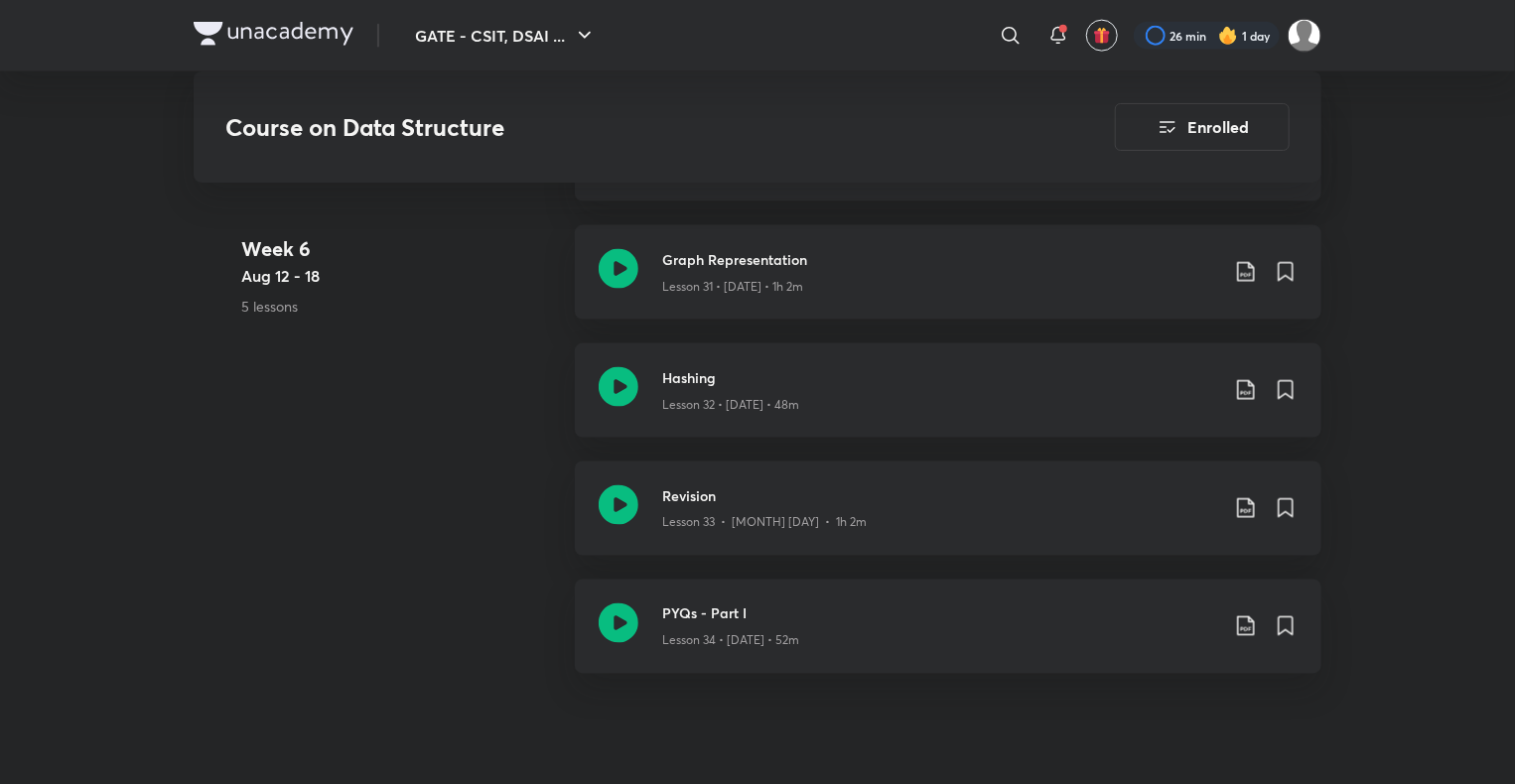 click on "GATE - CSIT, DSAI  ... ​ 26 min 1 day Course on Data Structure Enrolled GATE - CSIT, DSAI & Interview Preparation Plus Syllabus CS & IT Hinglish Course on Data Structure [PERSON] Data structures are an integral part of computers used for the arrangement of data in memory. They are essential and responsible for organizing, processing, accessing, and storing data efficiently. But this is n...  Read more Updates About Enrolled Added to your planner From 14 Jul 2025 • 1 class every day at 10:00 AM Demo classes   Watch free classes by the educators of this batch   5K Hindi CS & IT Problem solving in C Programming-01 [PERSON] 22nd Mar • 4h 30m   1.1K Hindi CS & IT Problem Solving in C Programming-02 [PERSON] 23rd Mar • 2h    631 Hindi CS & IT Problem Solving in C Programming-03 [PERSON] 23rd Mar • 2h    531 Hindi CS & IT Problem solving in C programming -05 [PERSON] 30th Mar • 2h 30m Resume Lesson 32 from 47:37mins Hashing Lesson 32 • [DATE] • 48m  Week 1 Week 2" at bounding box center (758, -1228) 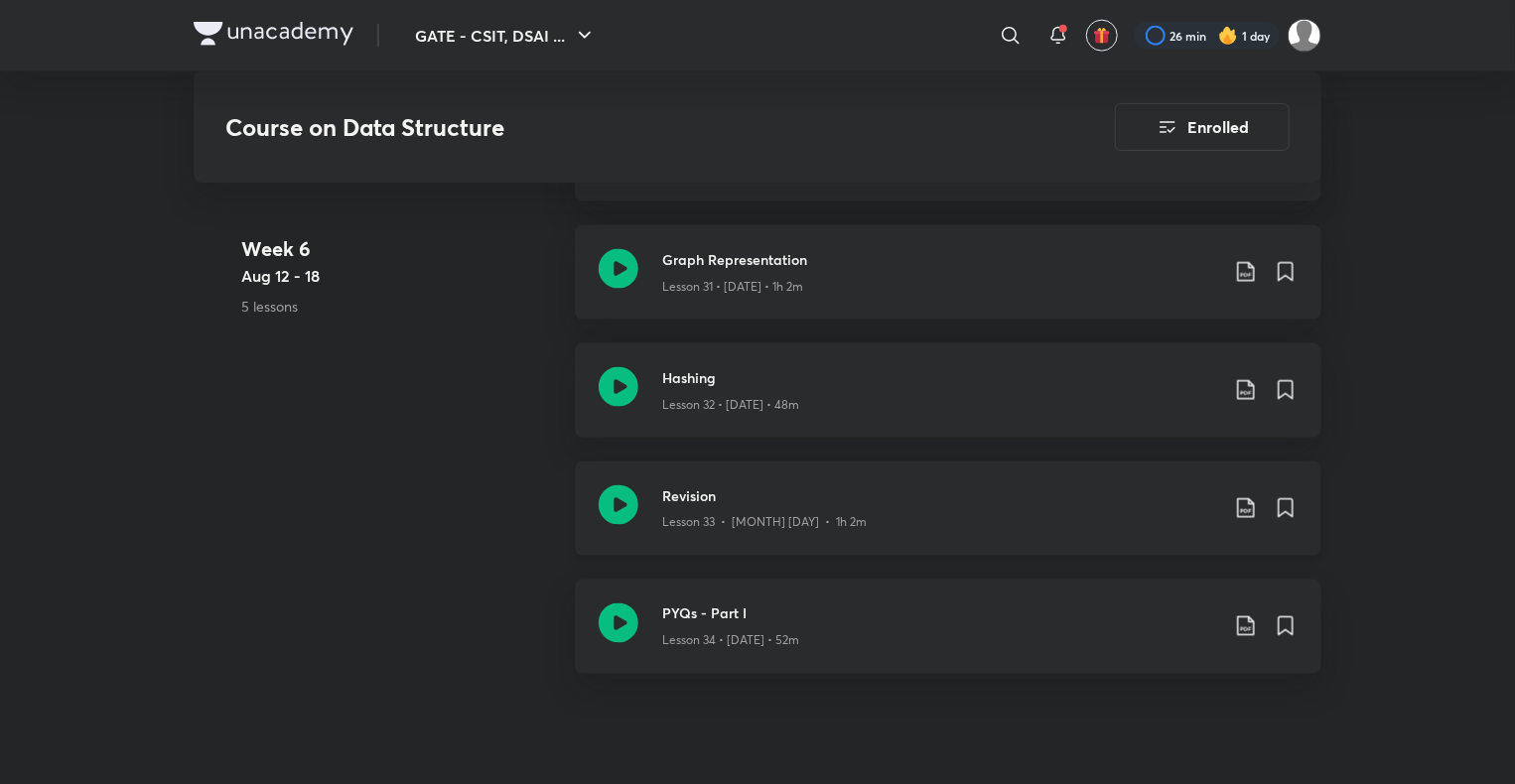 click on "Revision" at bounding box center [940, 495] 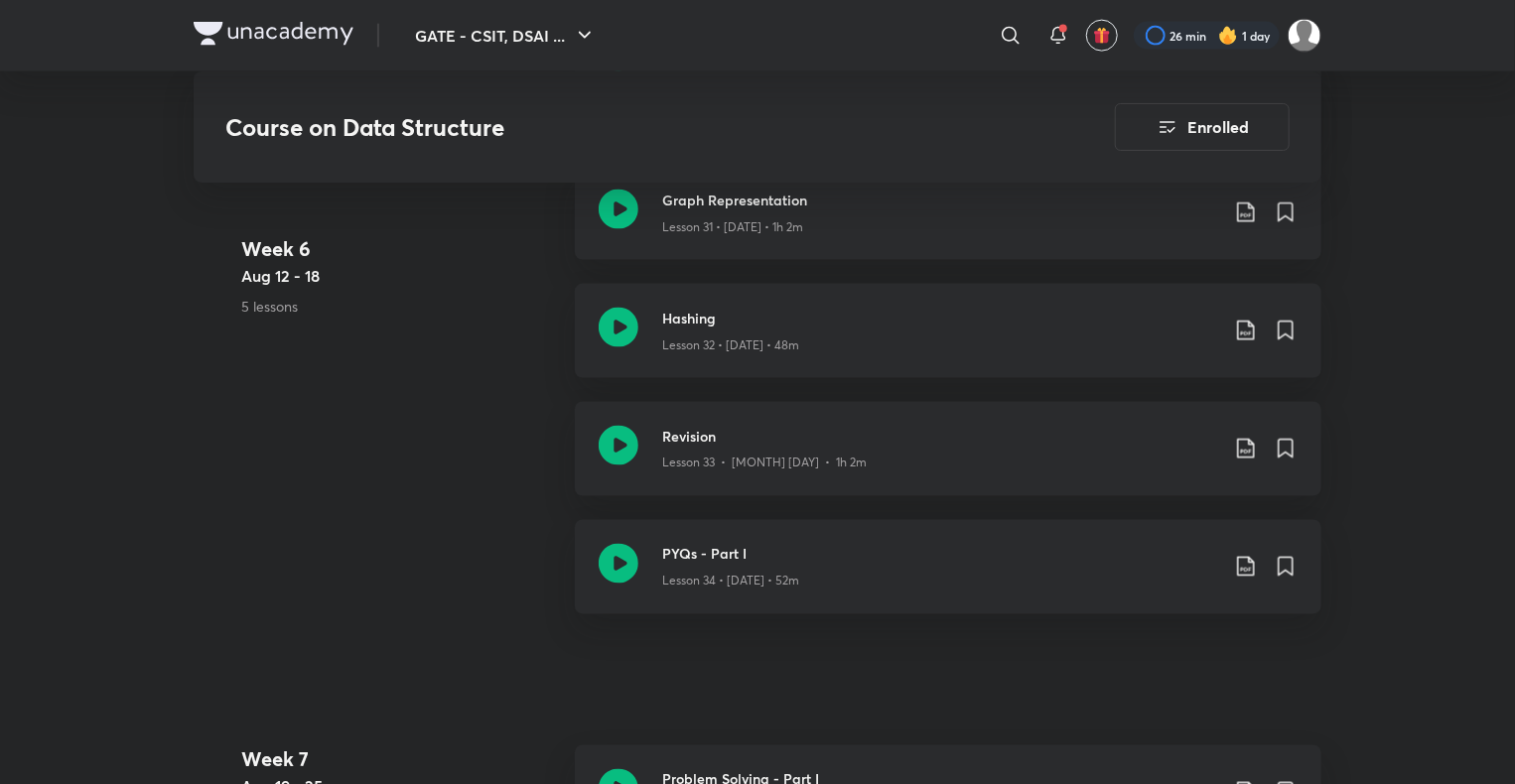 scroll, scrollTop: 5217, scrollLeft: 0, axis: vertical 